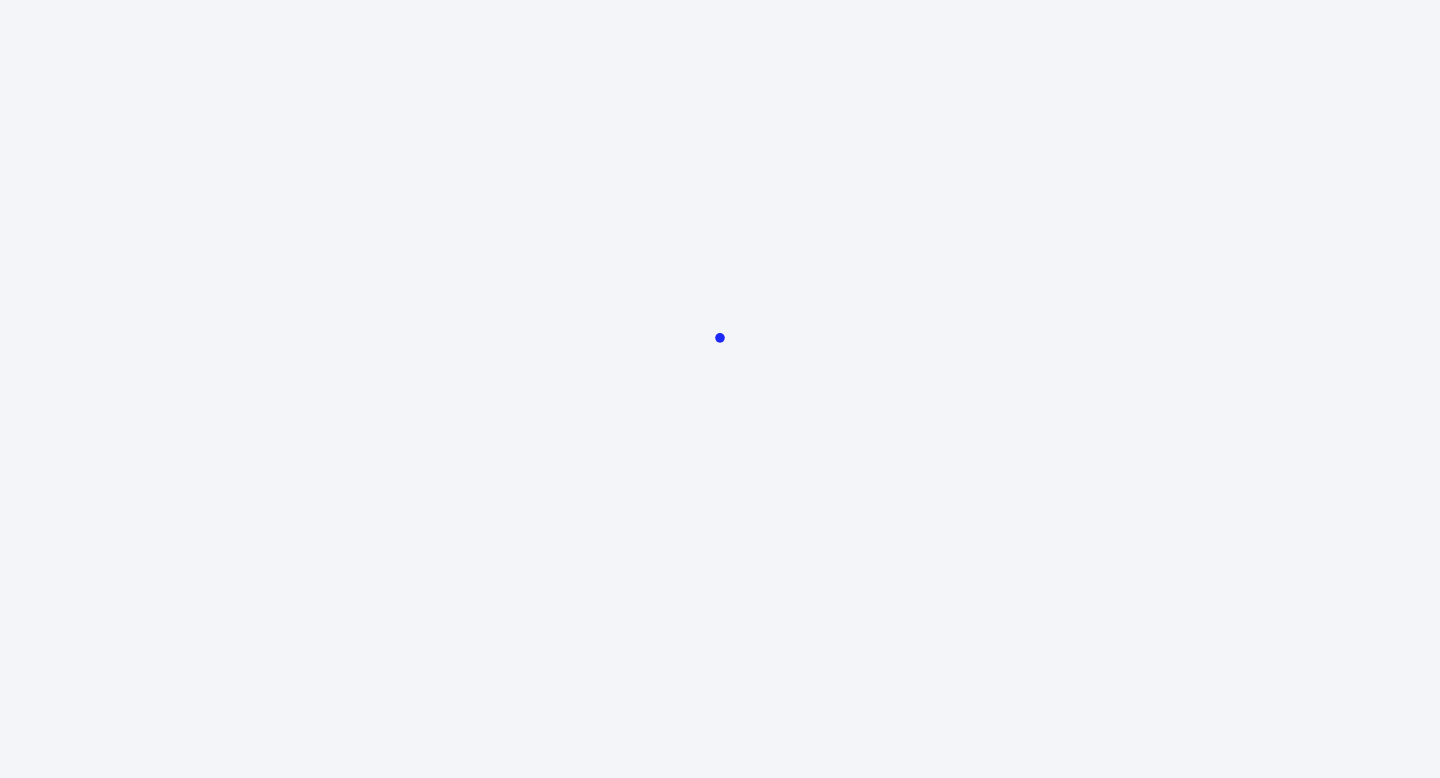 scroll, scrollTop: 0, scrollLeft: 0, axis: both 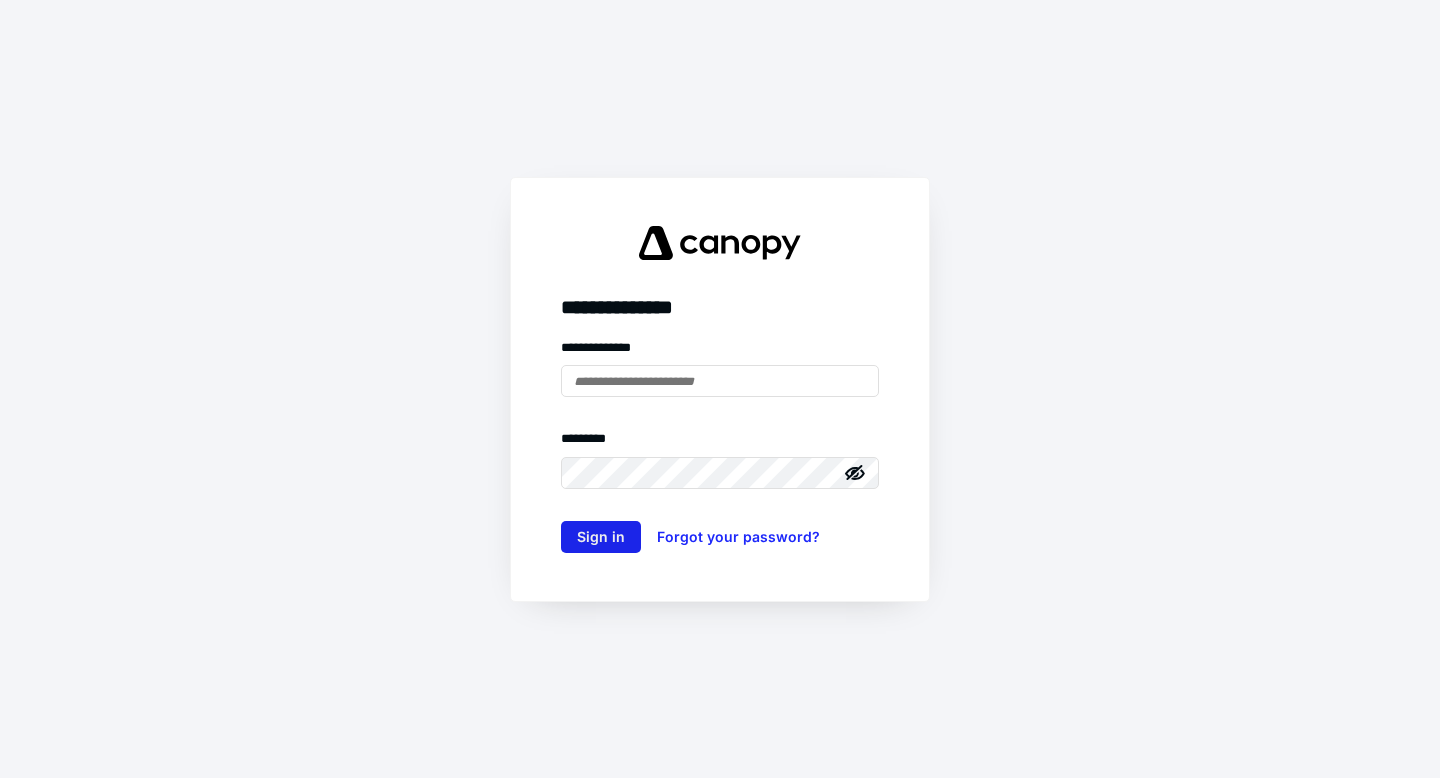type on "**********" 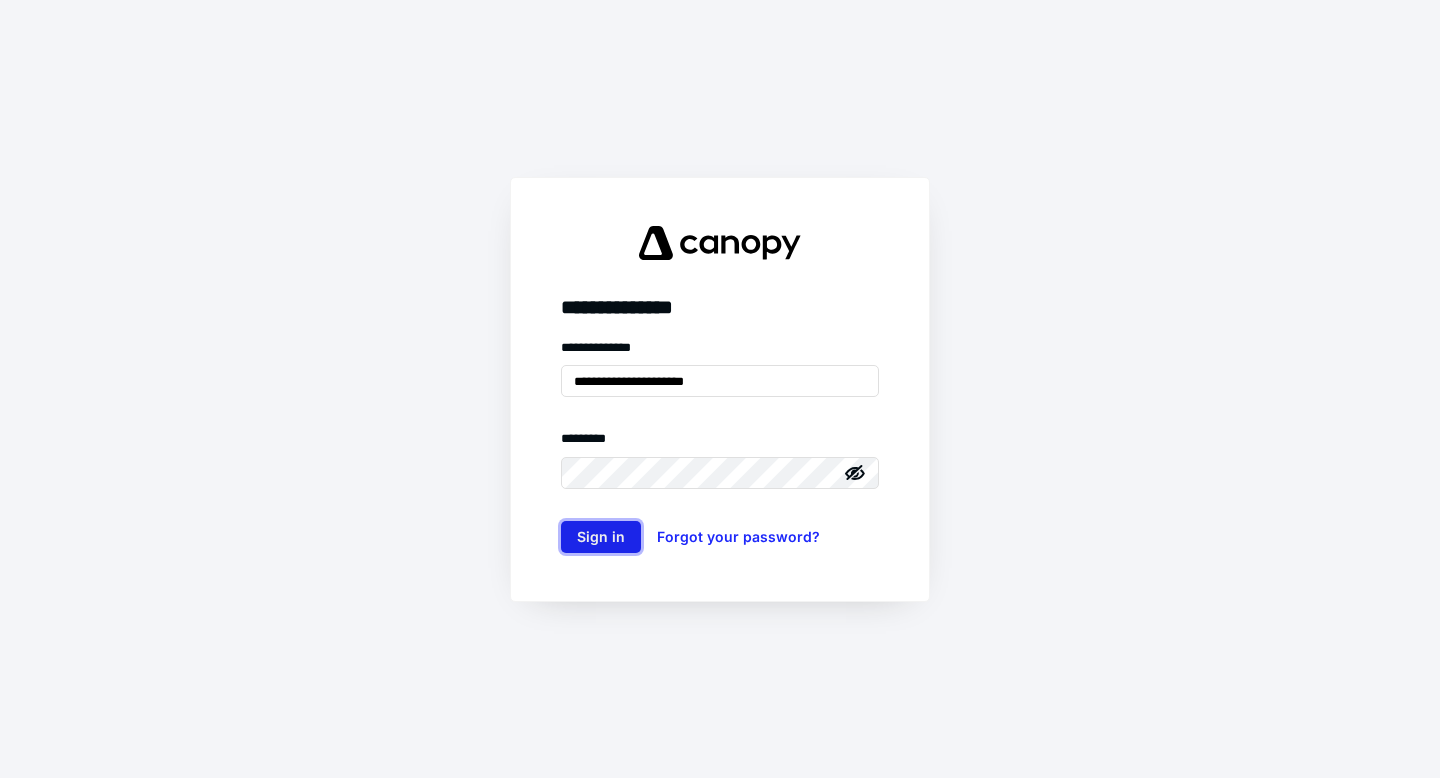click on "Sign in" at bounding box center (601, 537) 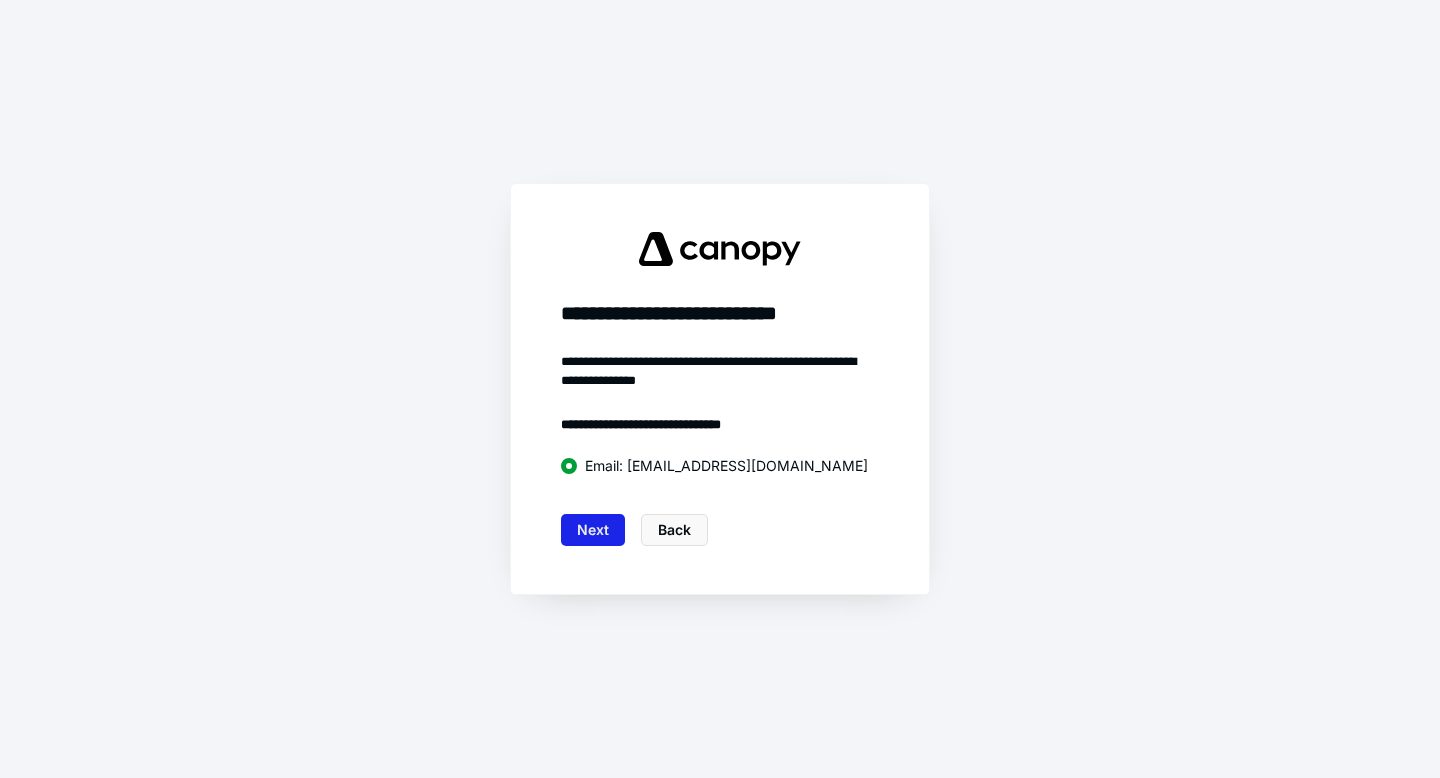 click on "Next" at bounding box center (593, 530) 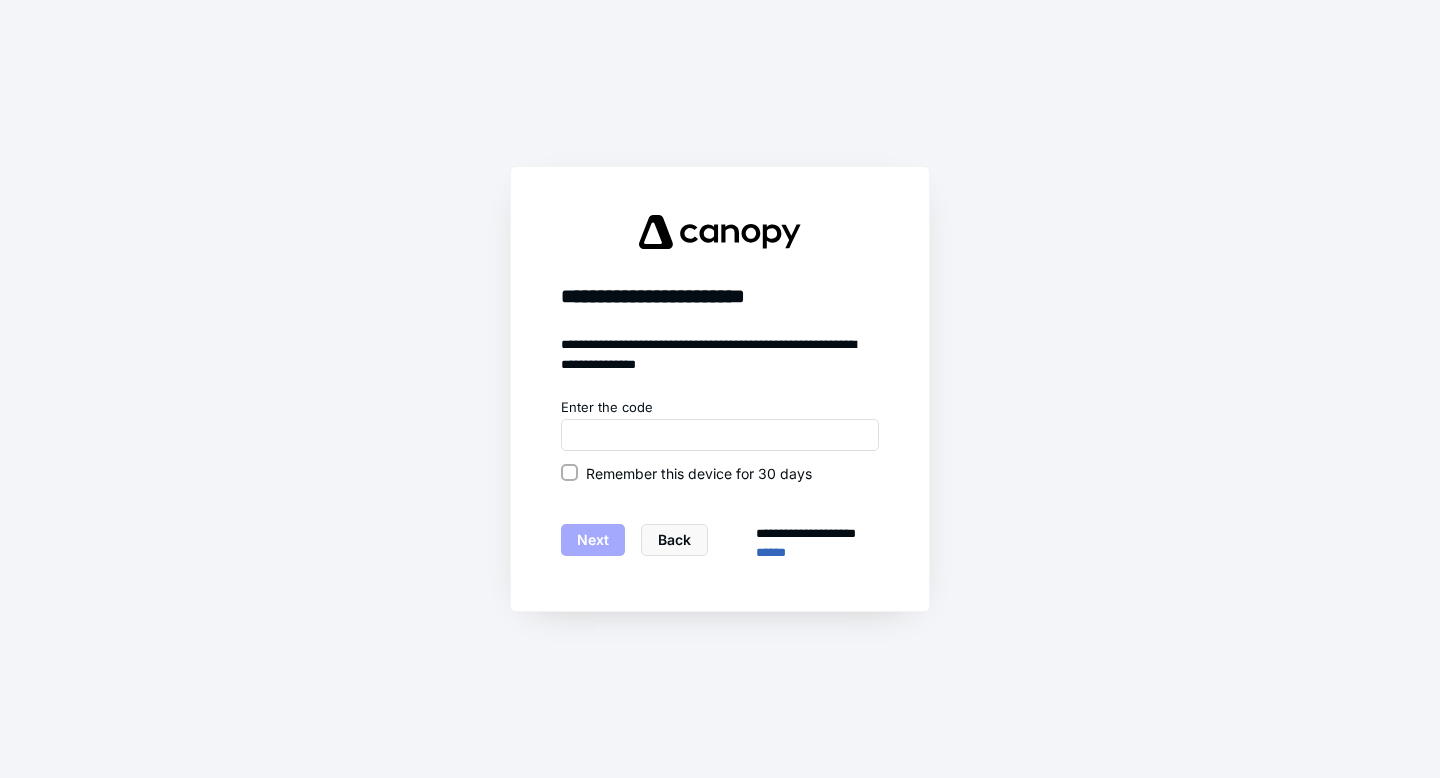 click 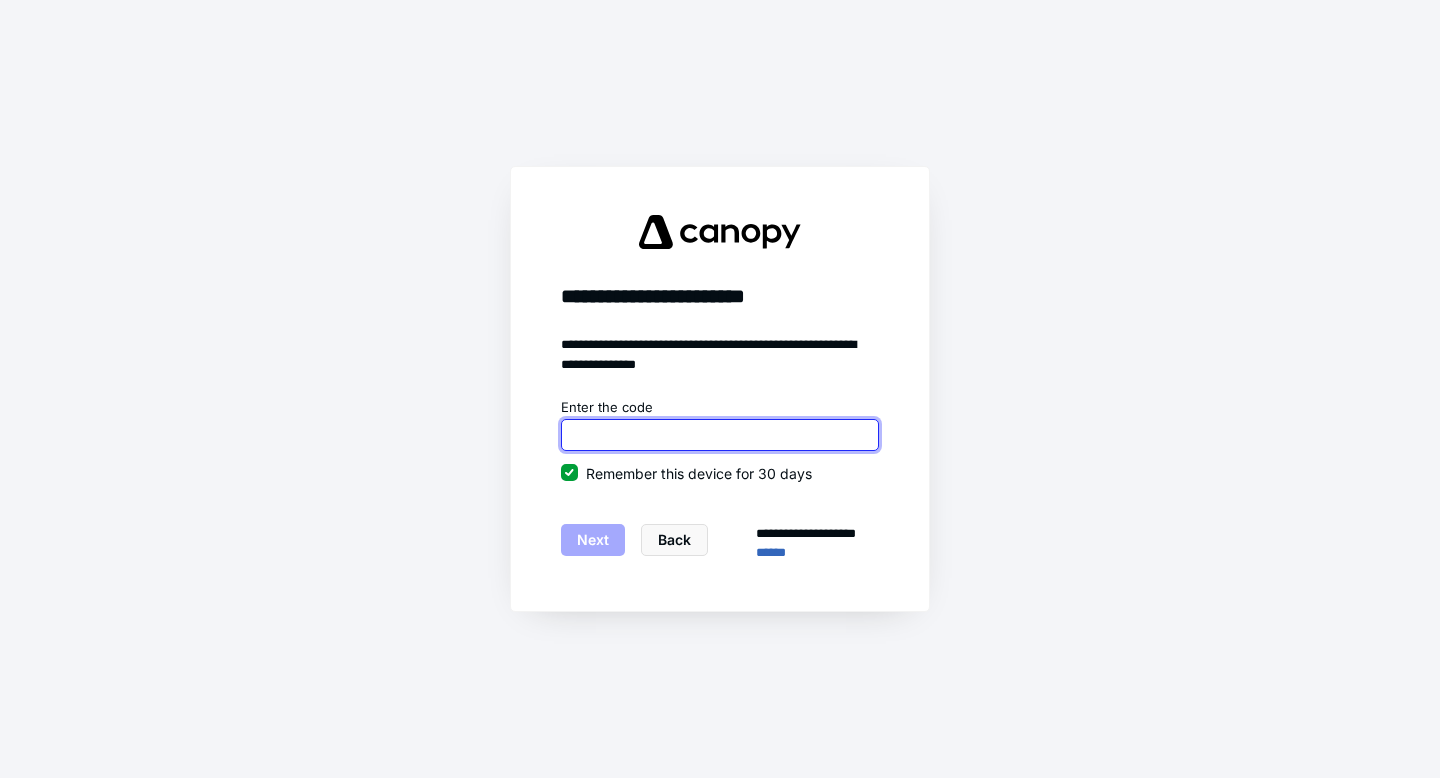 click at bounding box center (720, 435) 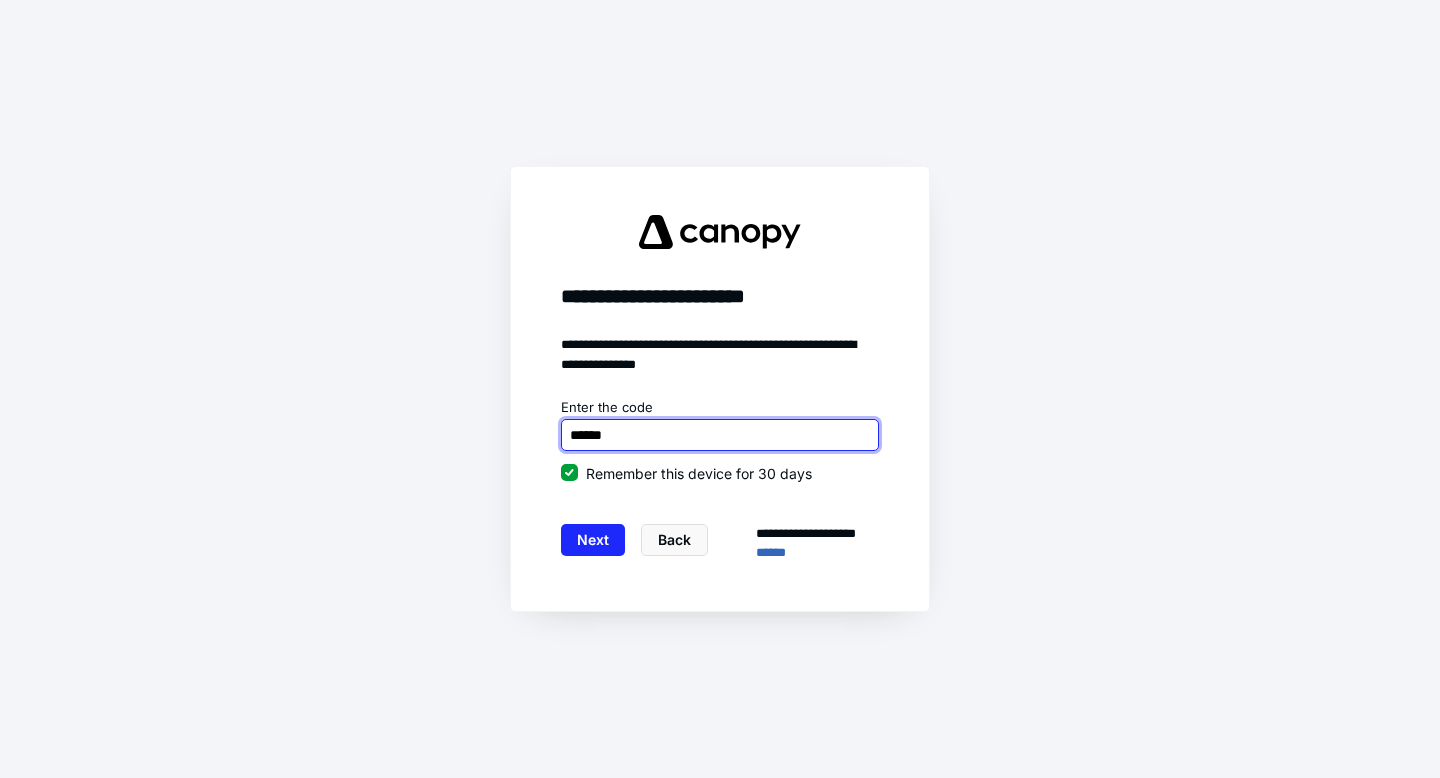 type on "******" 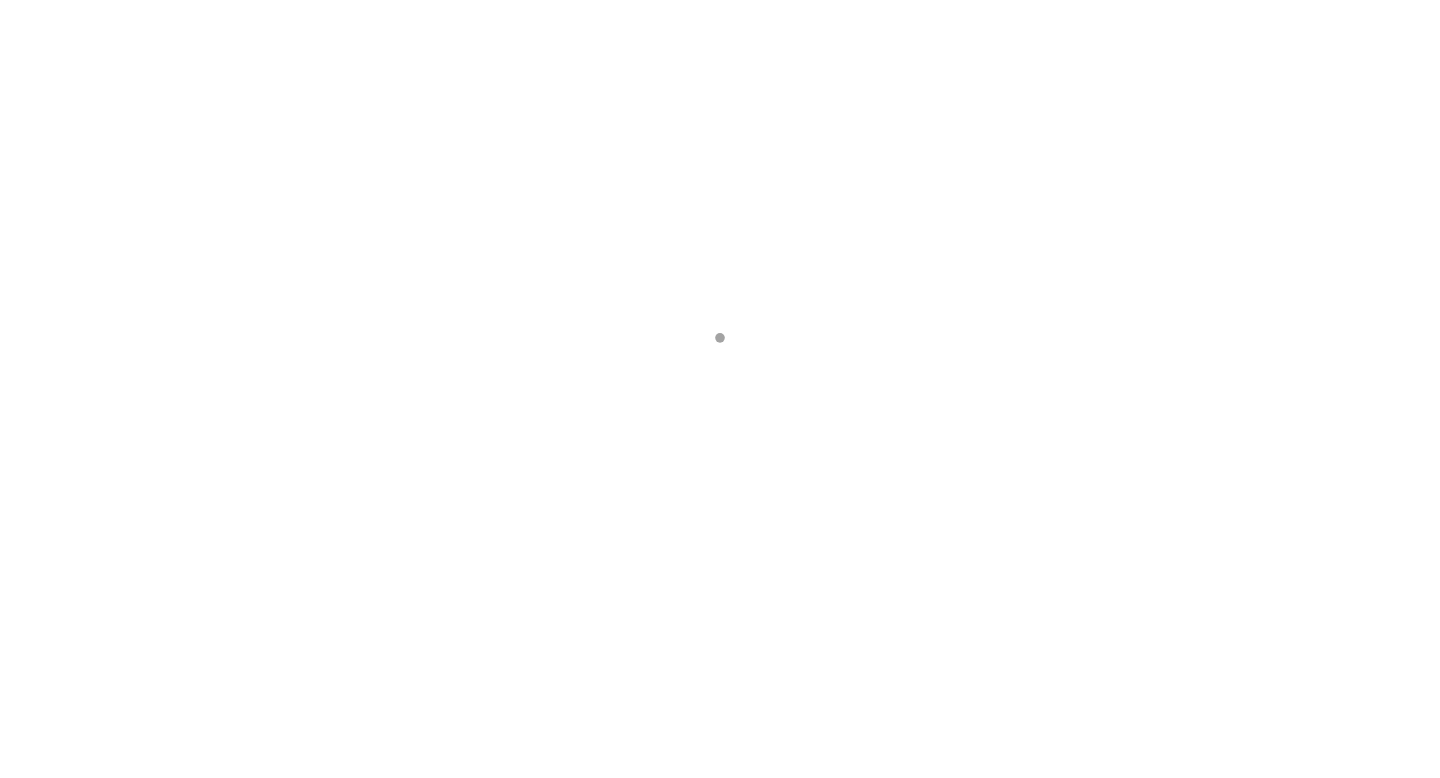 scroll, scrollTop: 0, scrollLeft: 0, axis: both 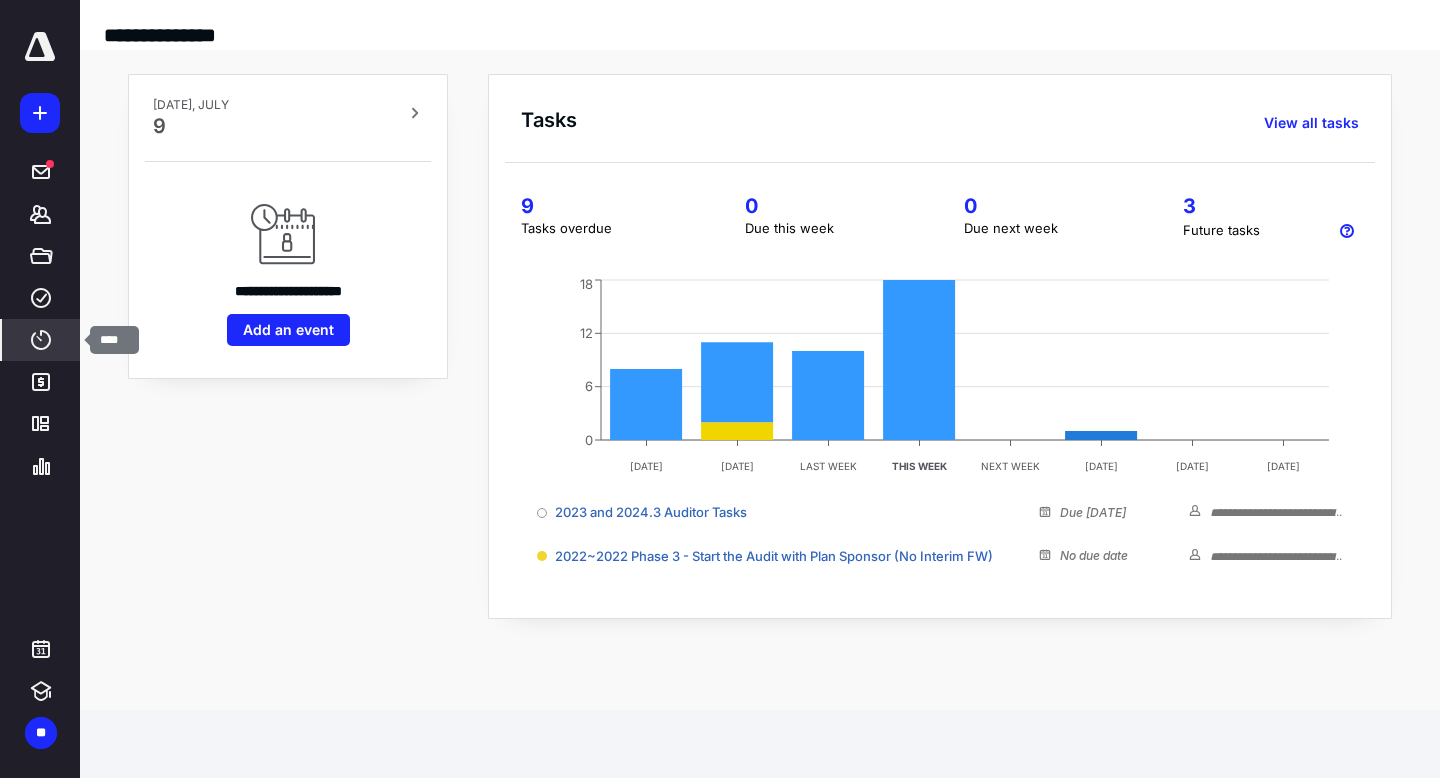 click 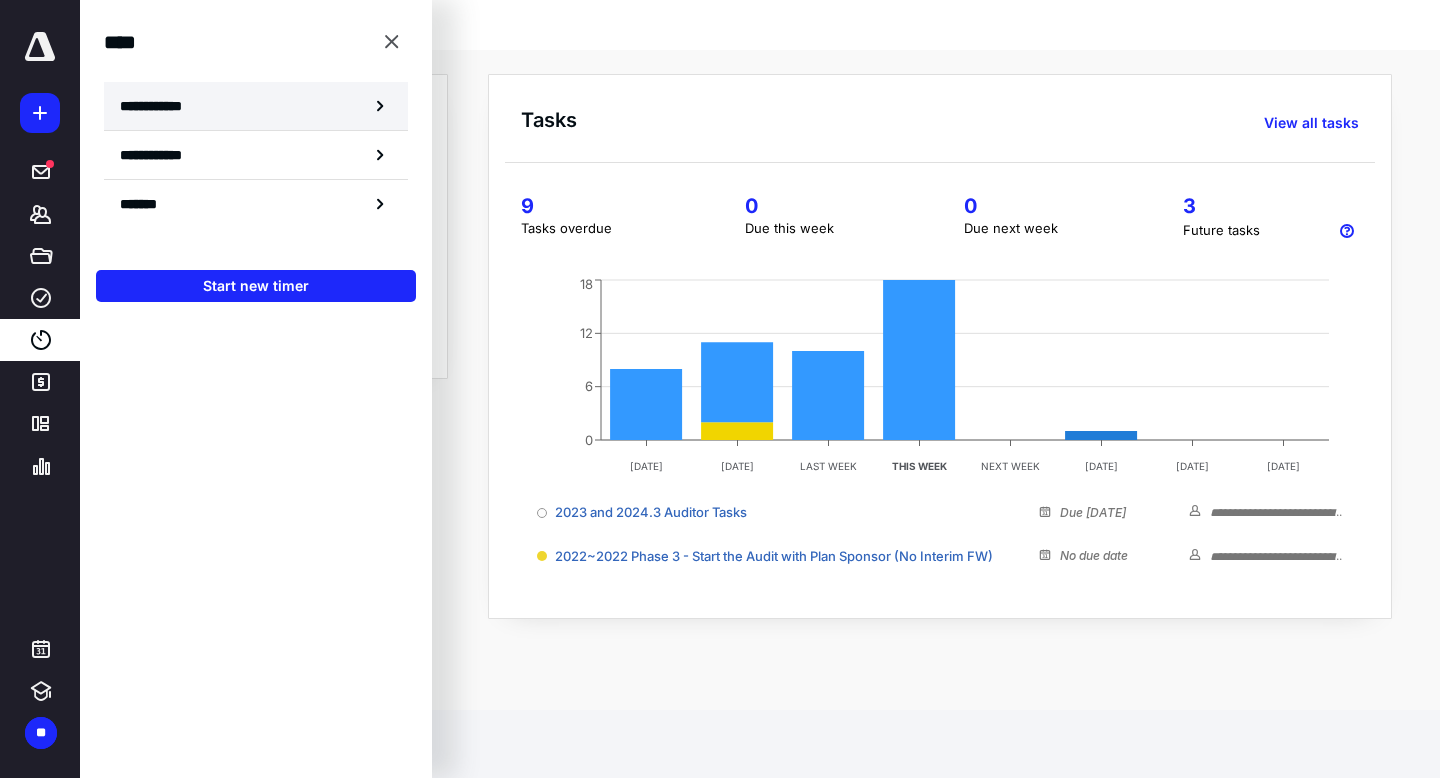 click on "**********" at bounding box center (162, 106) 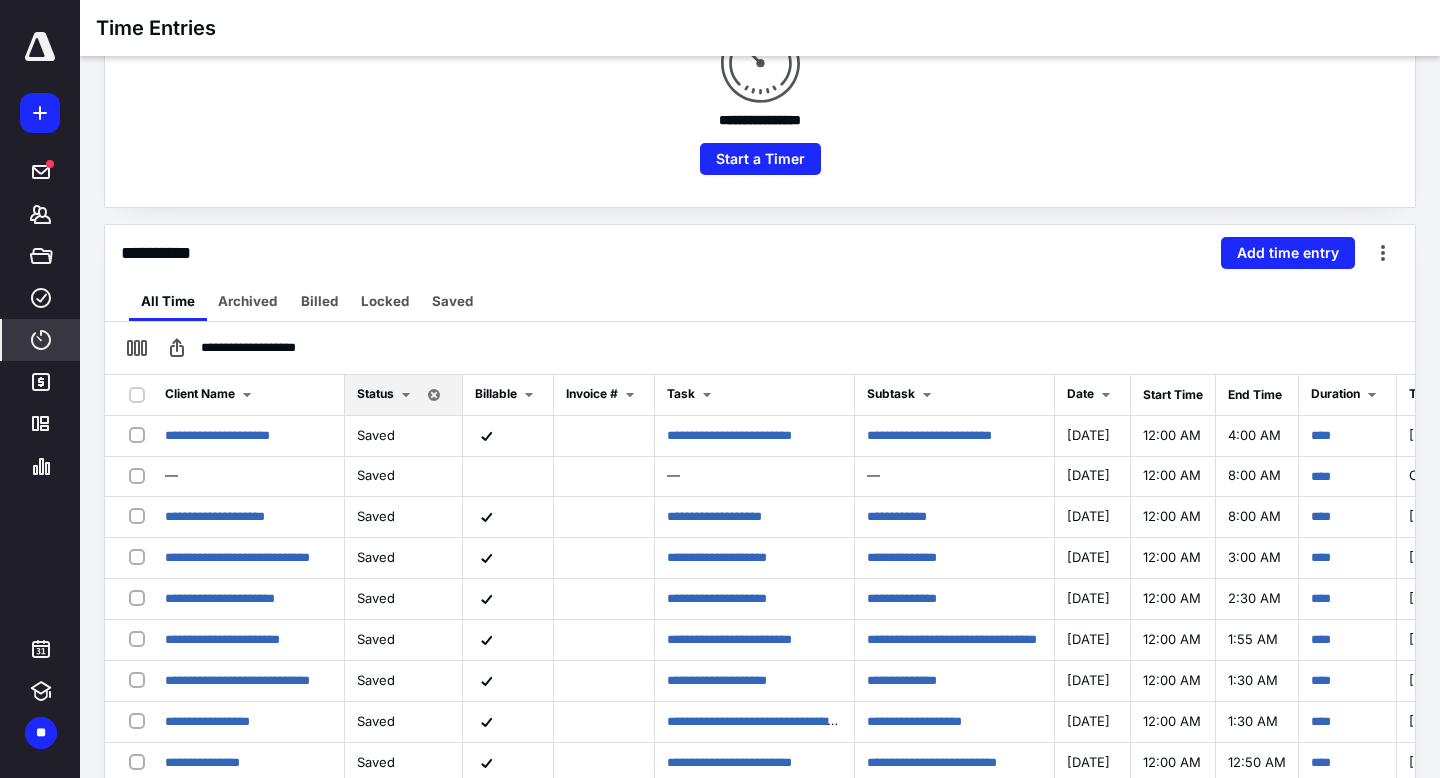 scroll, scrollTop: 287, scrollLeft: 0, axis: vertical 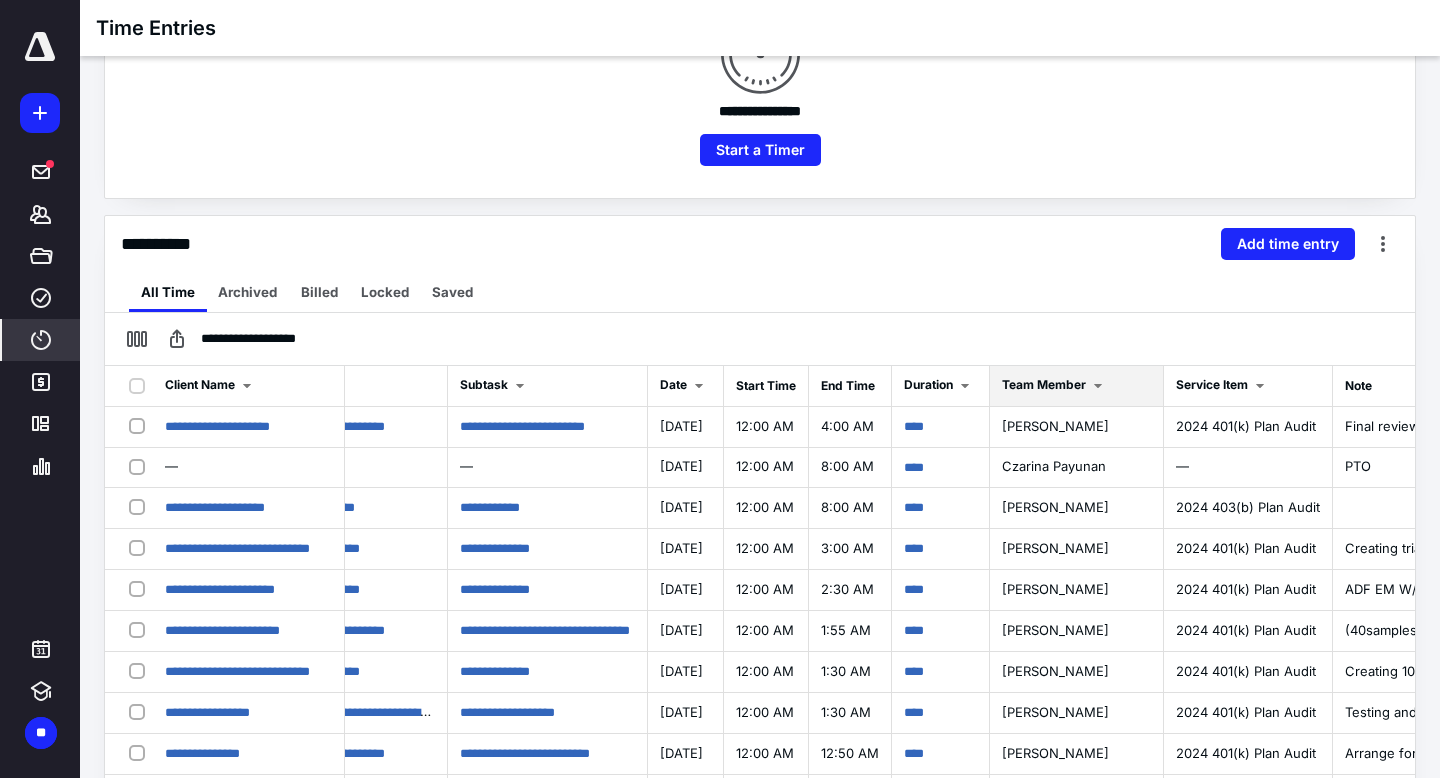 click on "Team Member" at bounding box center [1056, 386] 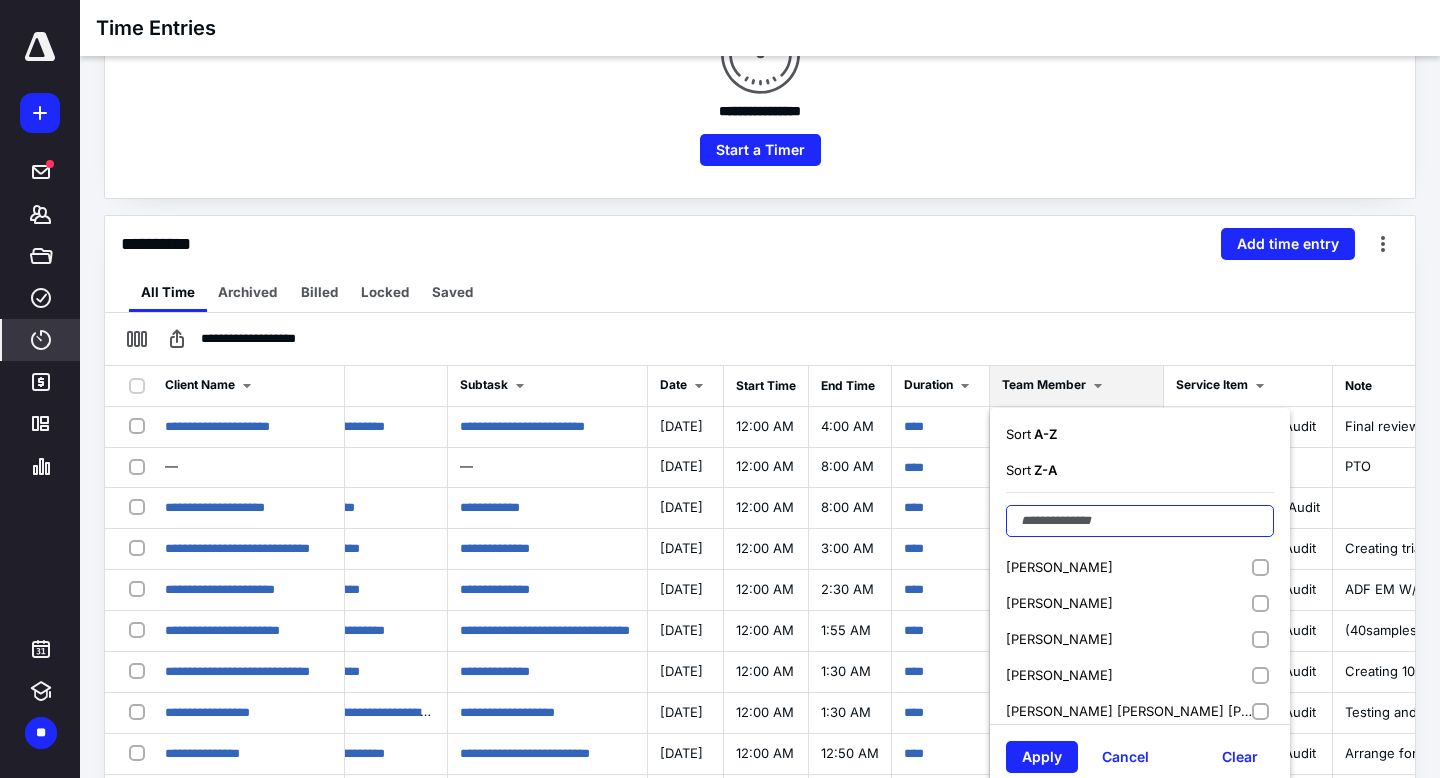 click at bounding box center (1140, 521) 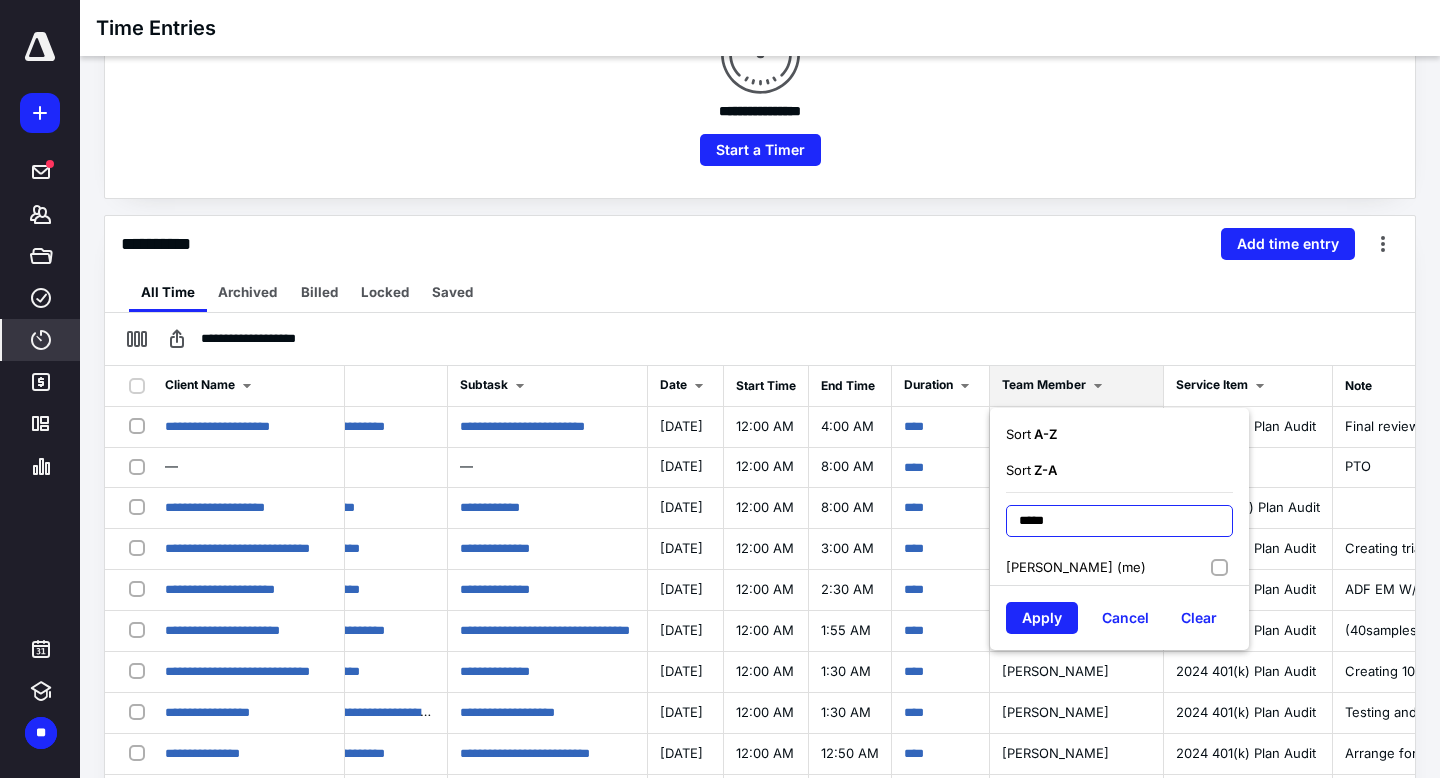 type on "*****" 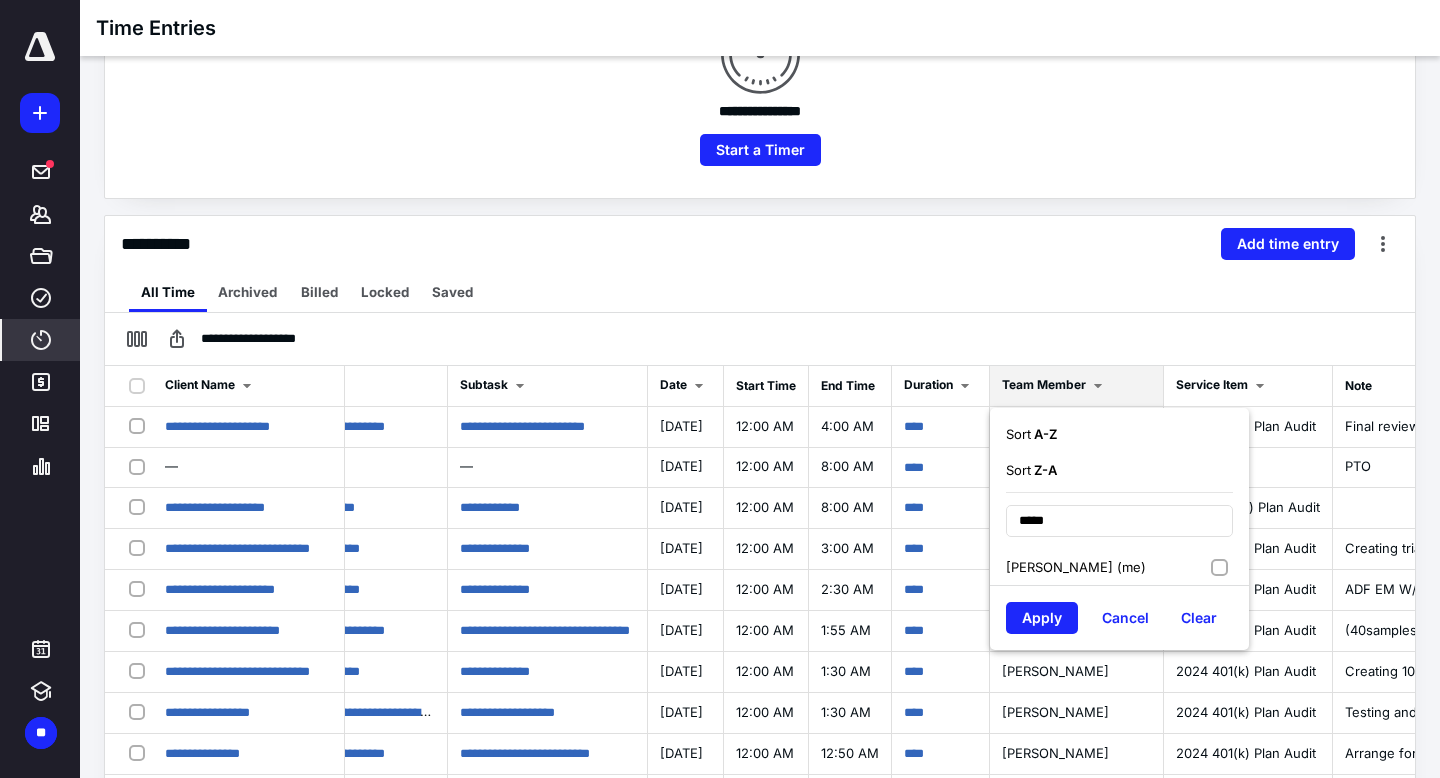 click on "[PERSON_NAME] (me)" at bounding box center (1076, 567) 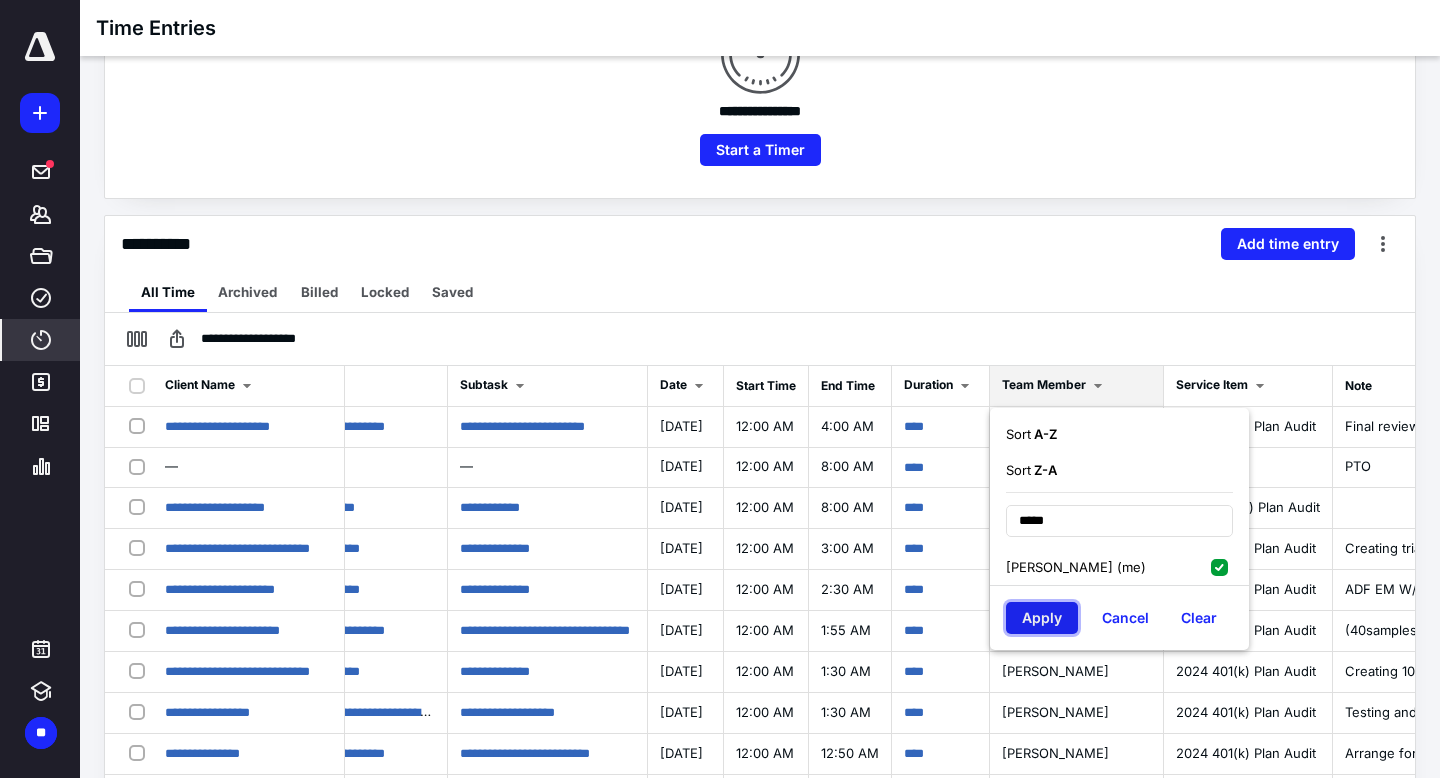 click on "Apply" at bounding box center [1042, 618] 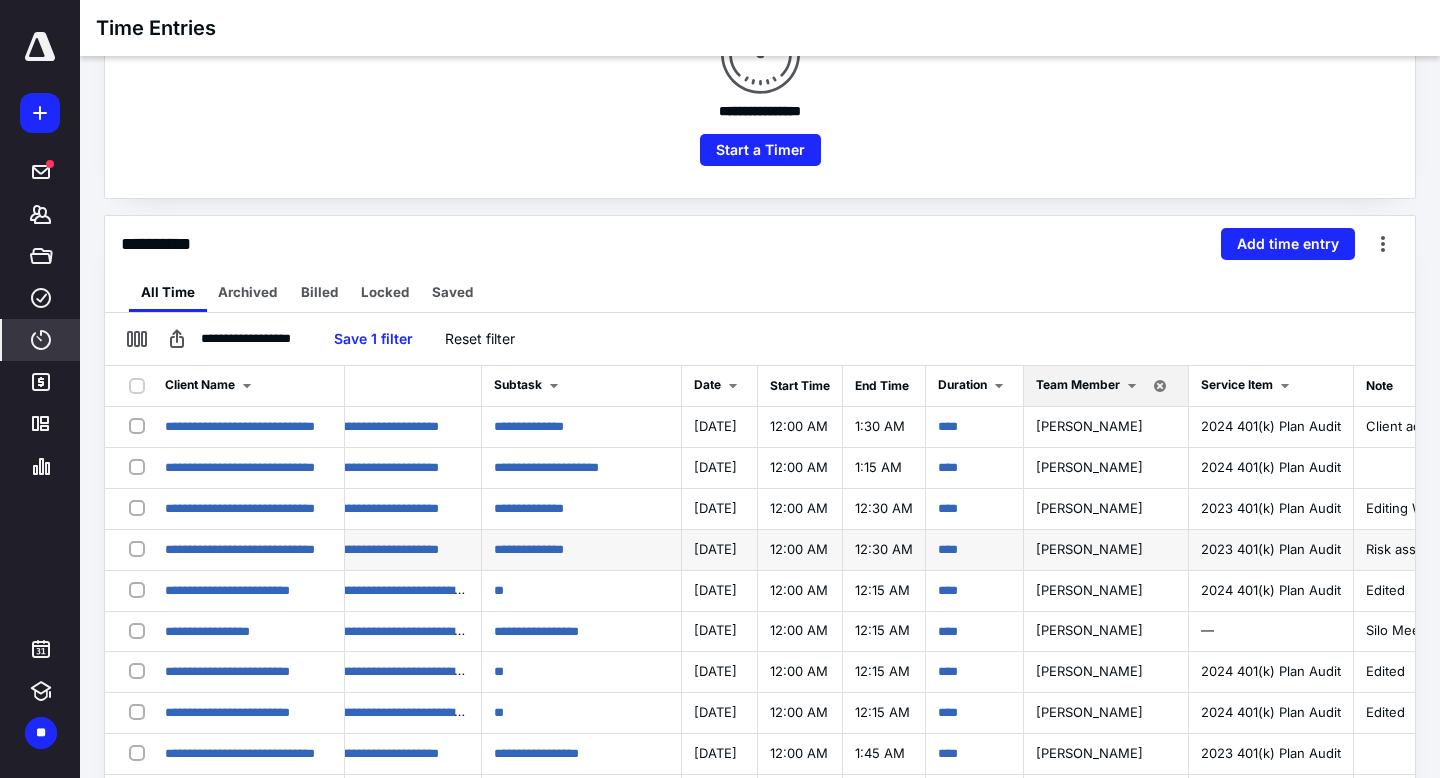 scroll, scrollTop: 0, scrollLeft: 661, axis: horizontal 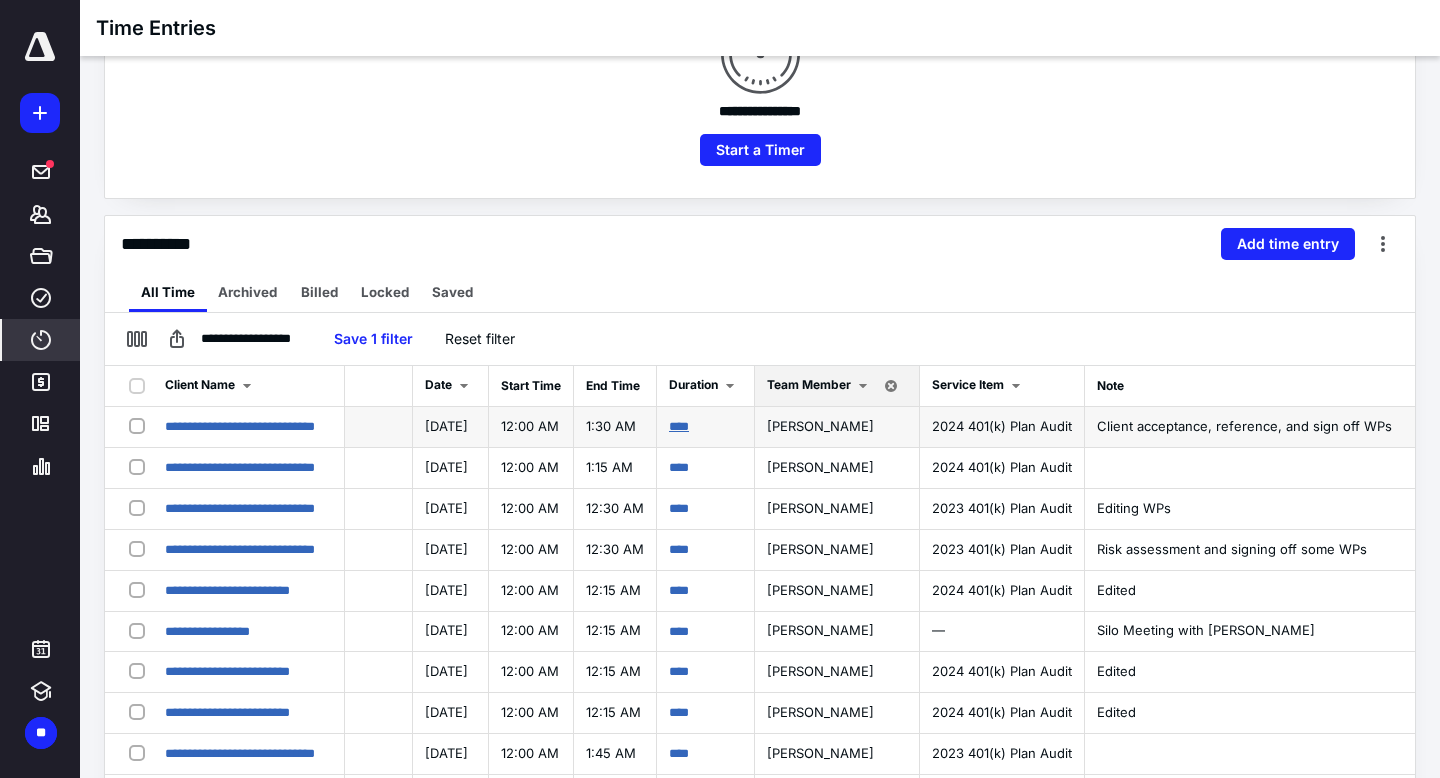 click on "****" at bounding box center (679, 426) 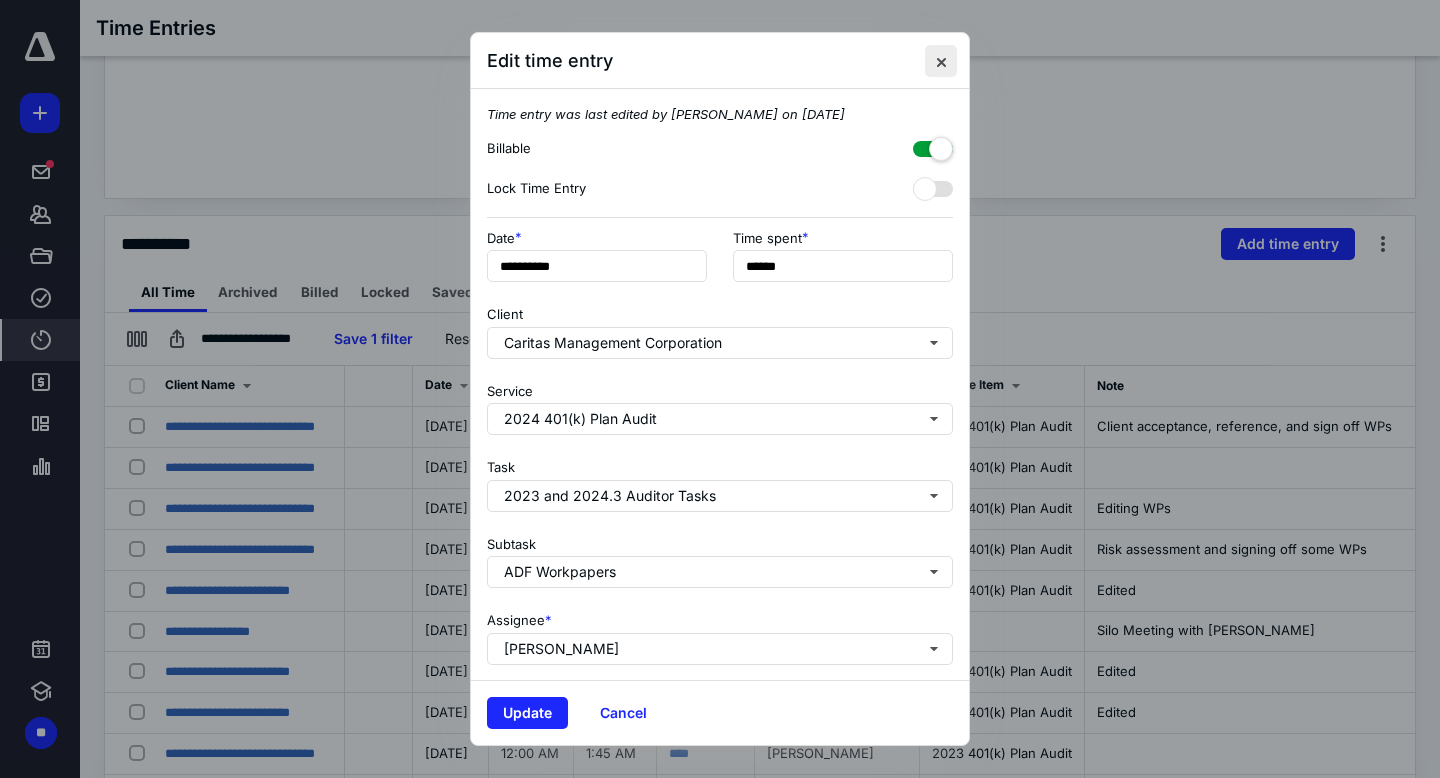 click at bounding box center (941, 61) 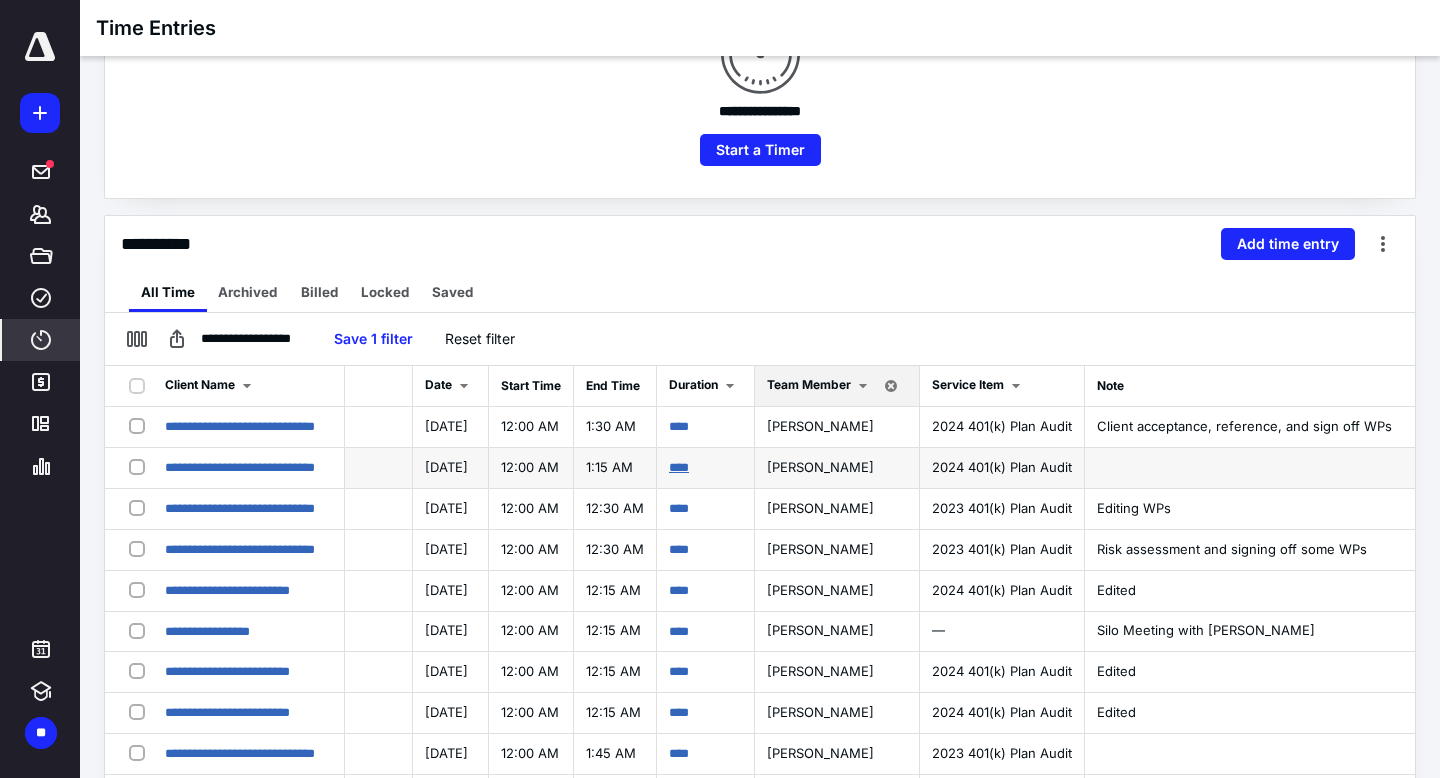 click on "****" at bounding box center (679, 467) 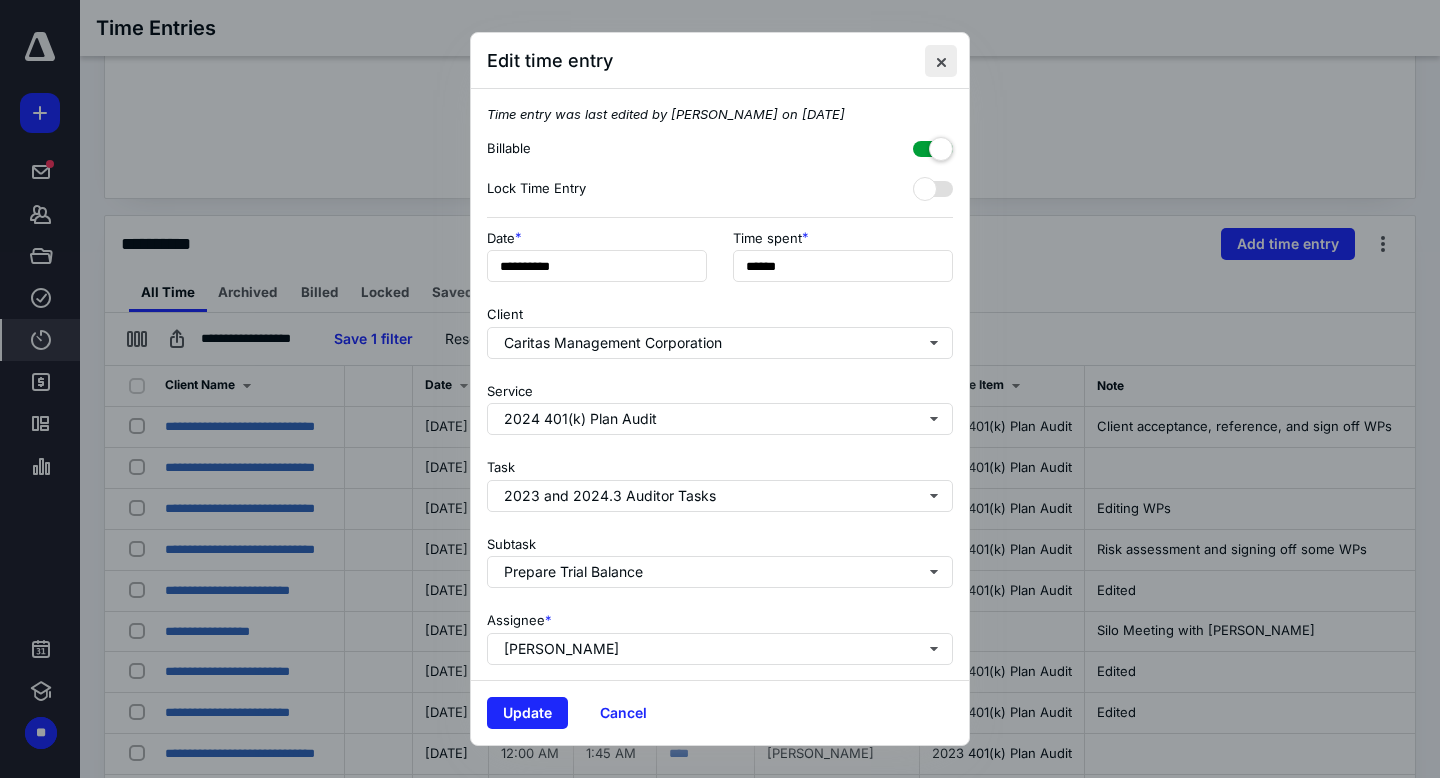 click at bounding box center (941, 61) 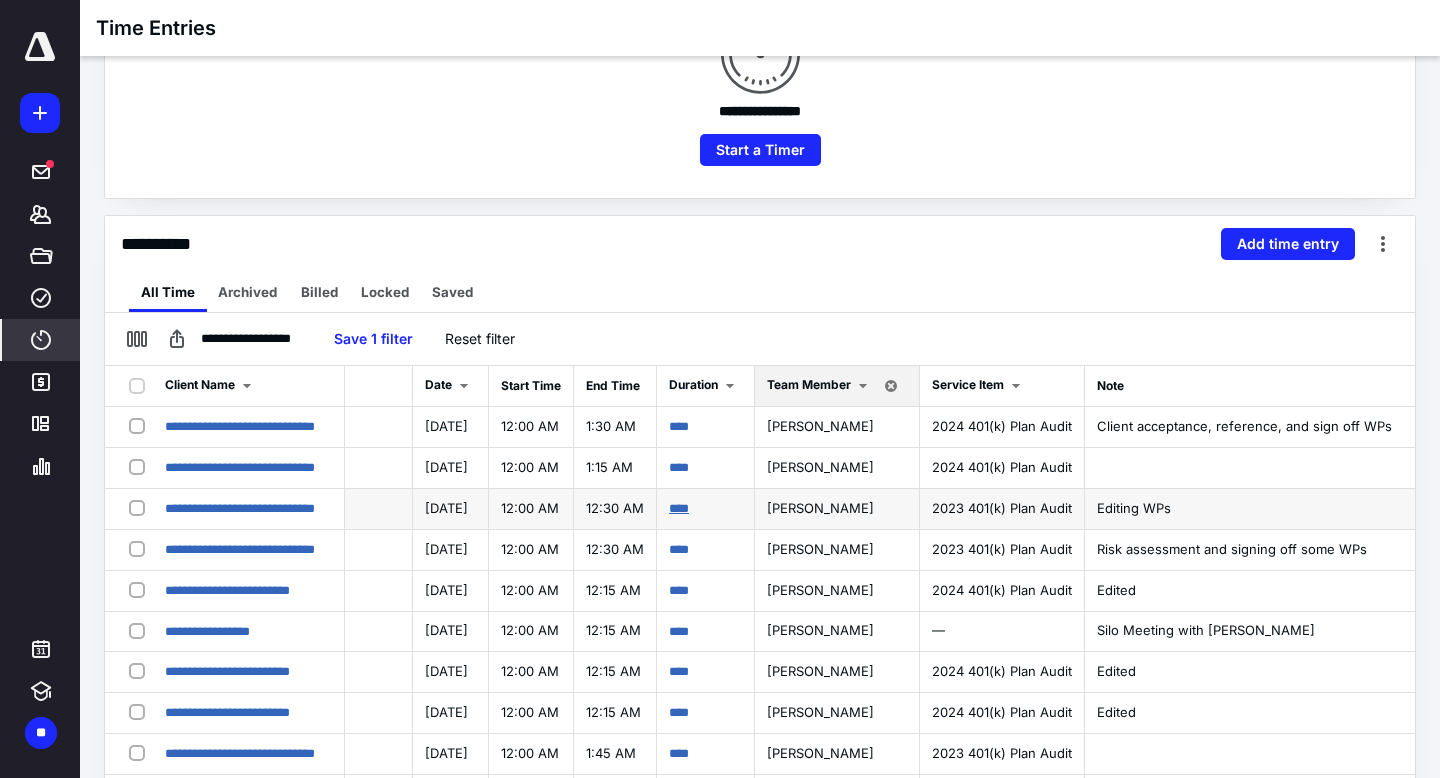 click on "****" at bounding box center [679, 508] 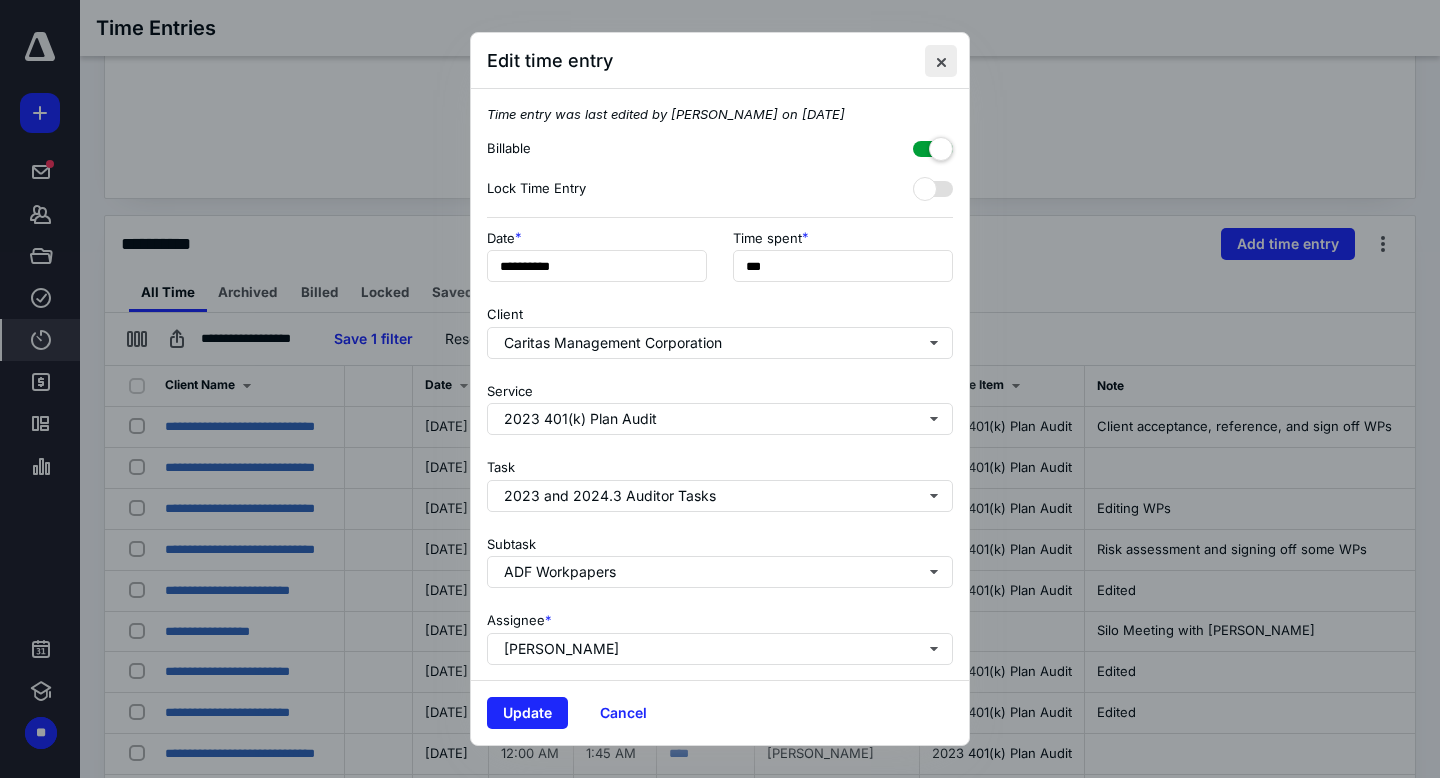 click at bounding box center [941, 61] 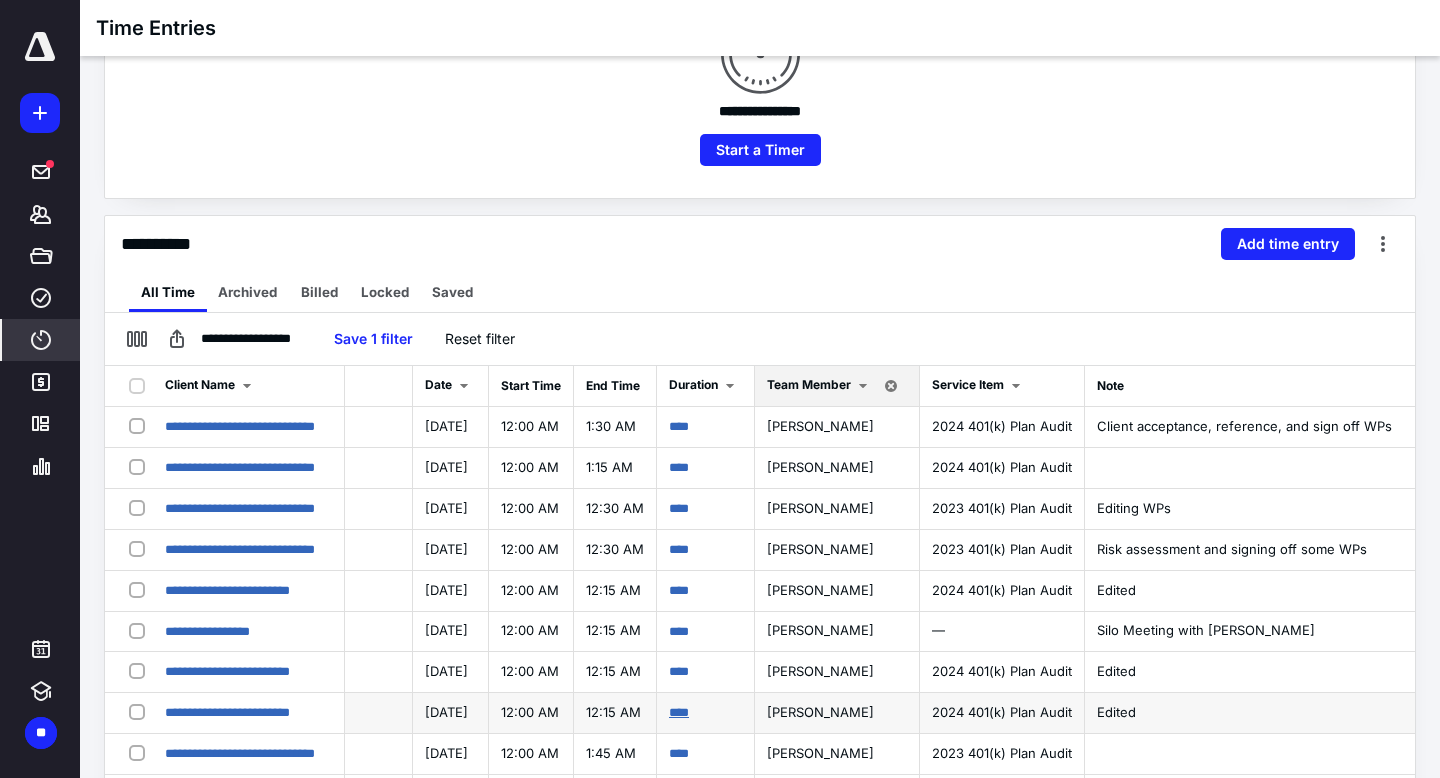 click on "****" at bounding box center (679, 712) 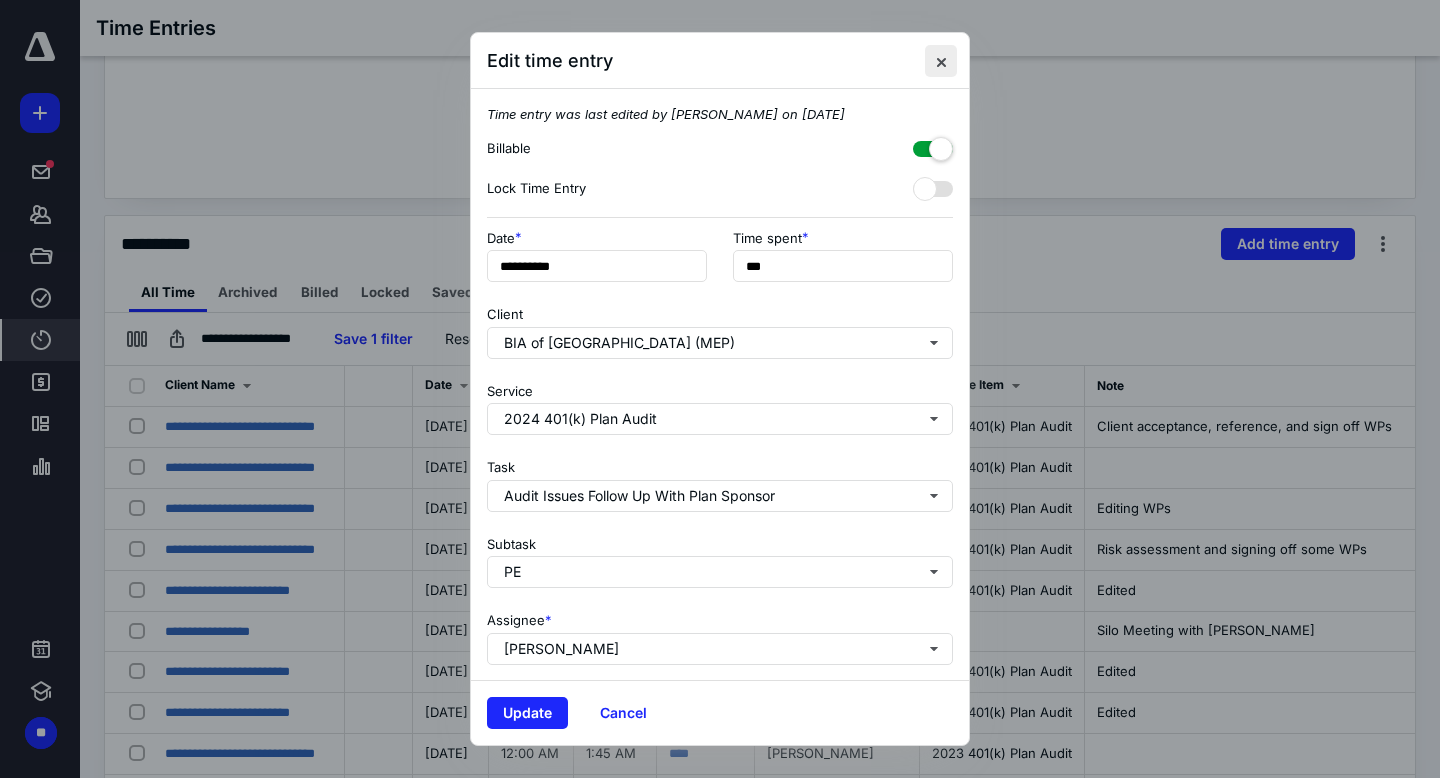 click at bounding box center (941, 61) 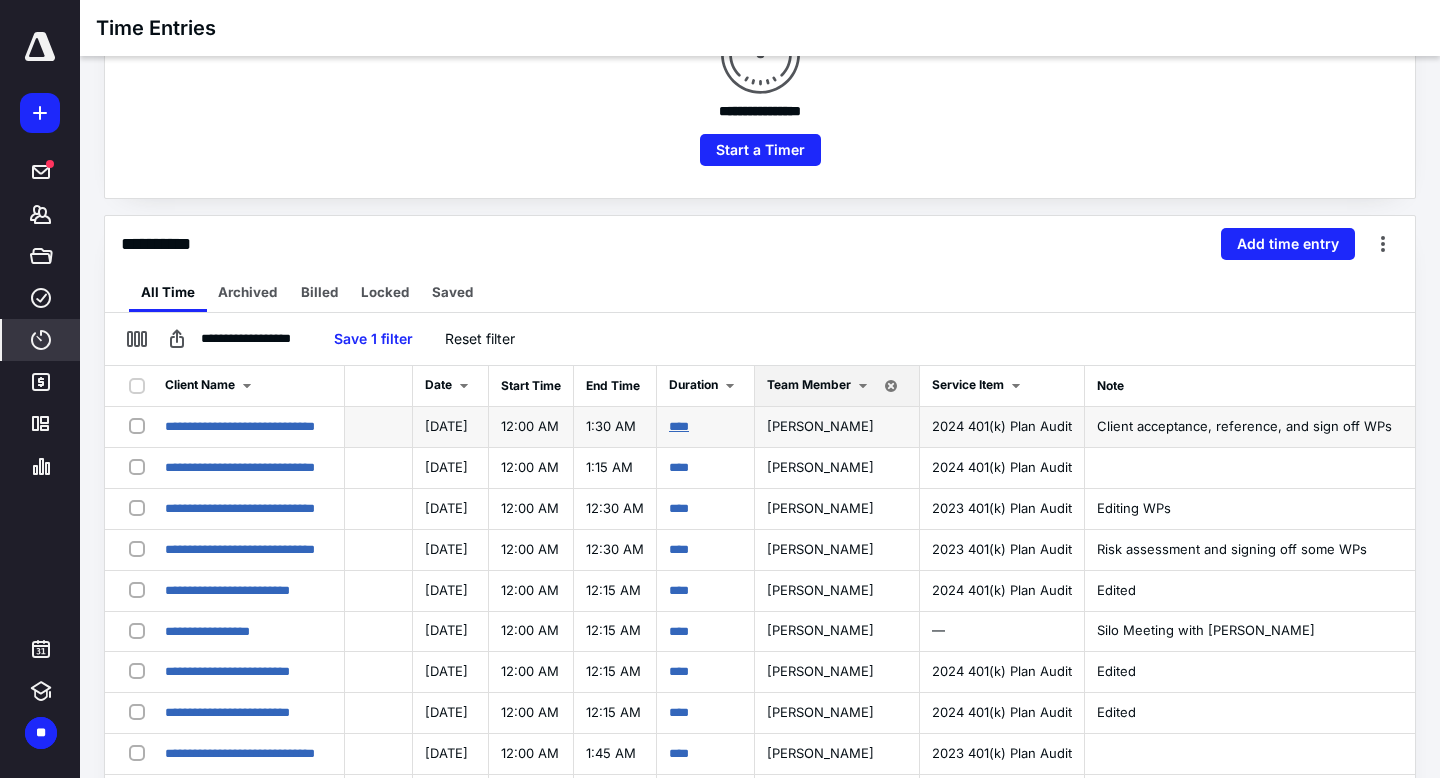click on "****" at bounding box center (679, 426) 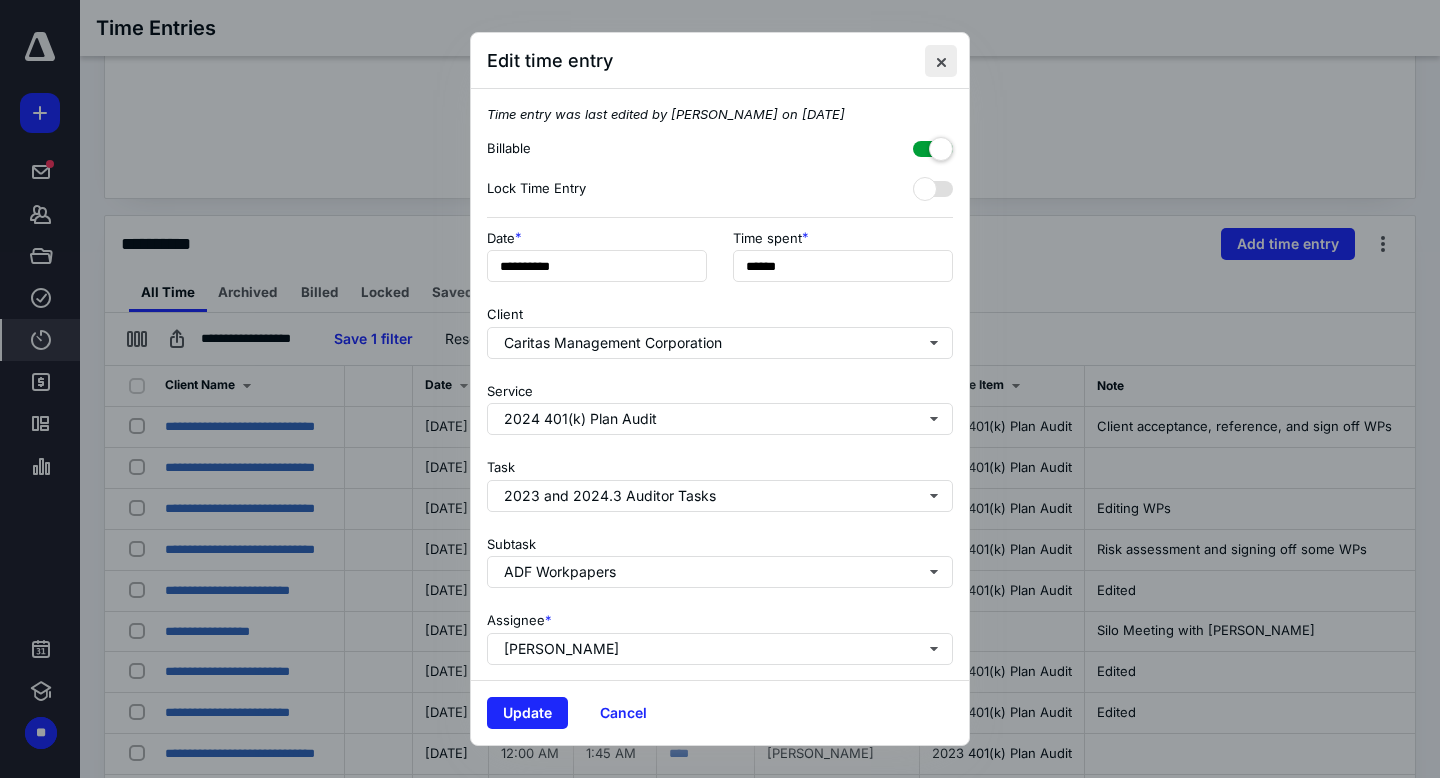 click at bounding box center [941, 61] 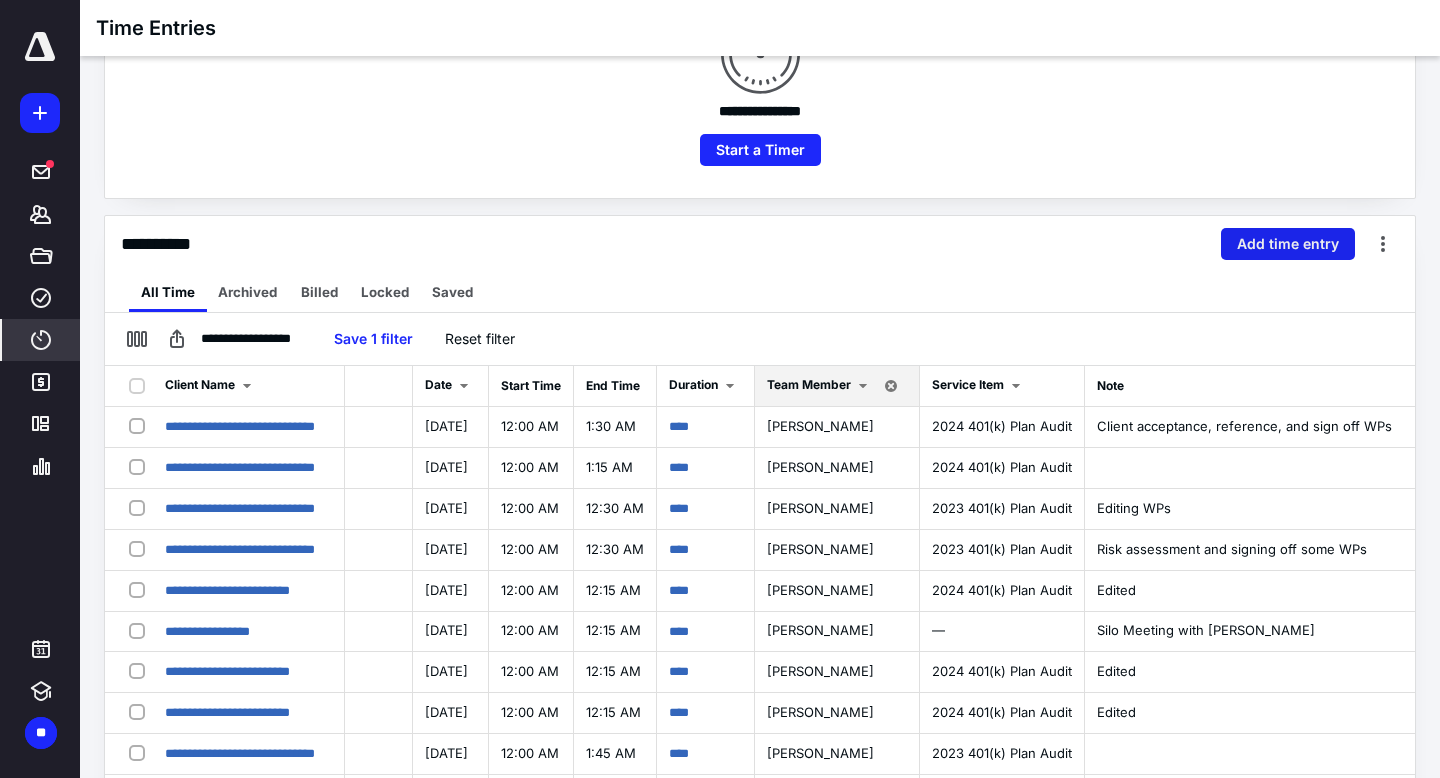 click on "Add time entry" at bounding box center (1288, 244) 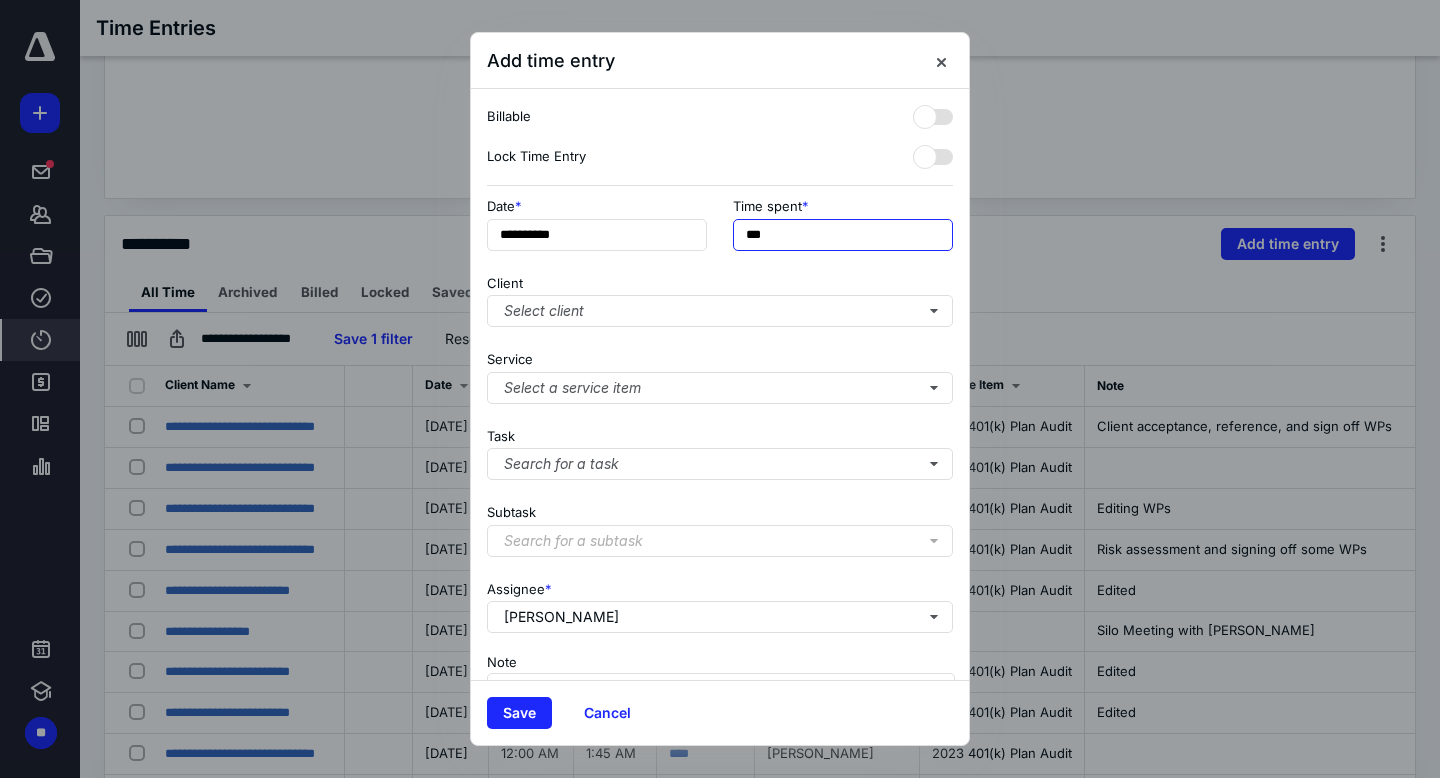 click on "***" at bounding box center [843, 235] 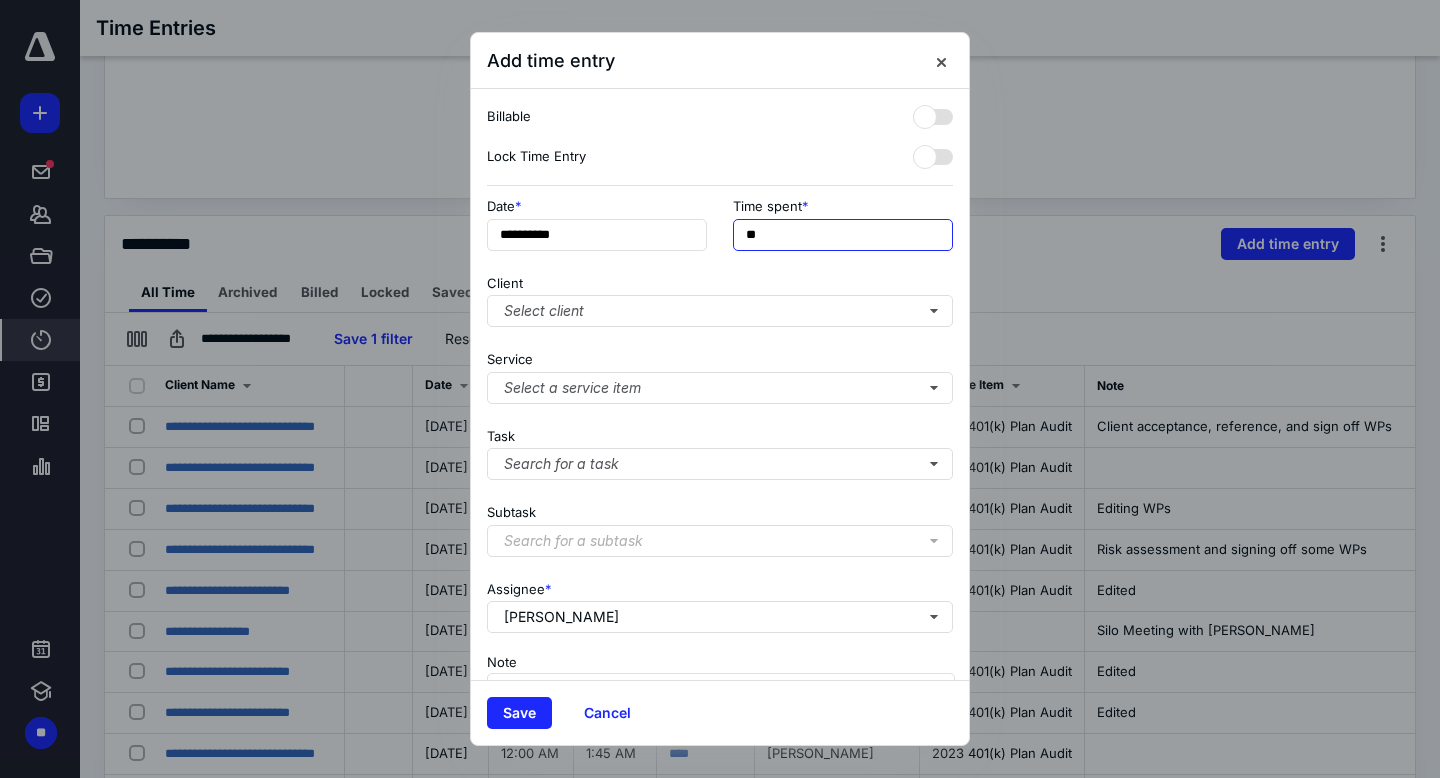 type on "*" 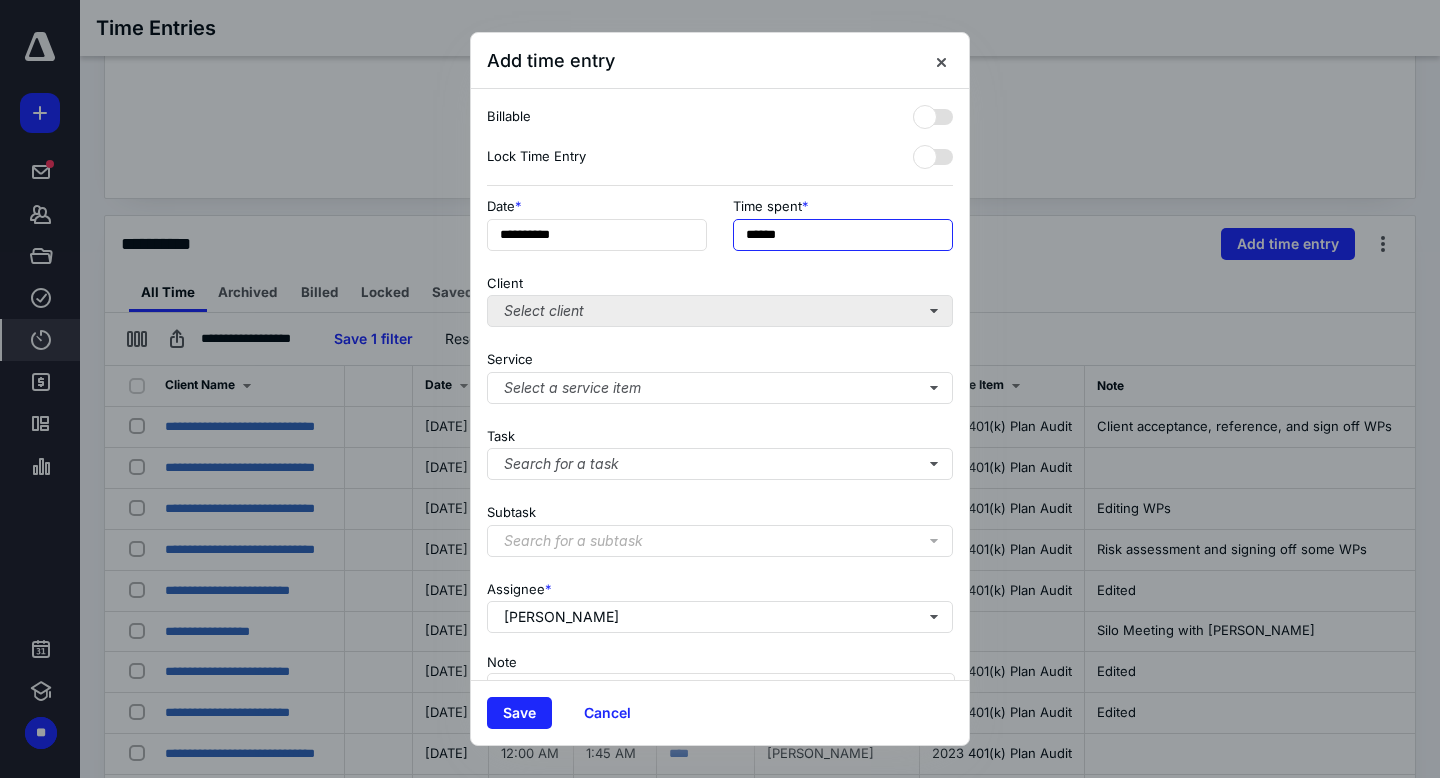 type on "******" 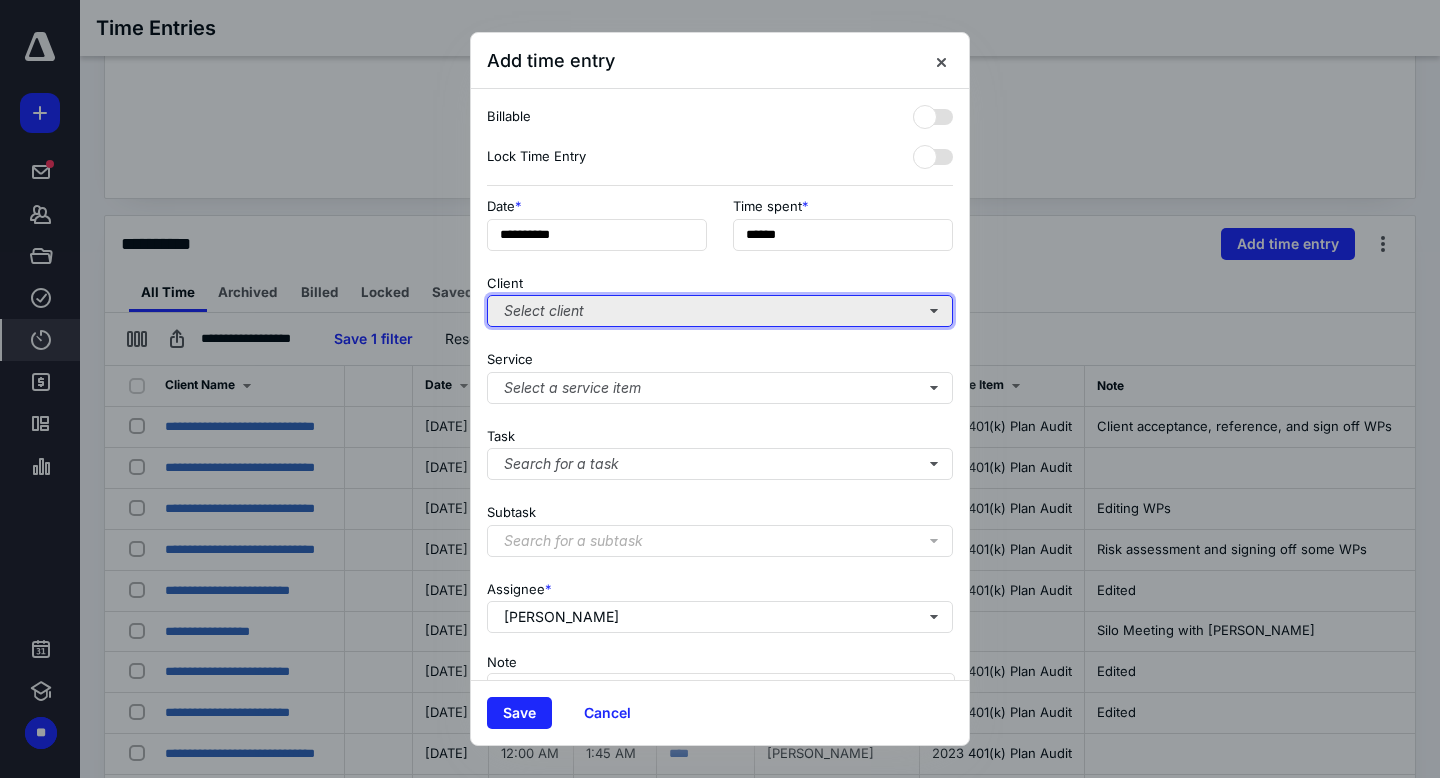 click on "Select client" at bounding box center [720, 311] 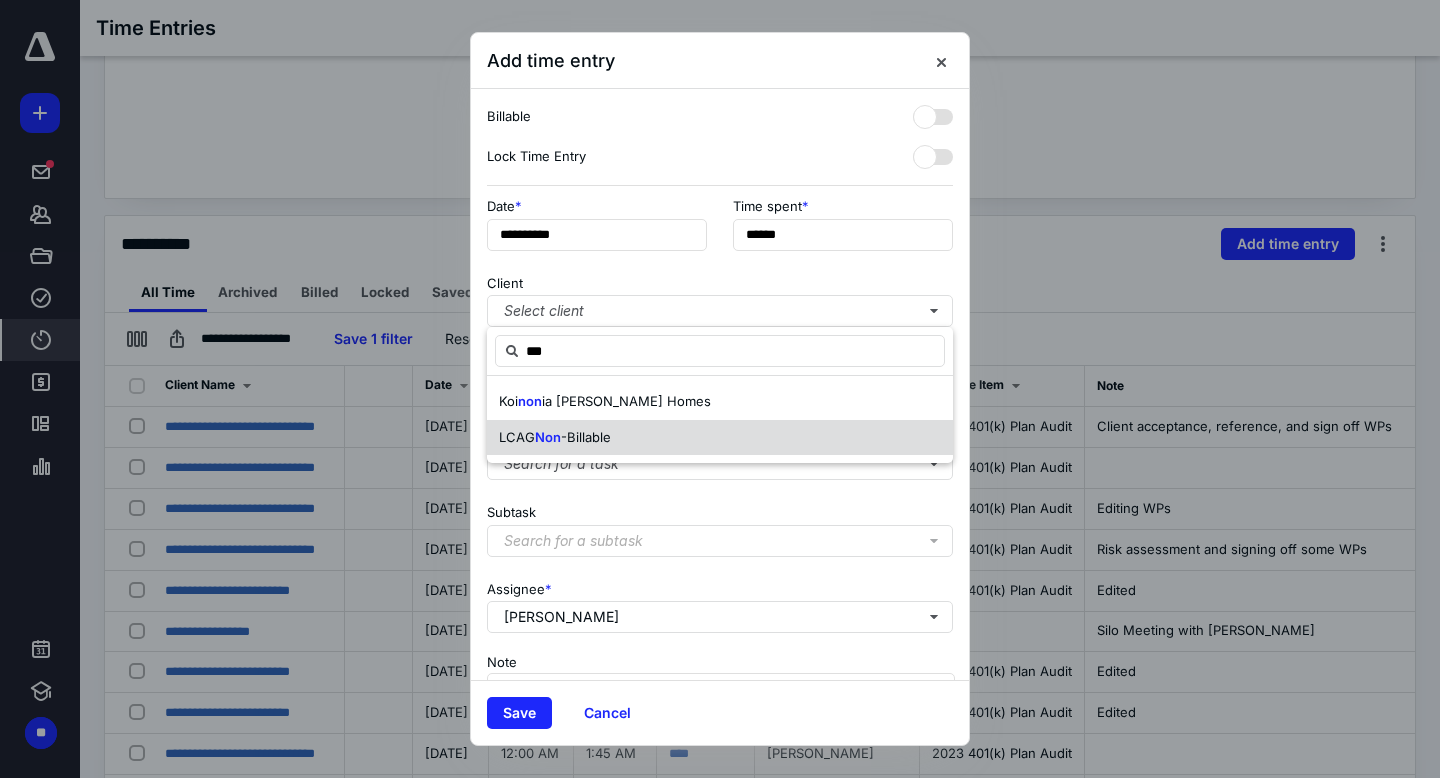 click on "LCAG  Non -Billable" at bounding box center (720, 438) 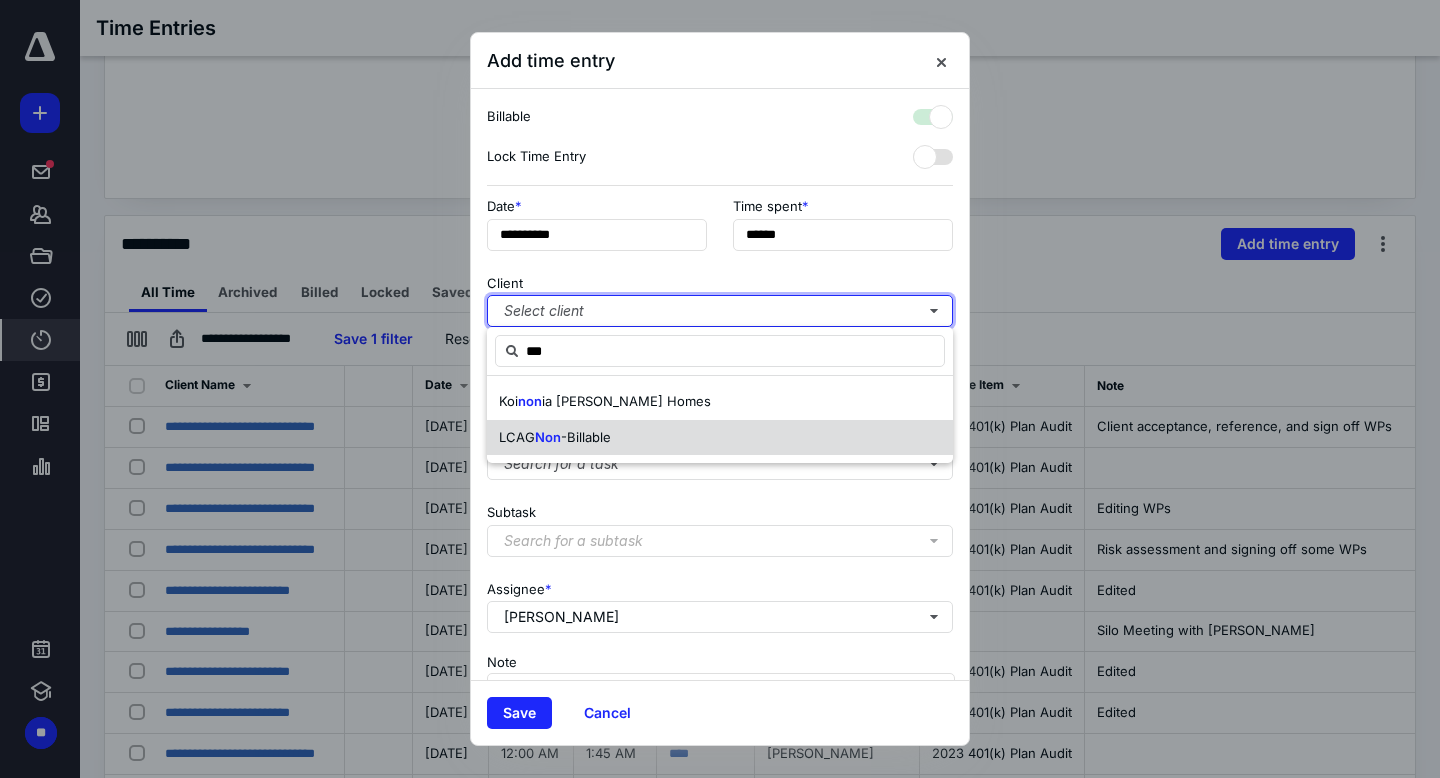 checkbox on "true" 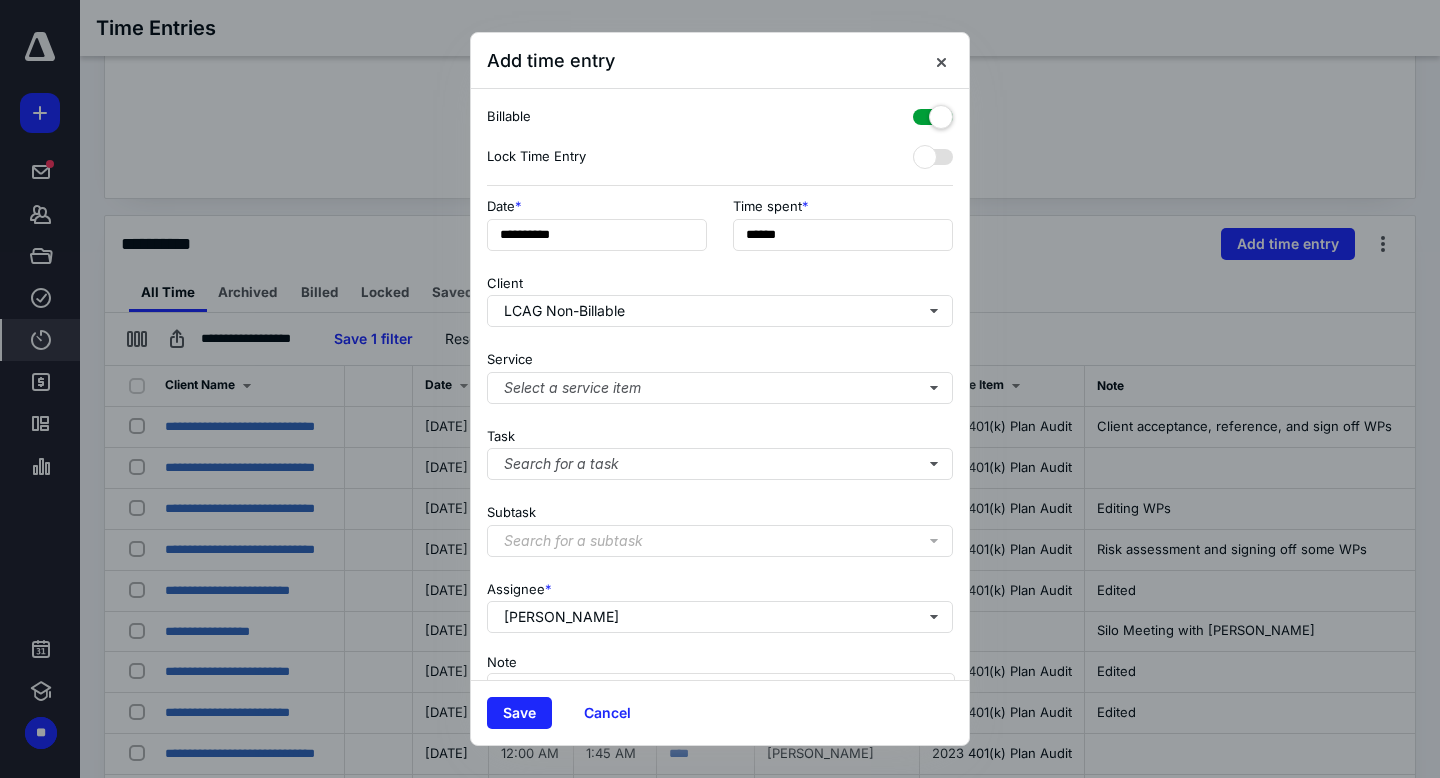 click at bounding box center (933, 113) 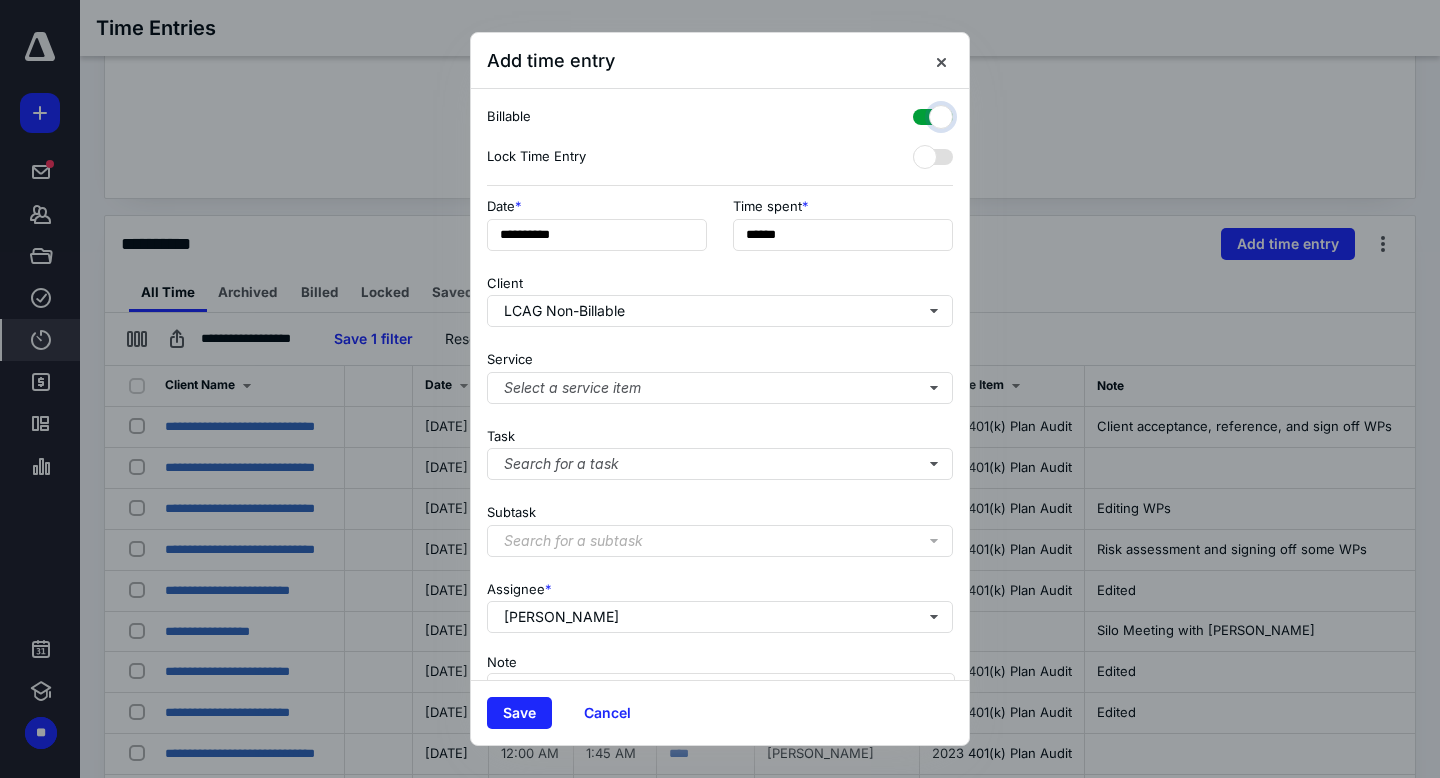 click at bounding box center (923, 114) 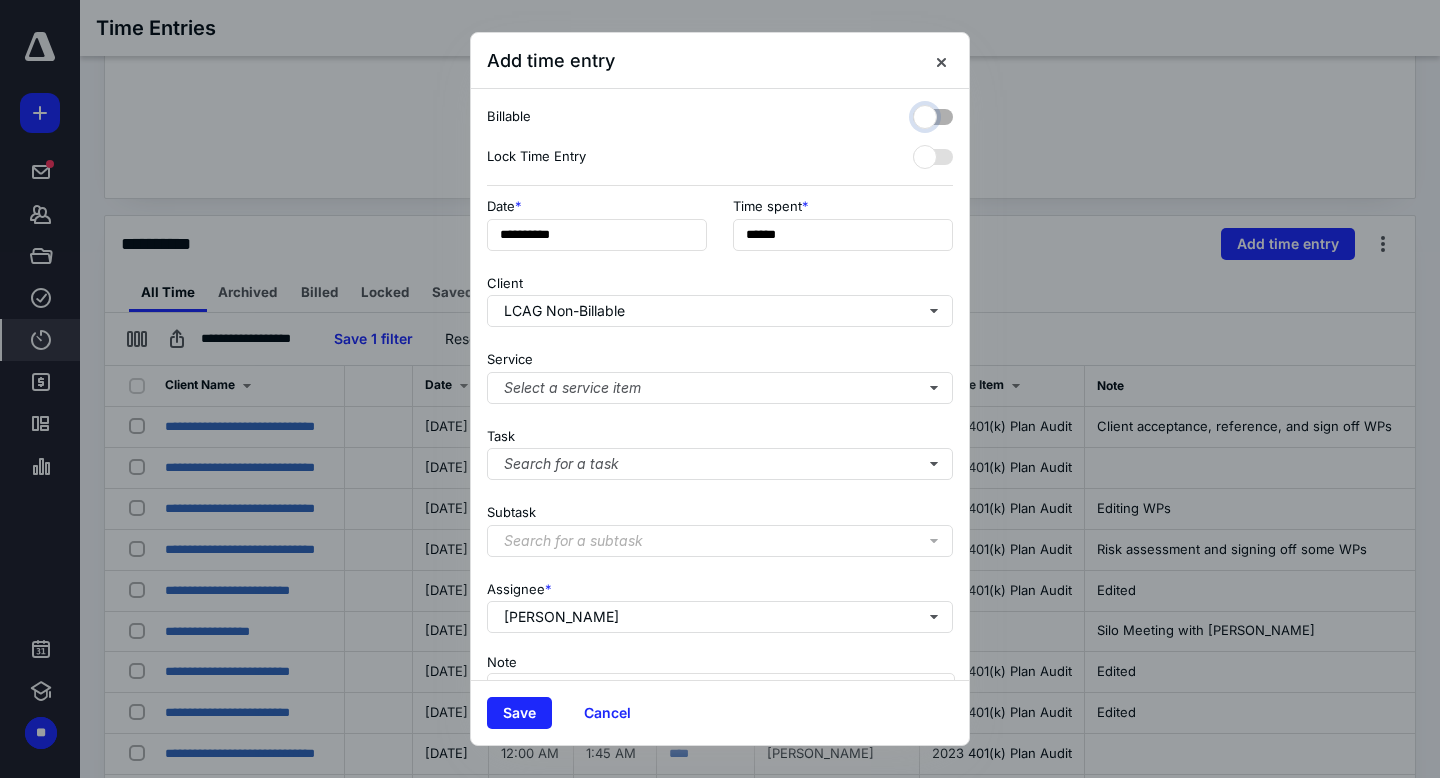 checkbox on "false" 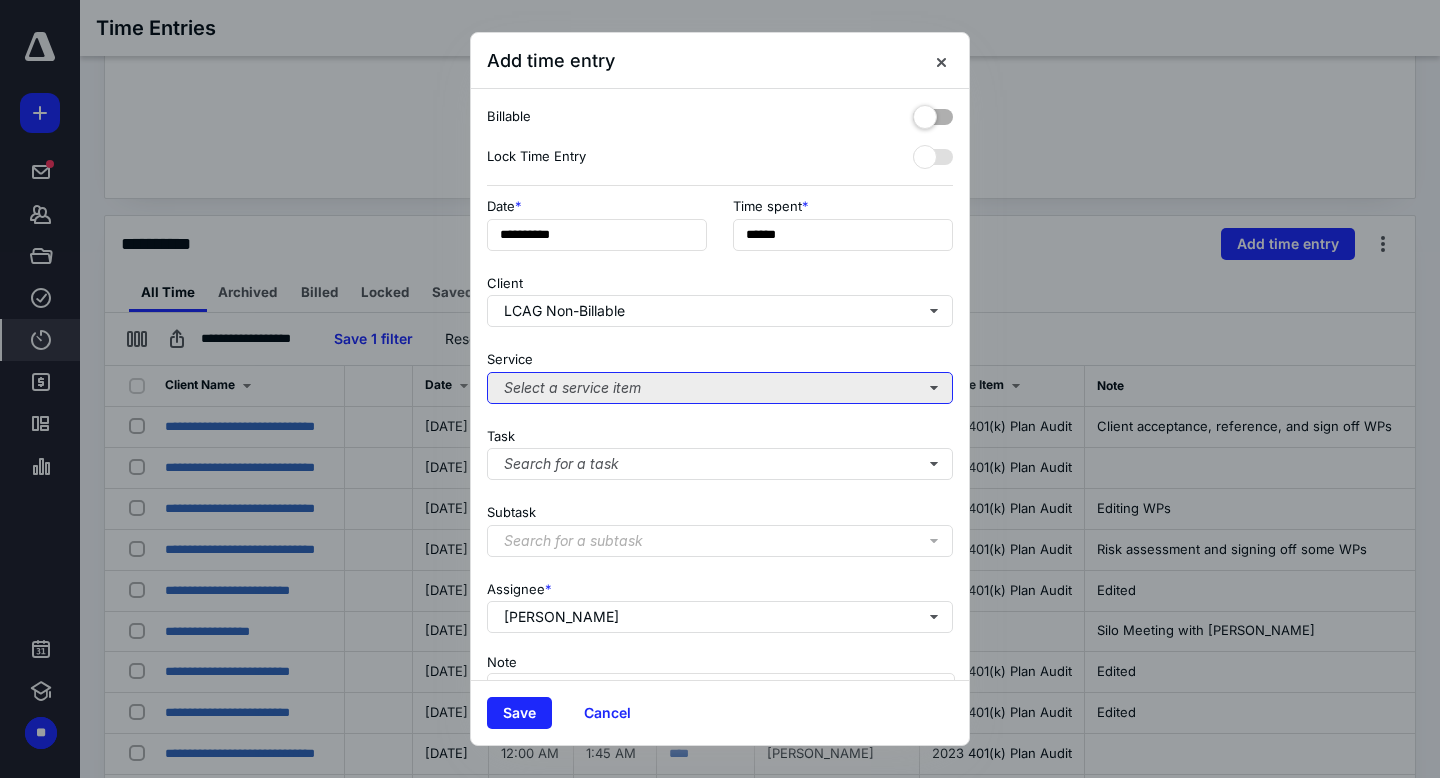 click on "Select a service item" at bounding box center (720, 388) 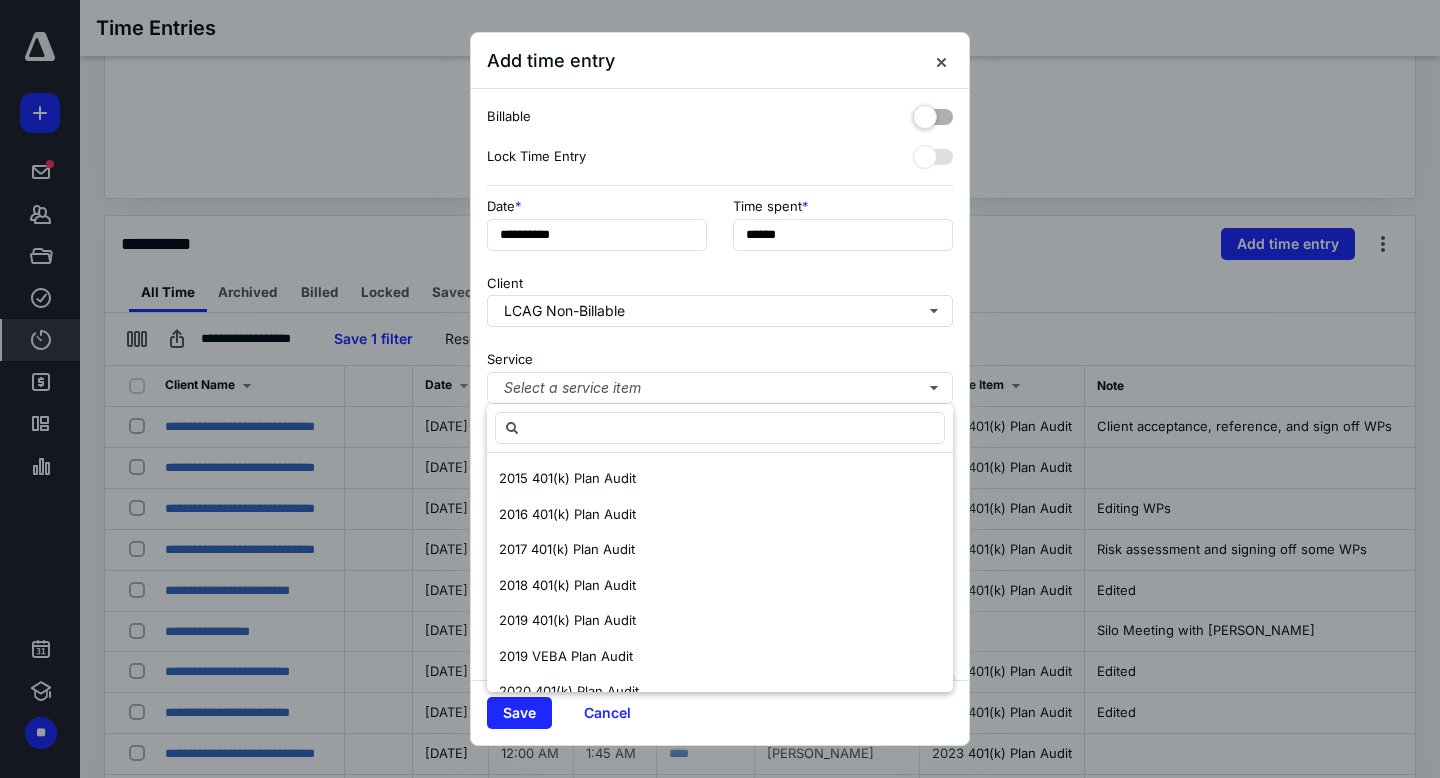 click on "Service Select a service item" at bounding box center [720, 373] 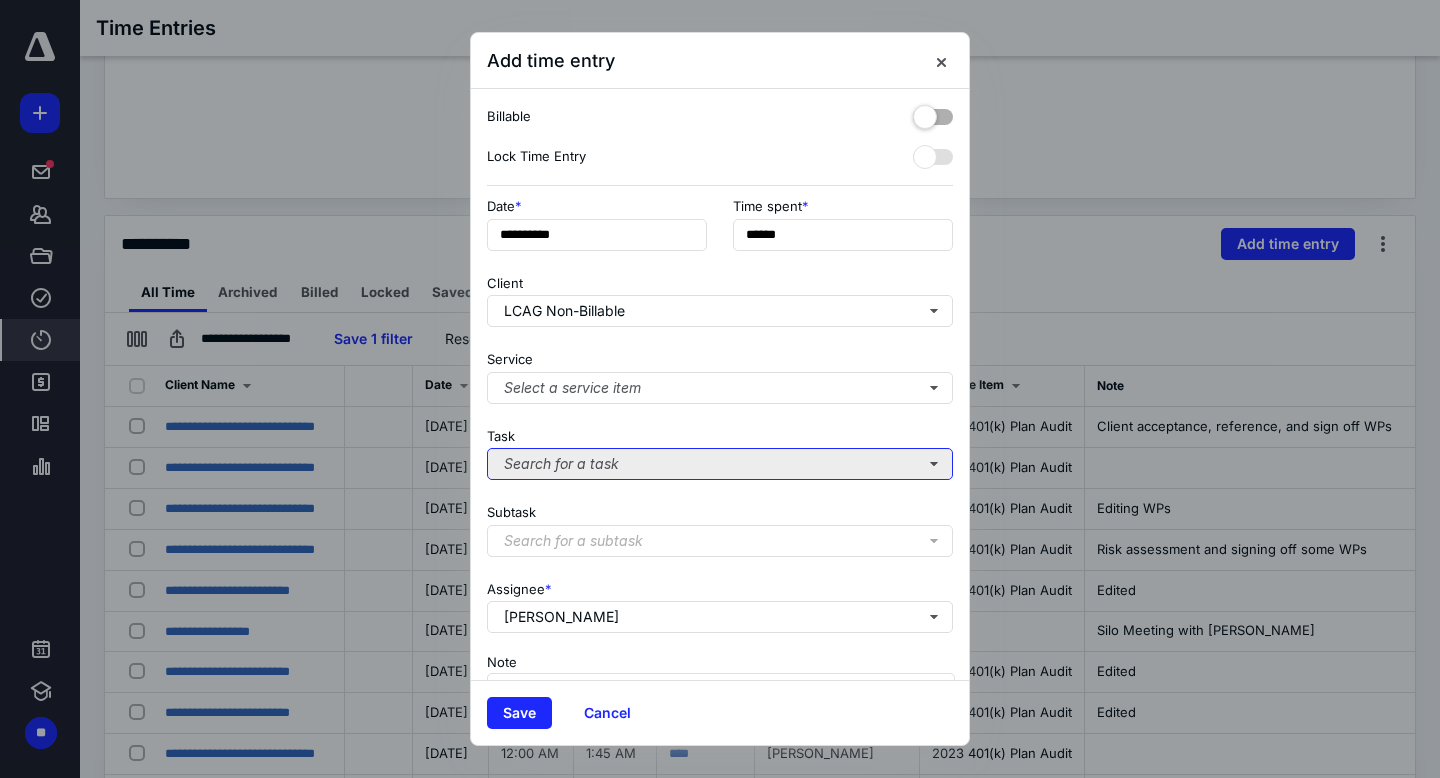 click on "Search for a task" at bounding box center (720, 464) 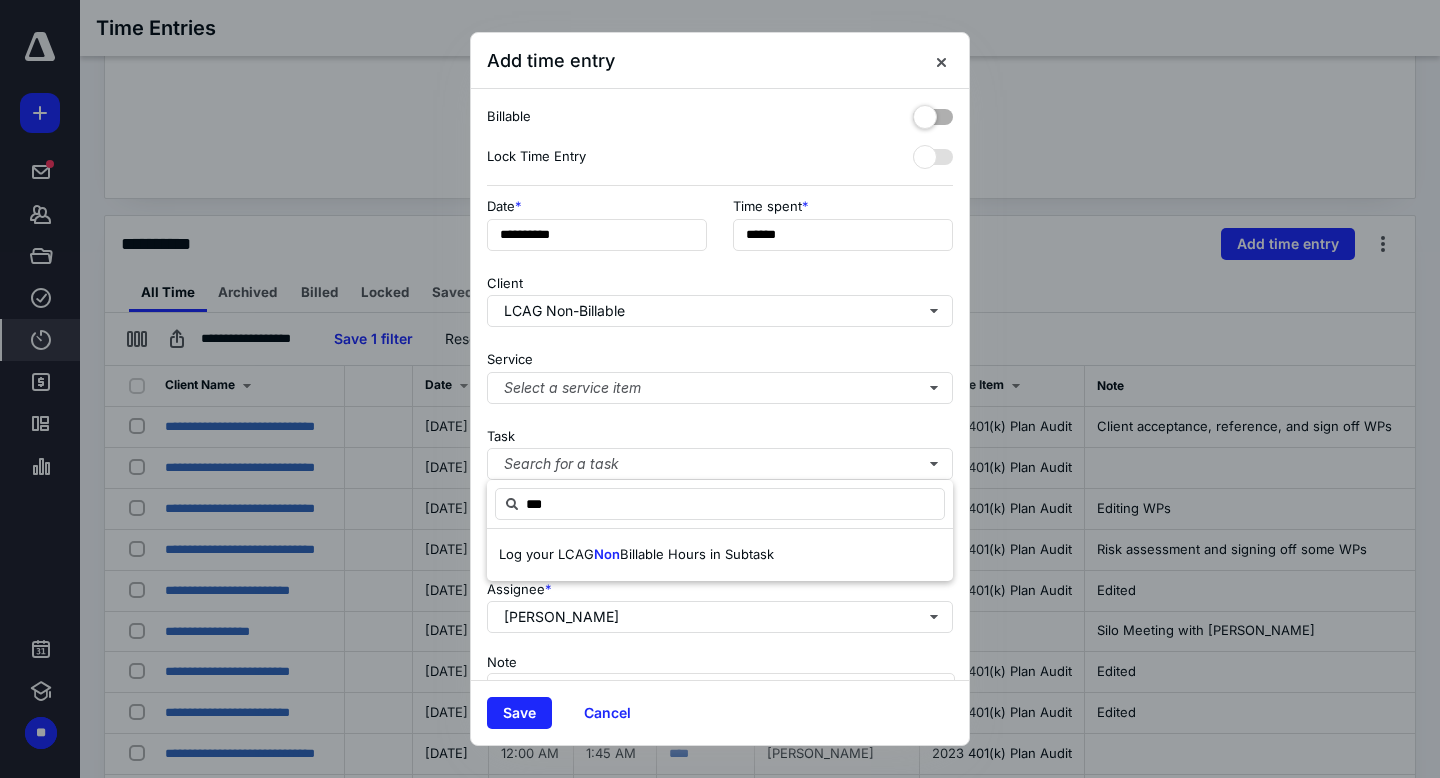 click on "Billable Hours in Subtask" at bounding box center (697, 554) 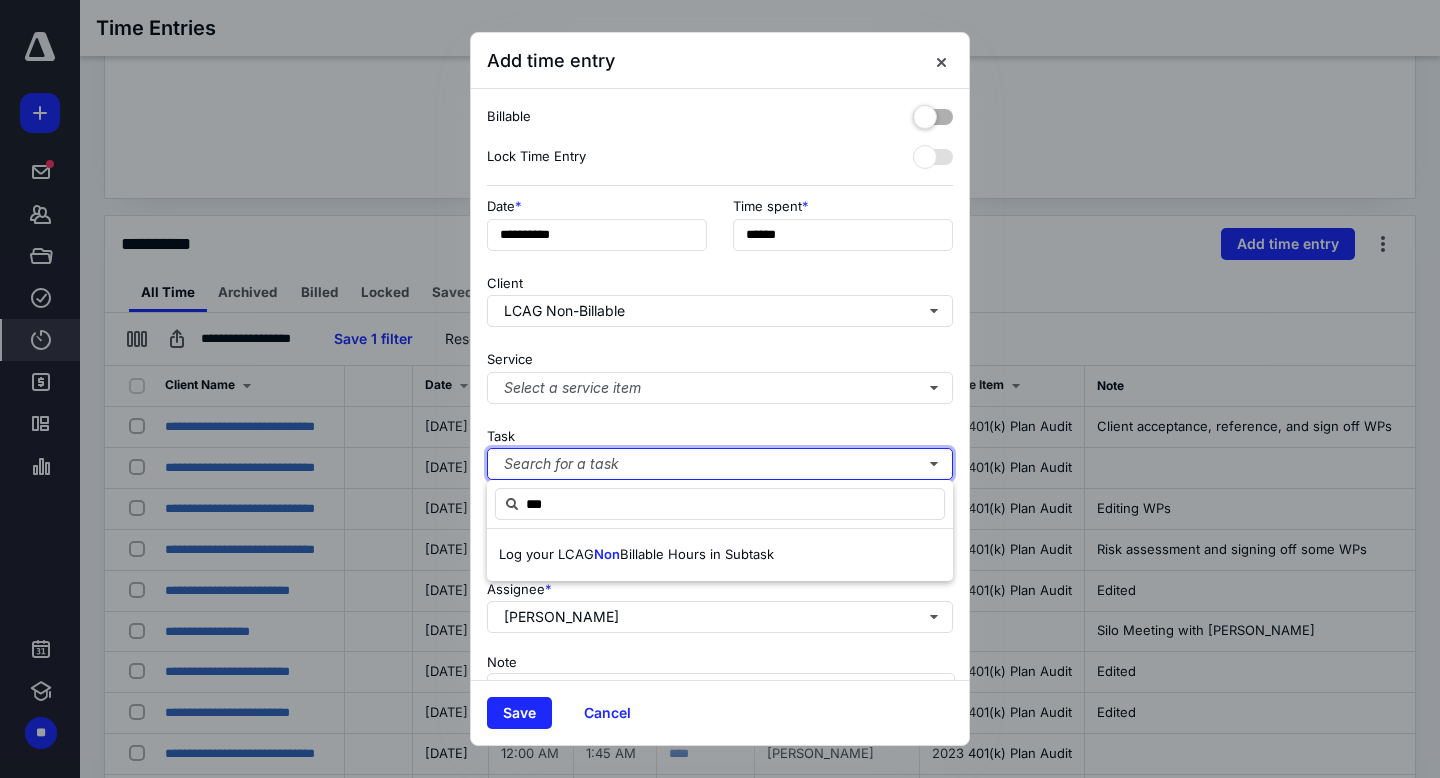 type 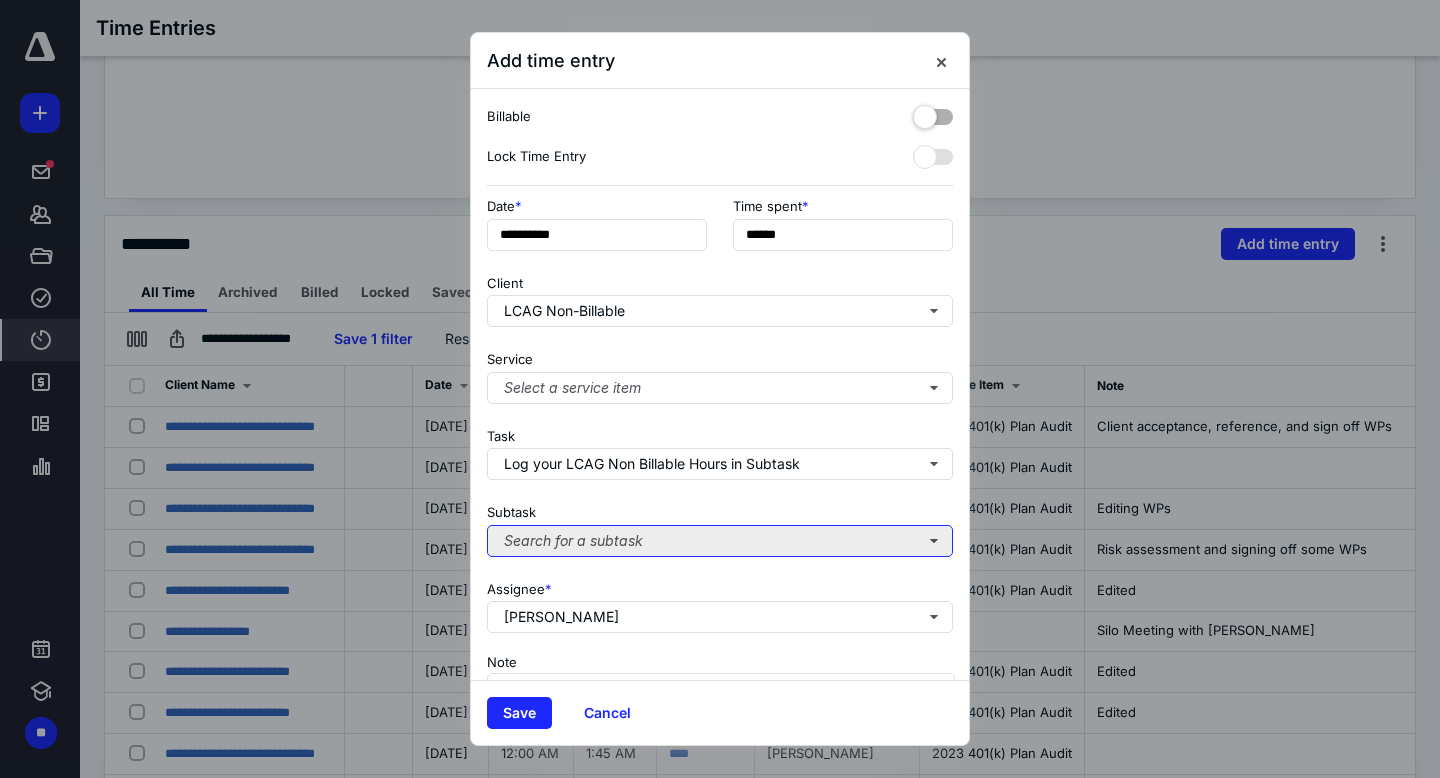 click on "Search for a subtask" at bounding box center (720, 541) 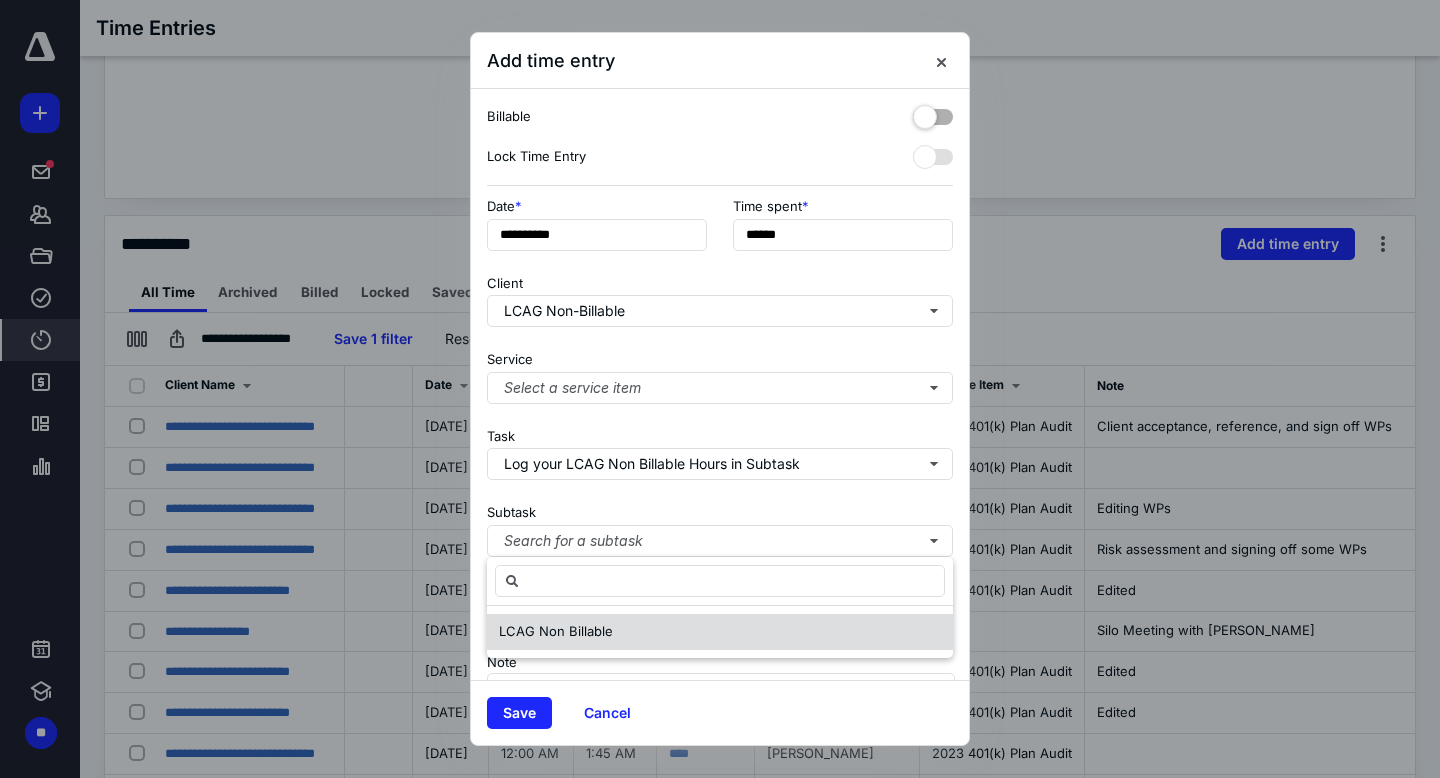 click on "LCAG Non Billable" at bounding box center [720, 632] 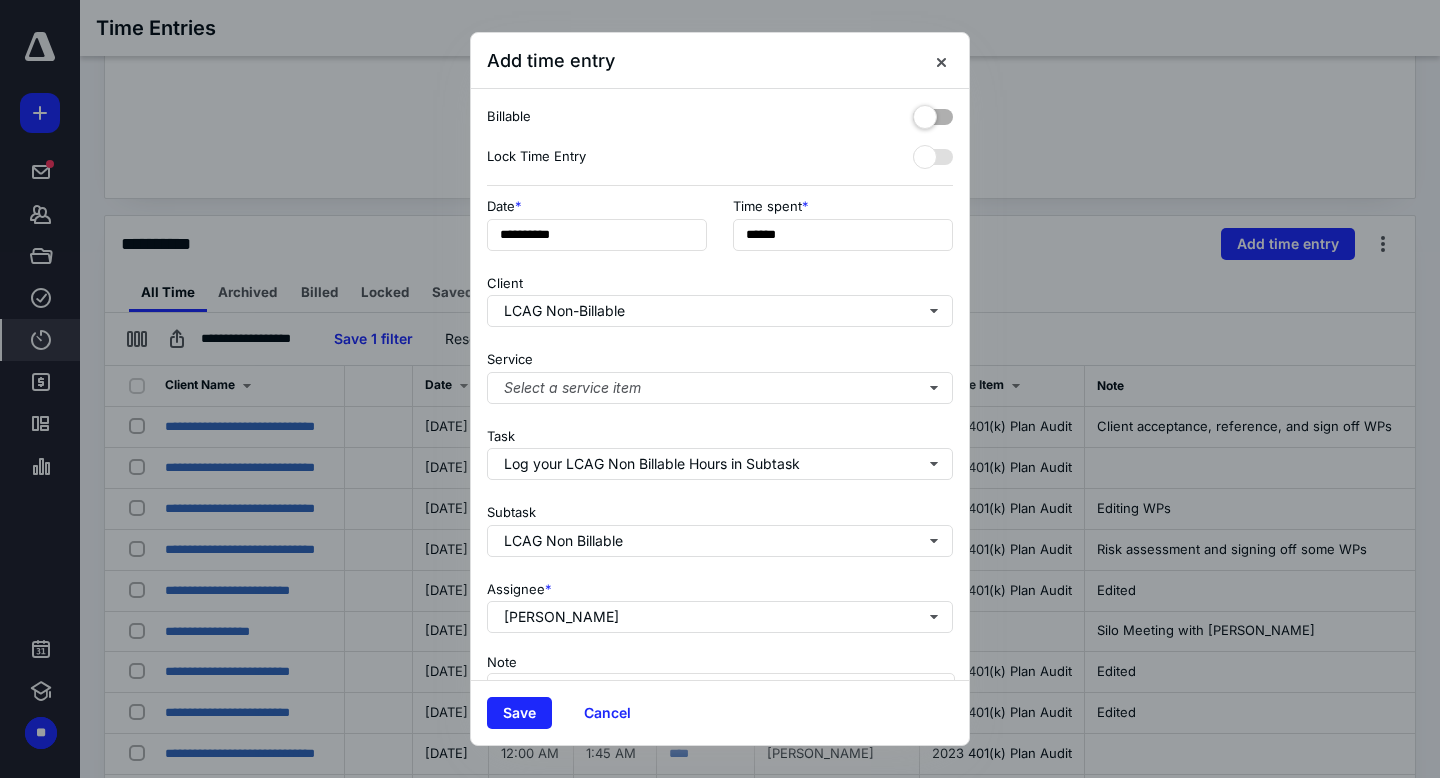 click on "**********" at bounding box center (720, 384) 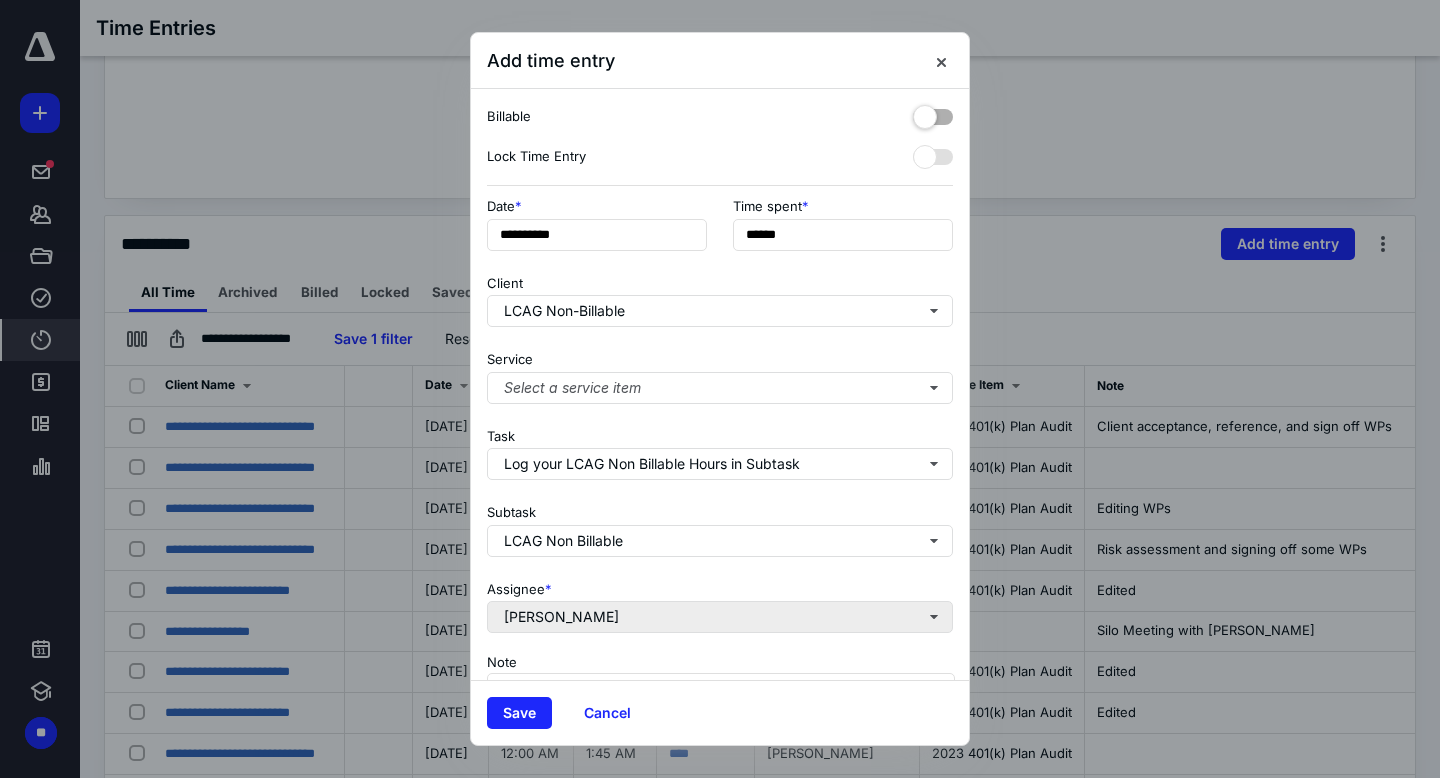 scroll, scrollTop: 109, scrollLeft: 0, axis: vertical 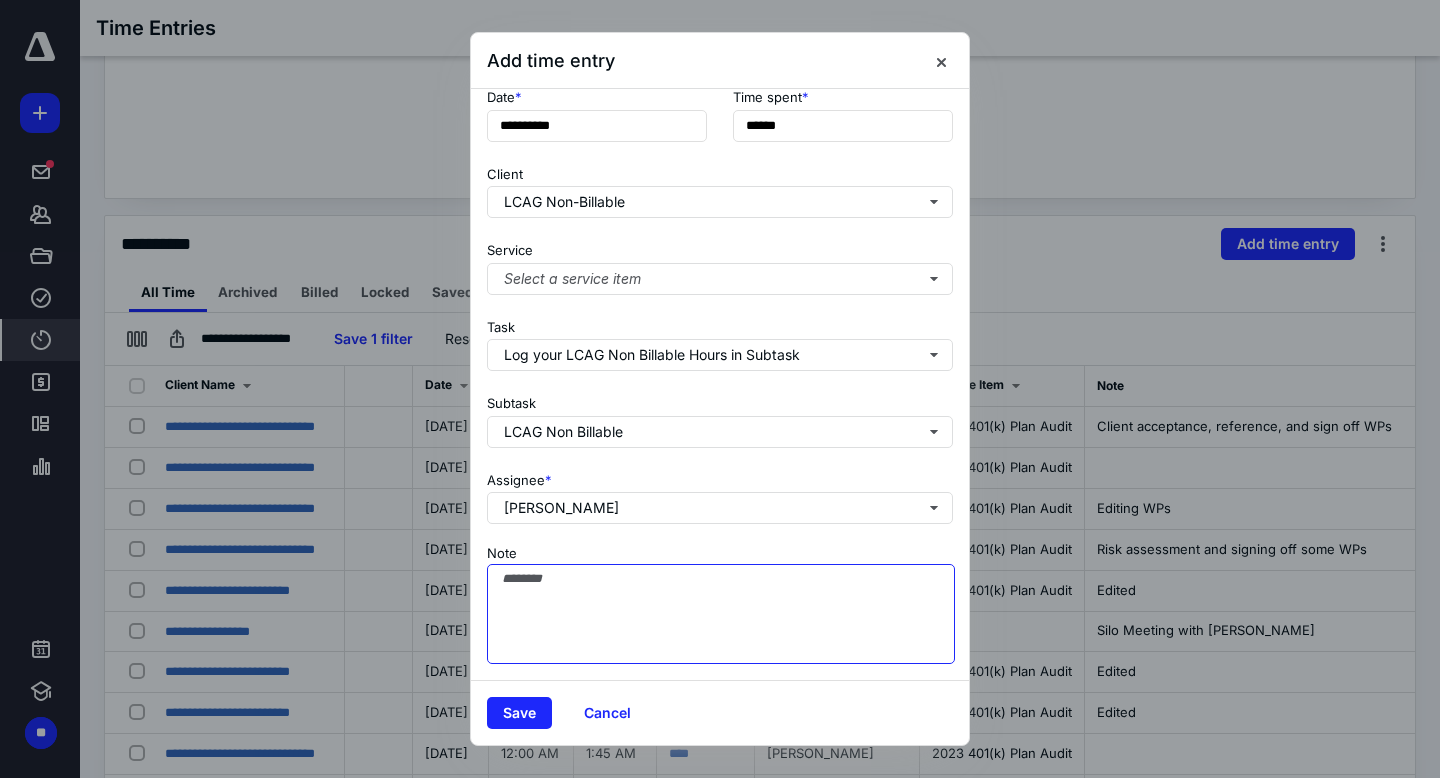 click on "Note" at bounding box center (721, 614) 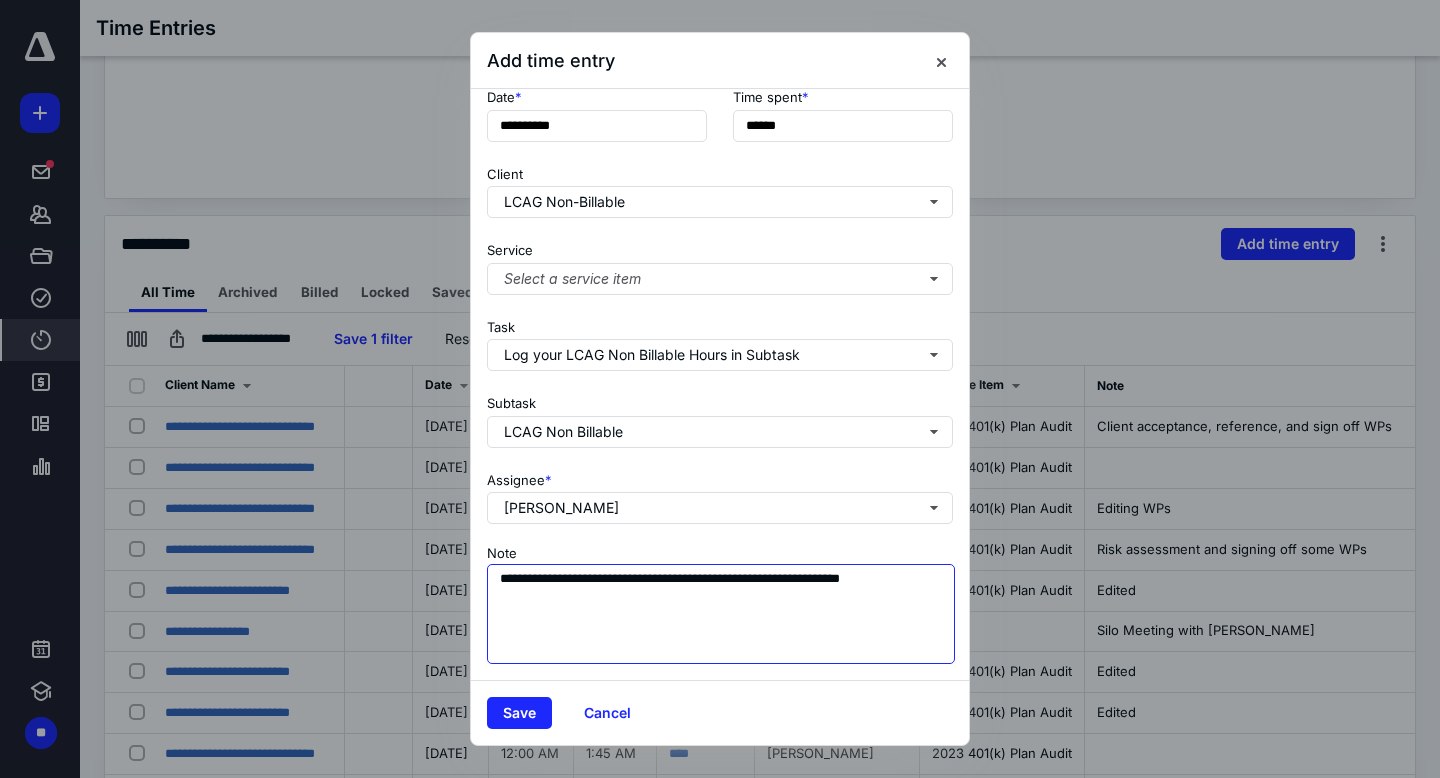 click on "**********" at bounding box center (721, 614) 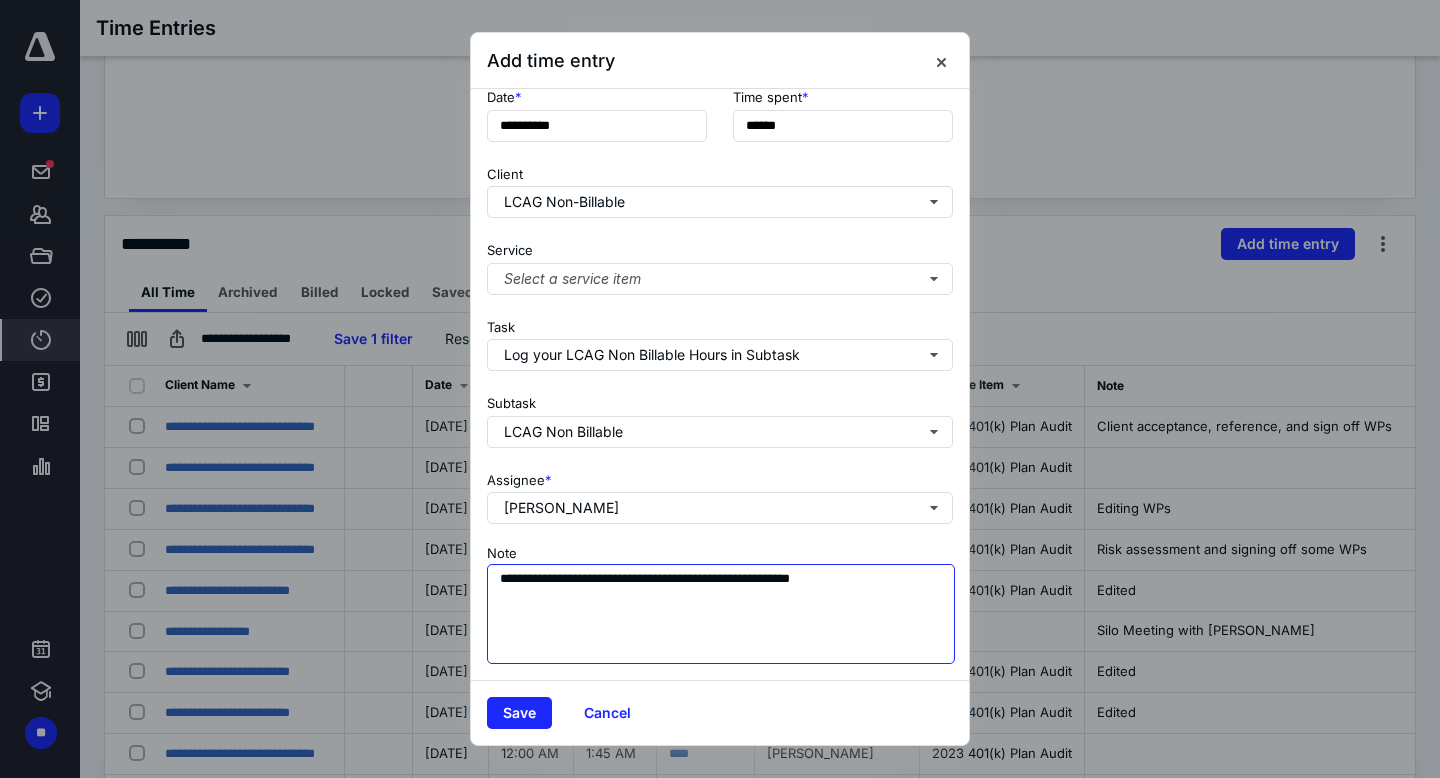 click on "**********" at bounding box center (721, 614) 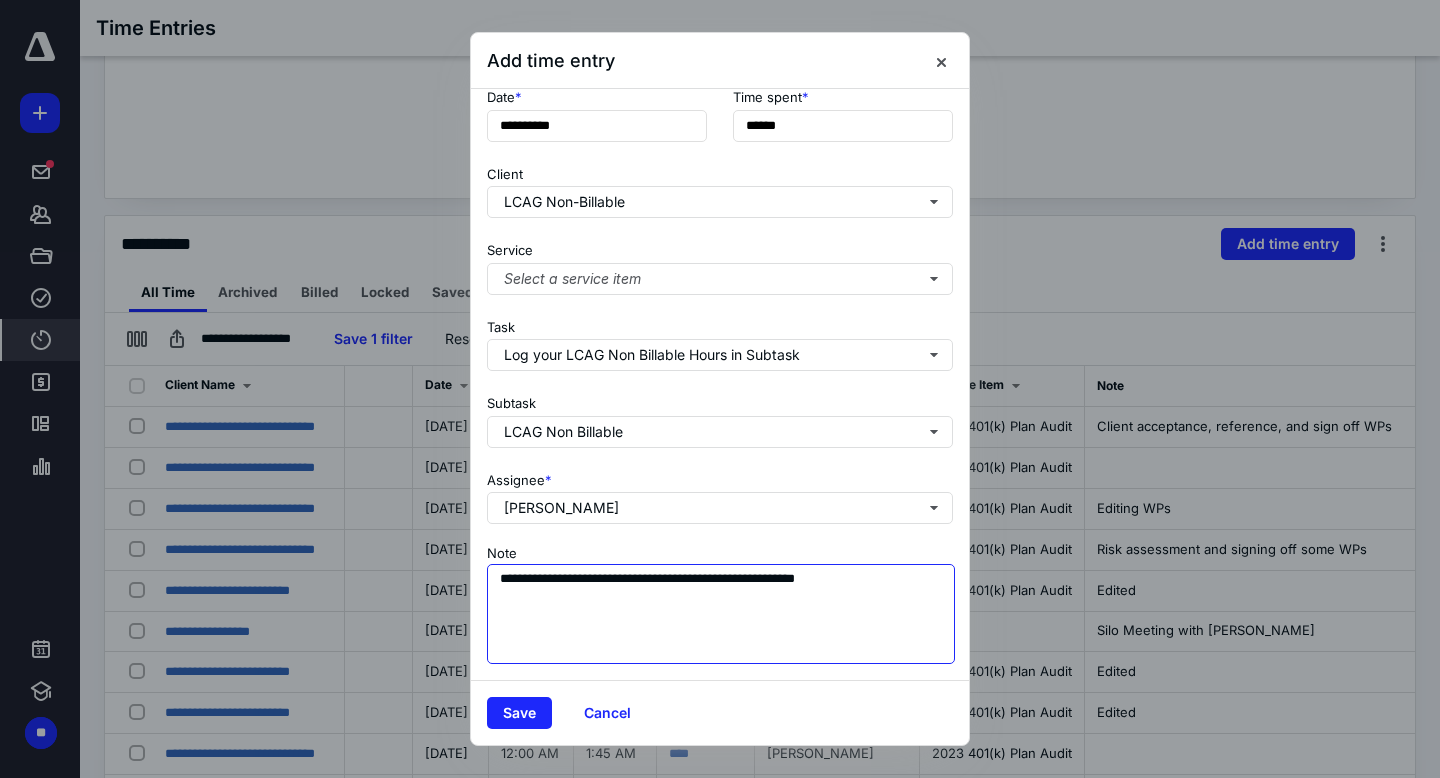 click on "**********" at bounding box center (721, 614) 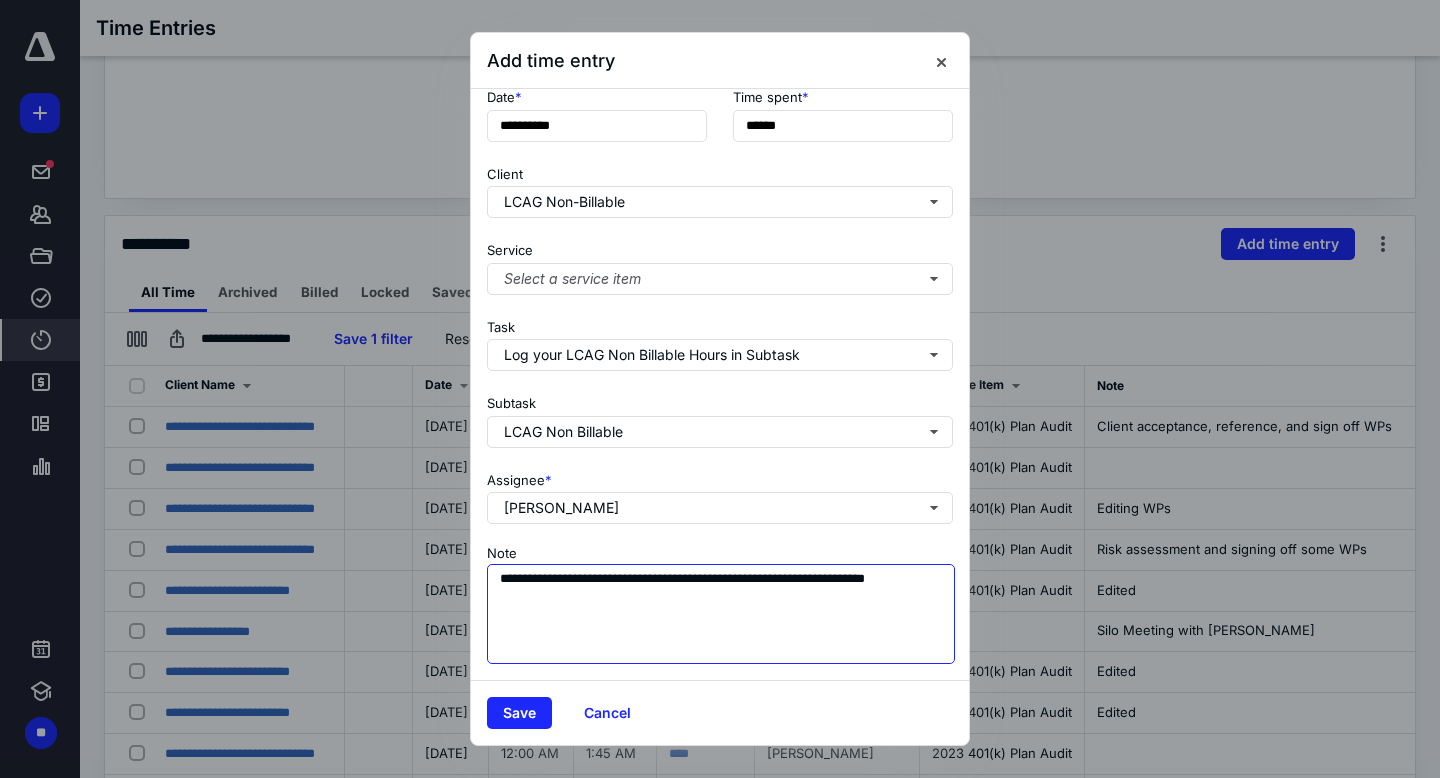 drag, startPoint x: 635, startPoint y: 582, endPoint x: 645, endPoint y: 608, distance: 27.856777 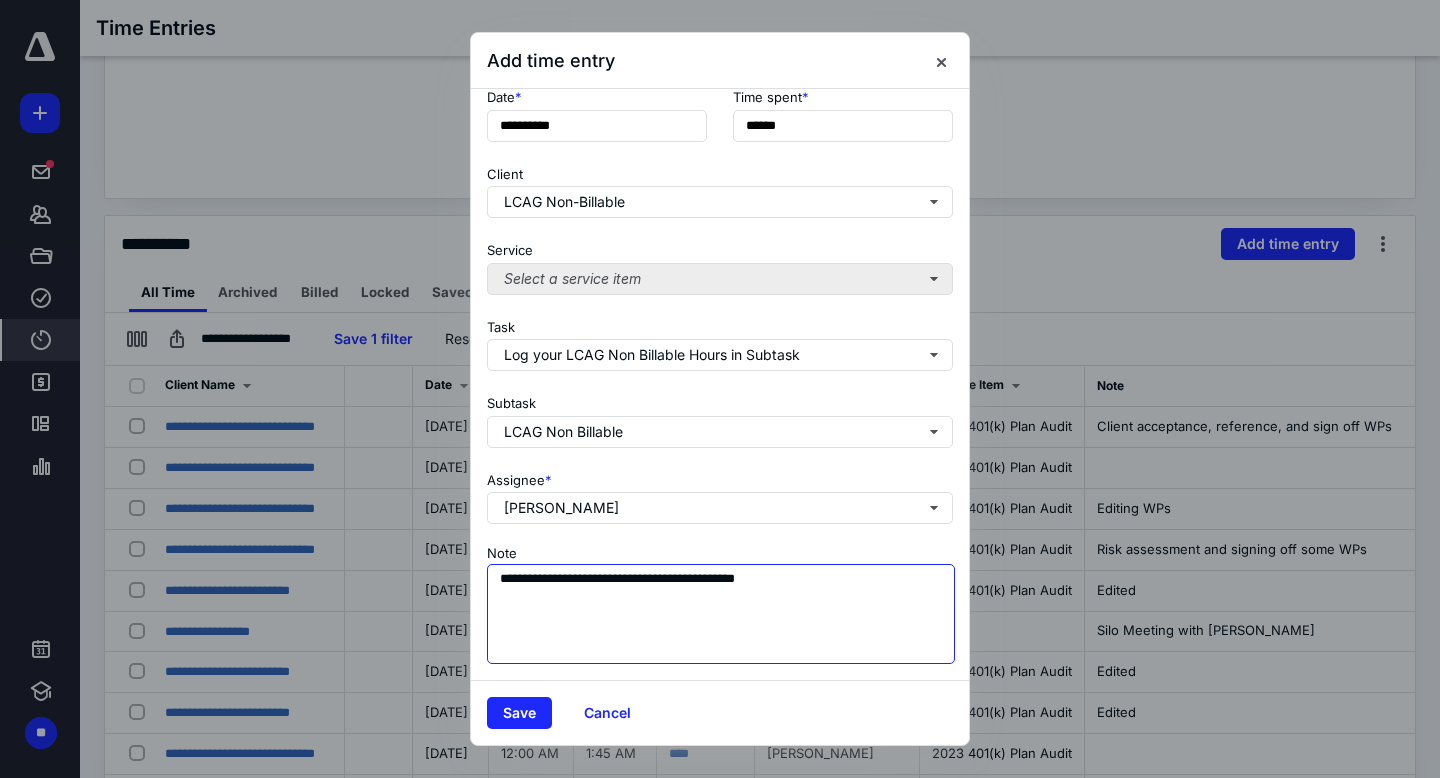 scroll, scrollTop: 0, scrollLeft: 0, axis: both 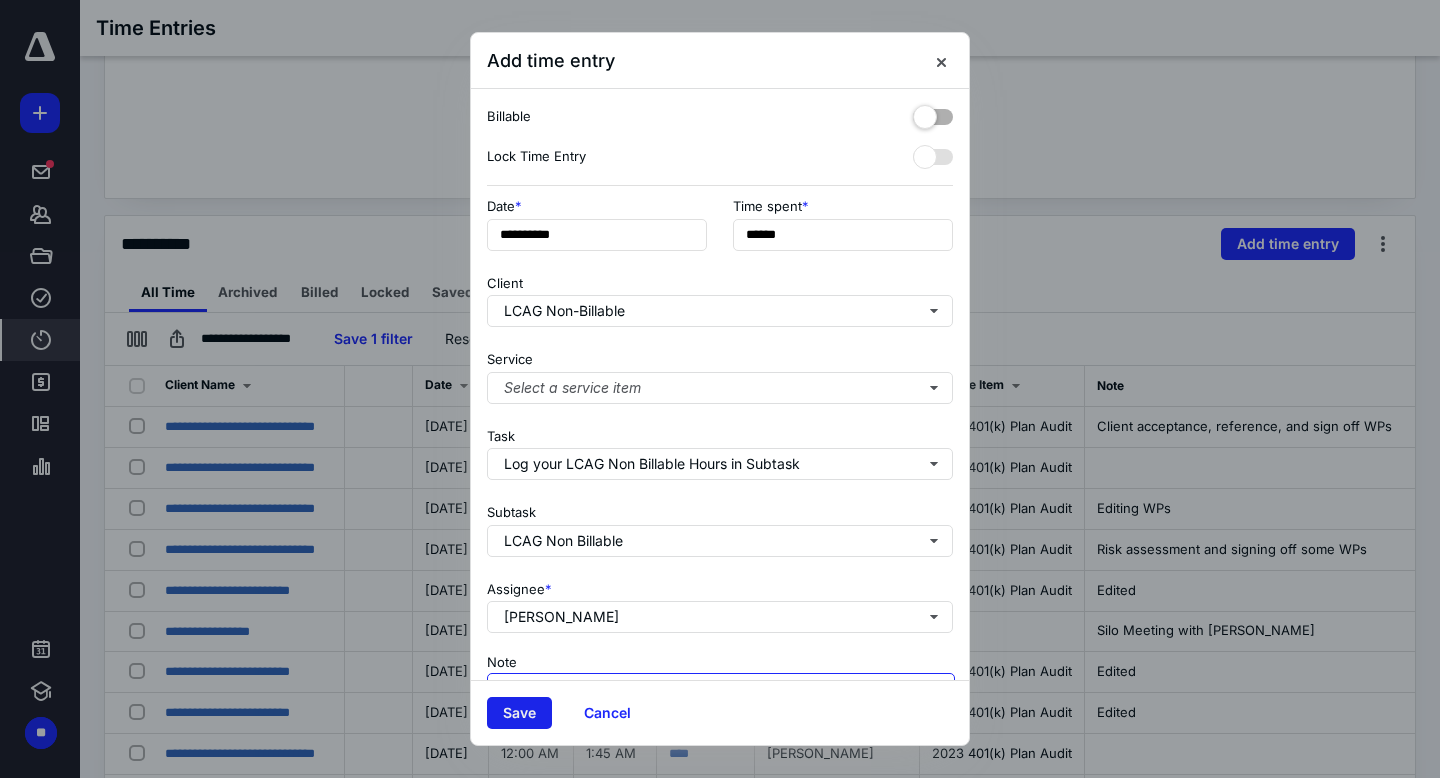 type on "**********" 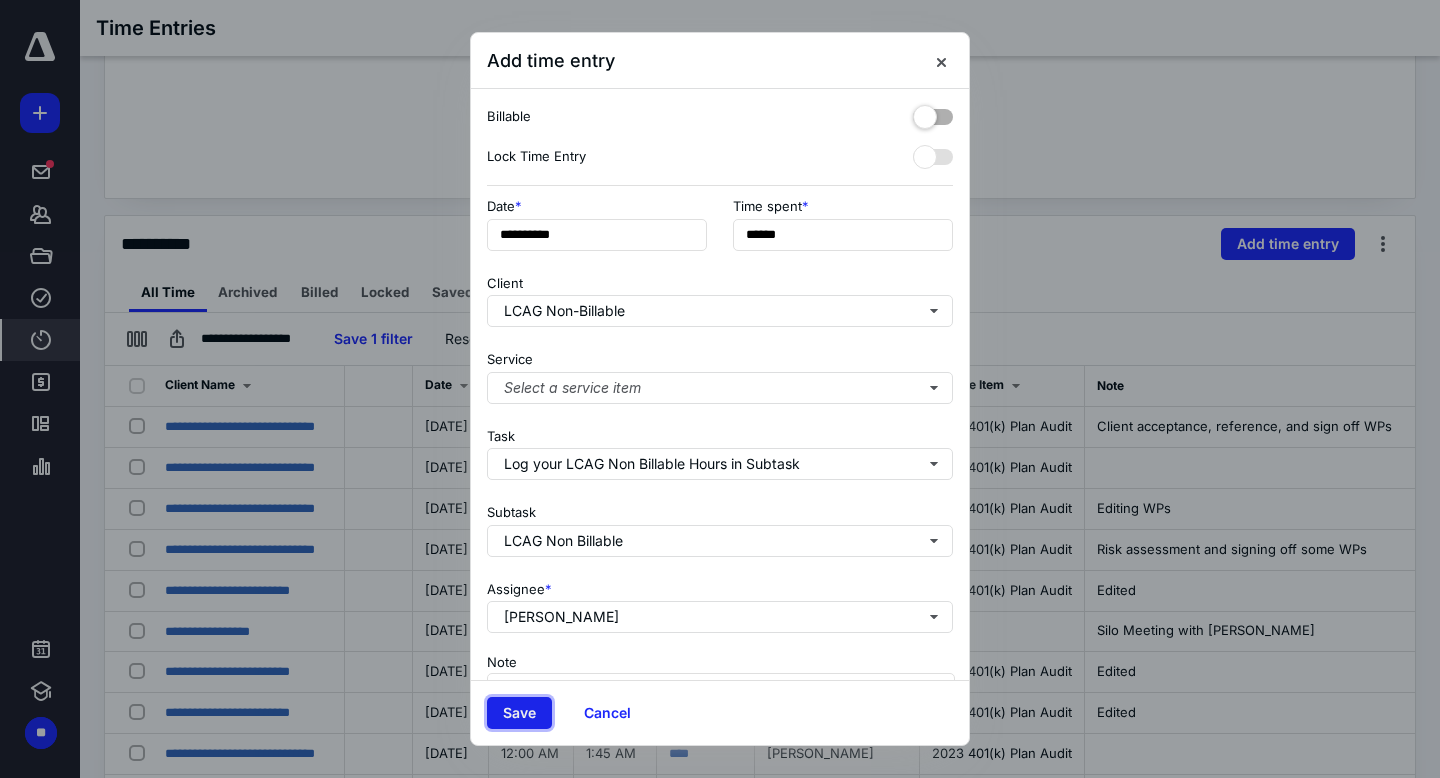 click on "Save" at bounding box center [519, 713] 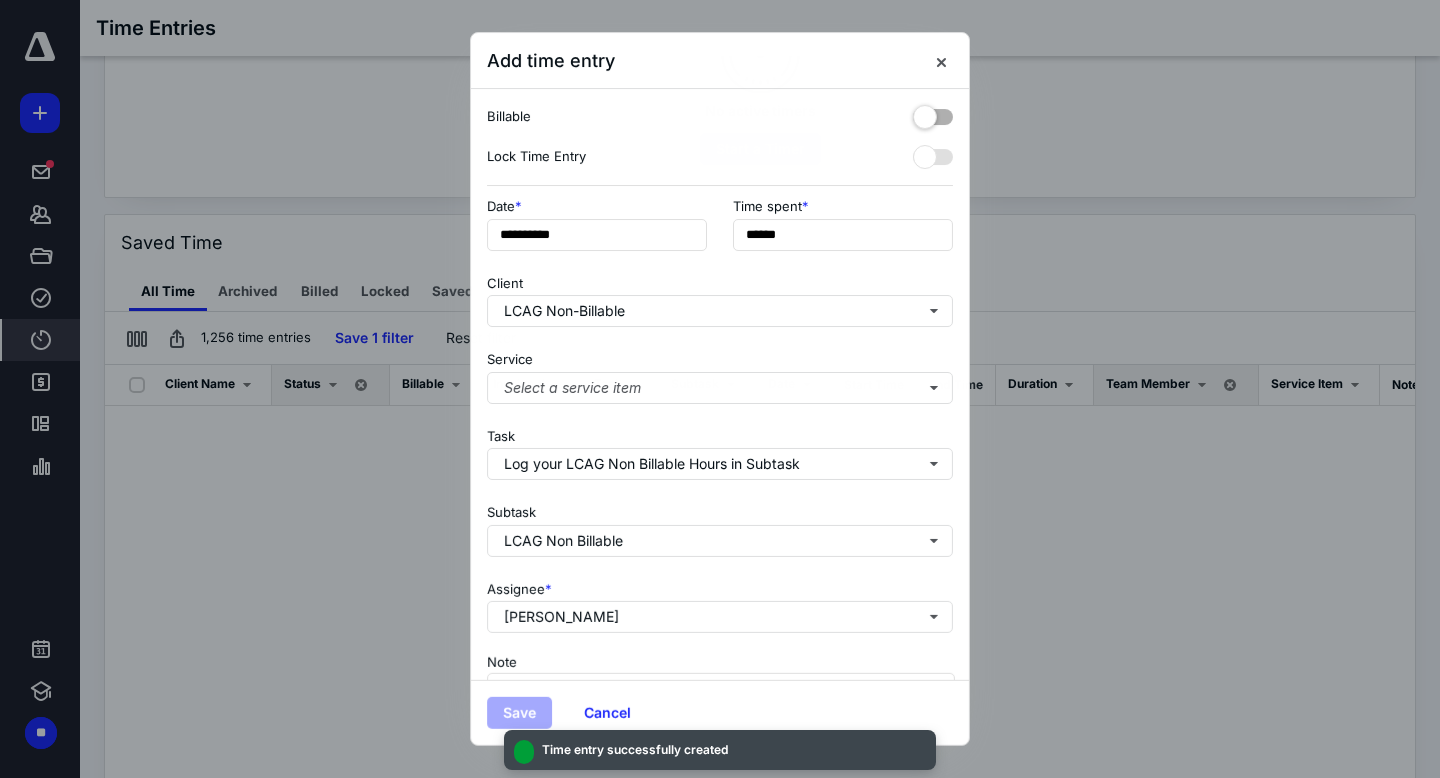 scroll, scrollTop: 0, scrollLeft: 25, axis: horizontal 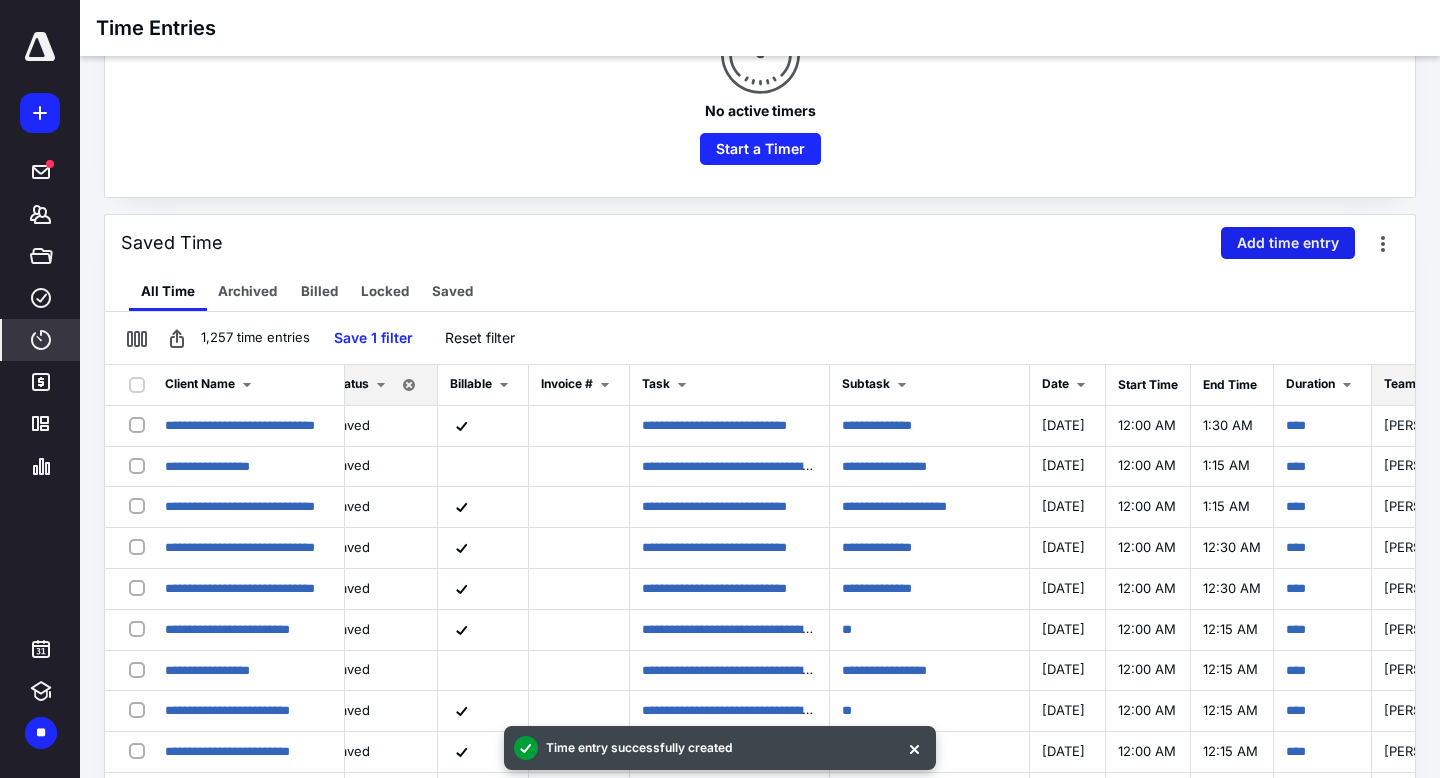 click on "Add time entry" at bounding box center [1288, 243] 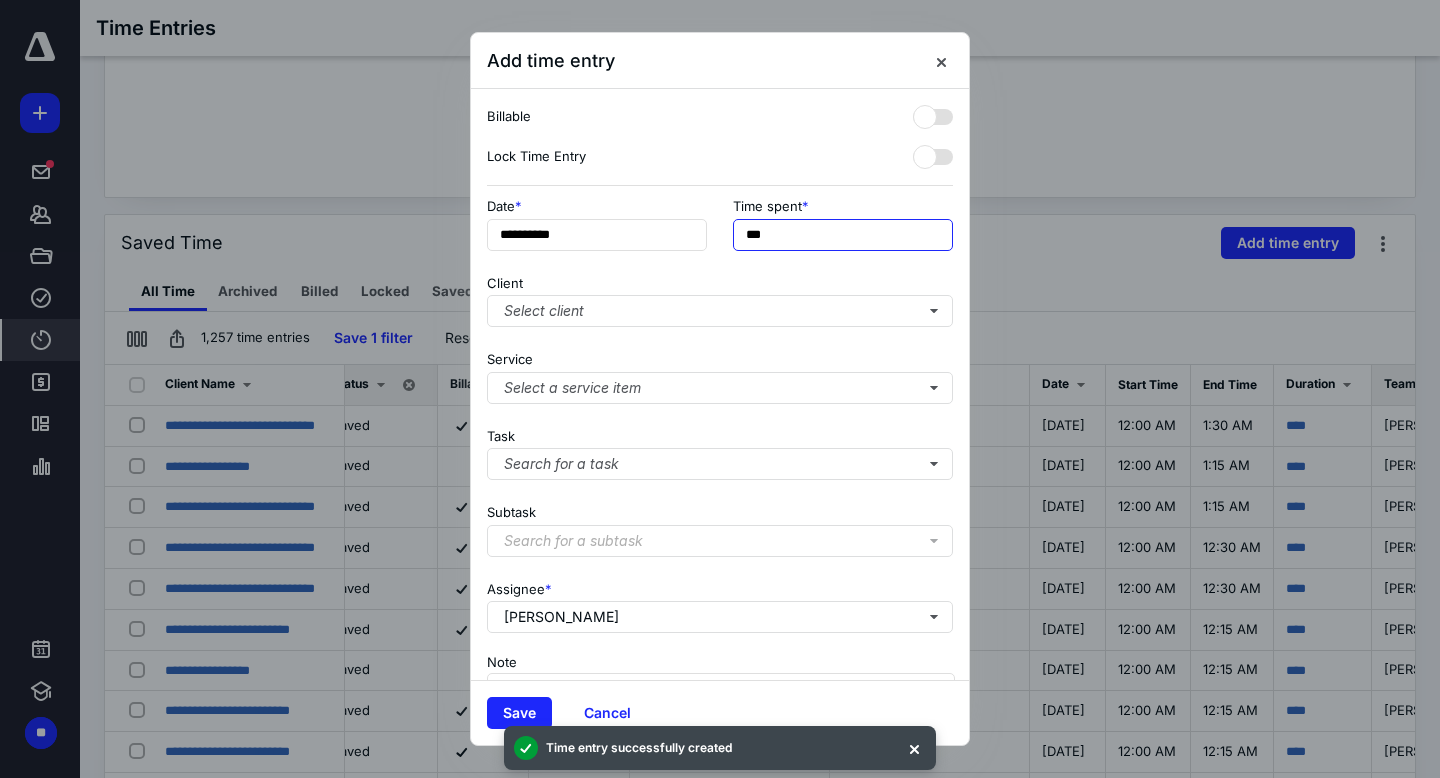 click on "***" at bounding box center (843, 235) 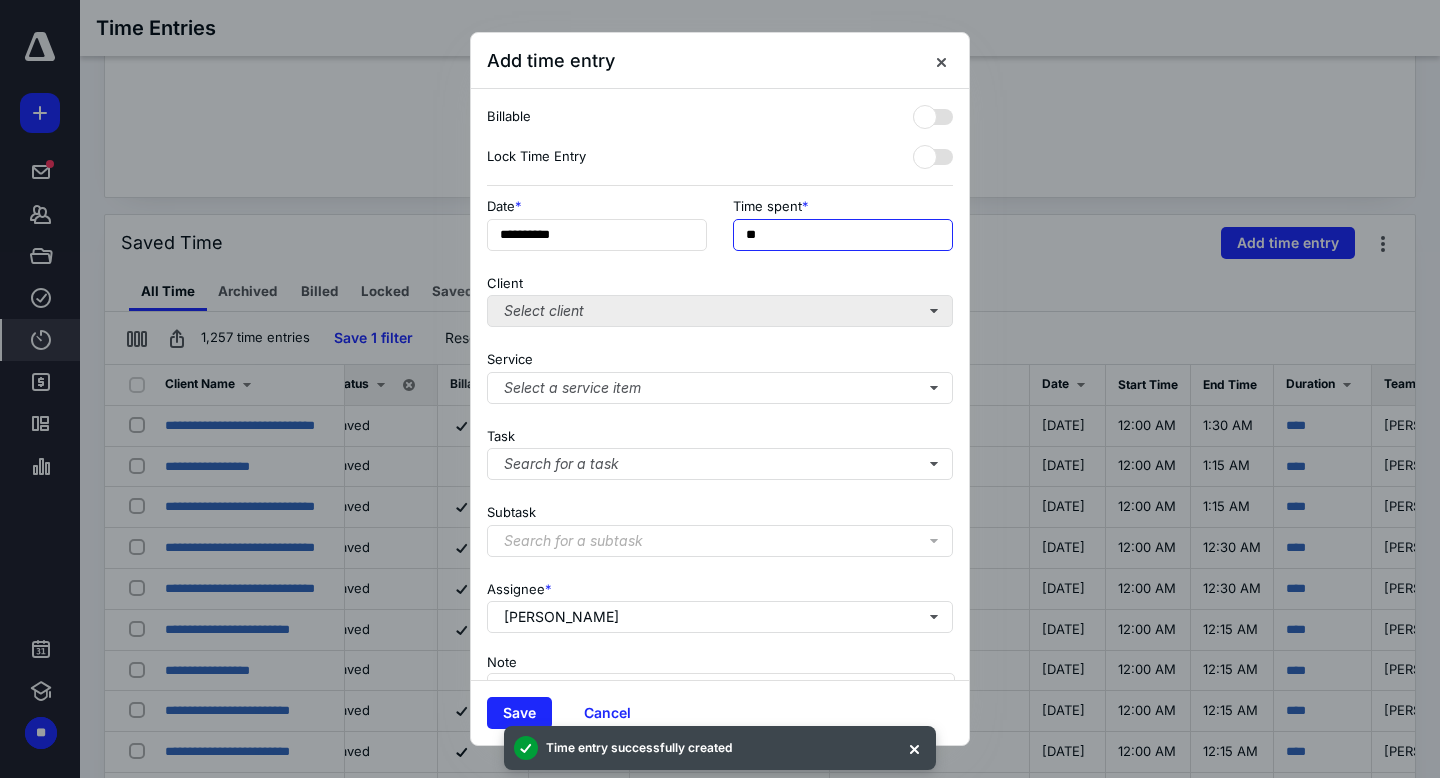 type on "**" 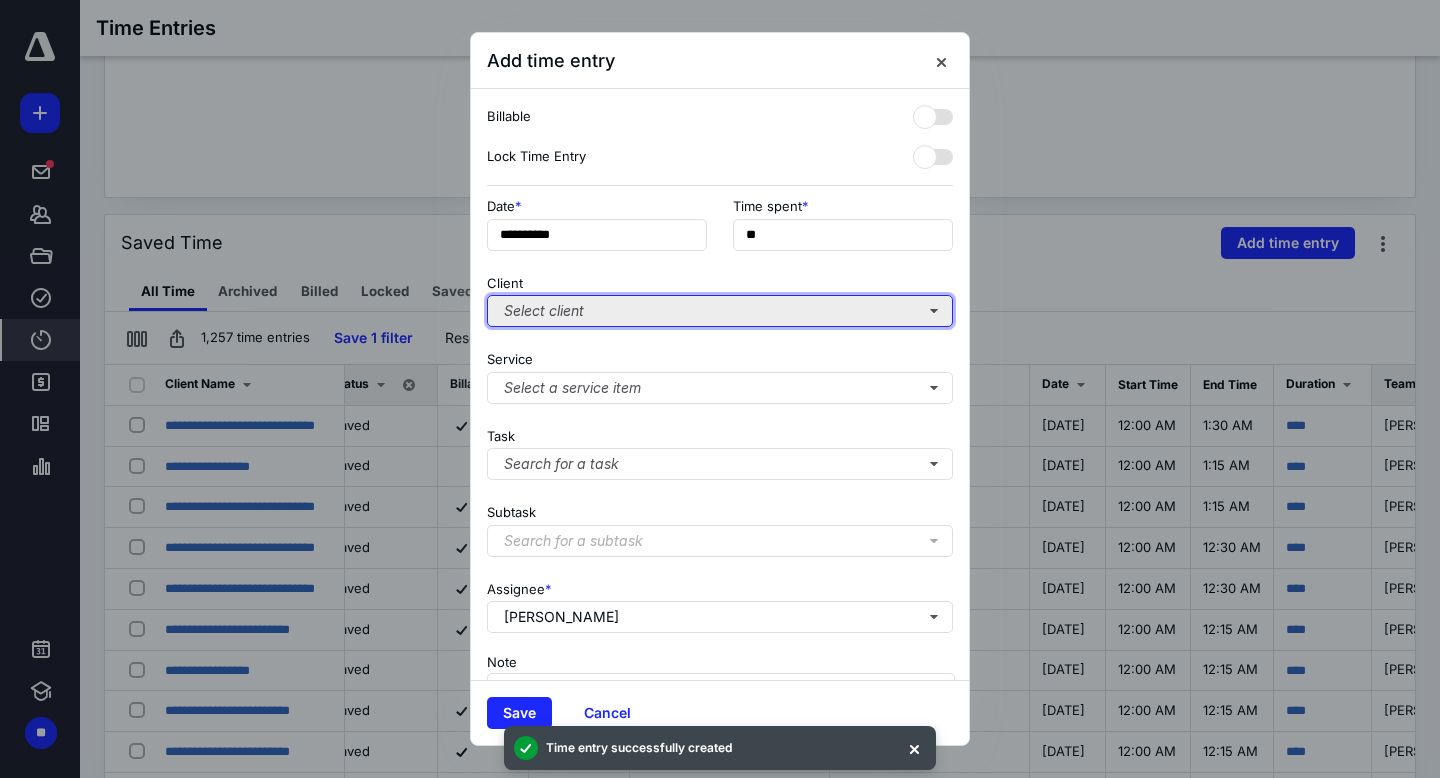 click on "Select client" at bounding box center (720, 311) 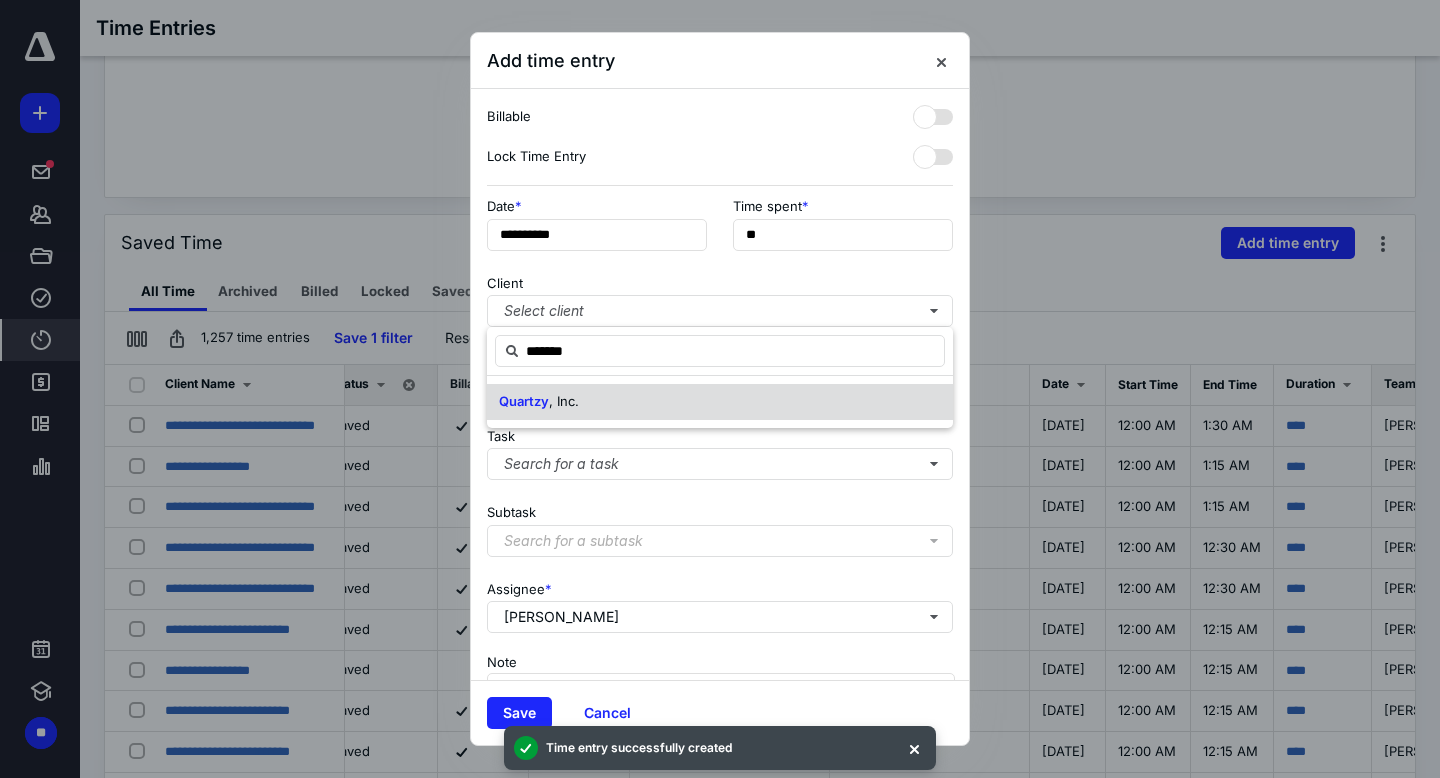 click on "Quartzy , Inc." at bounding box center [720, 402] 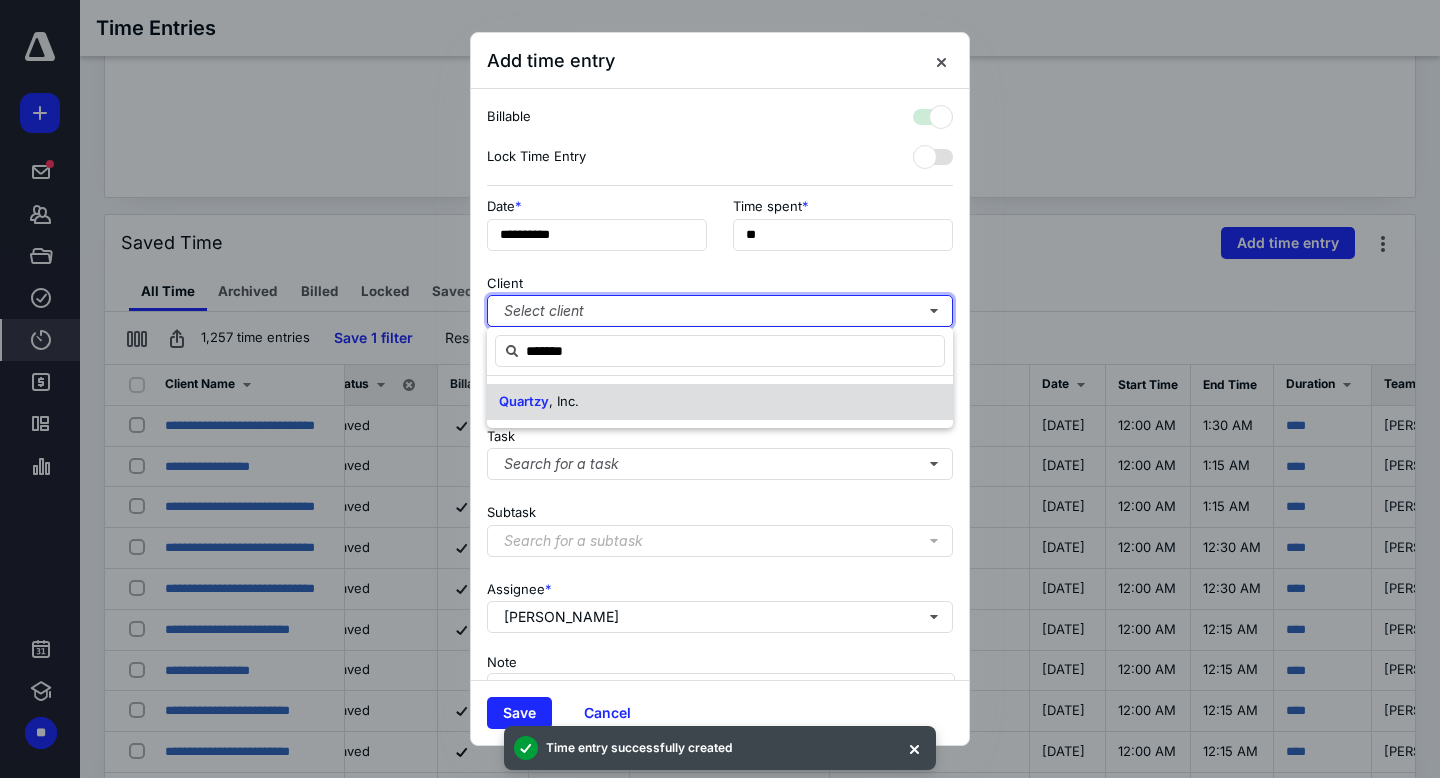checkbox on "true" 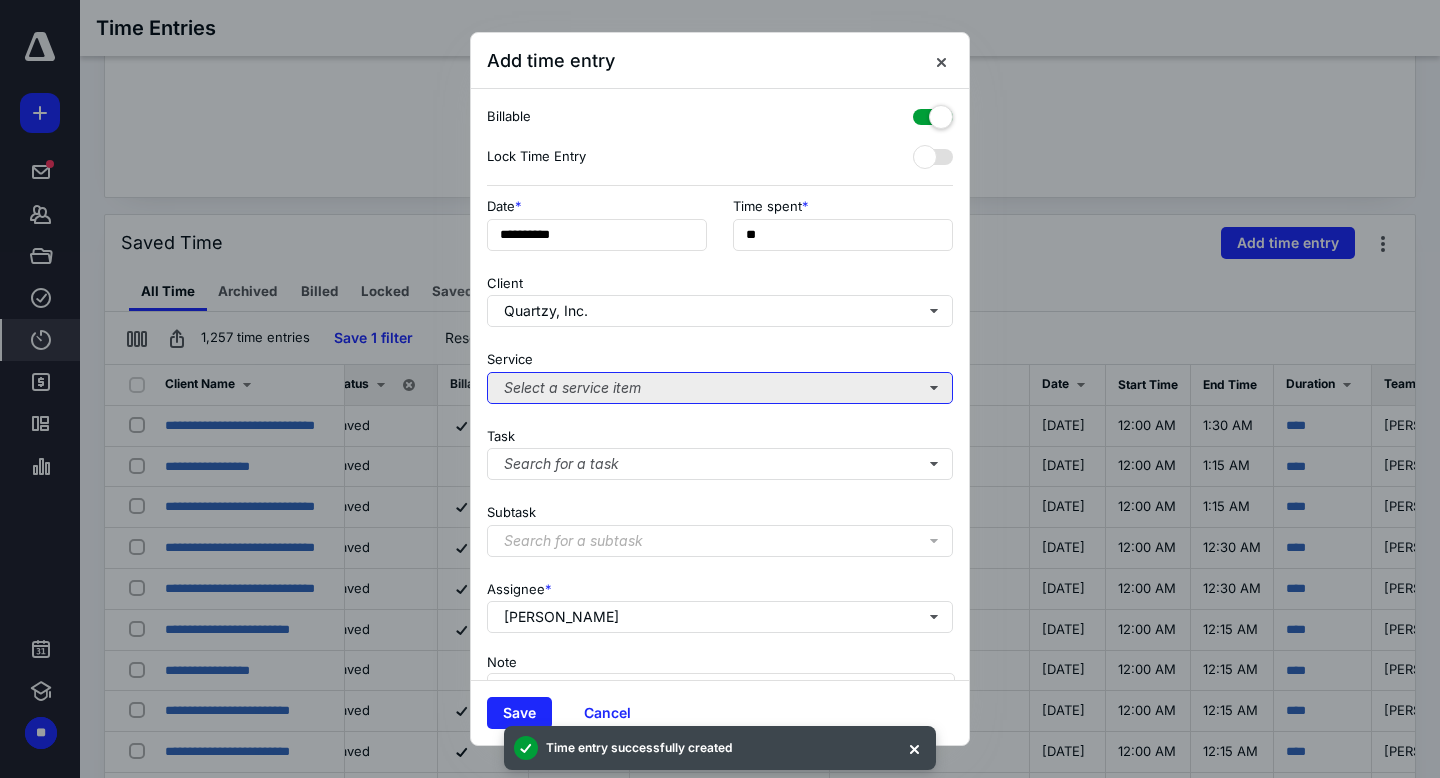 click on "Select a service item" at bounding box center [720, 388] 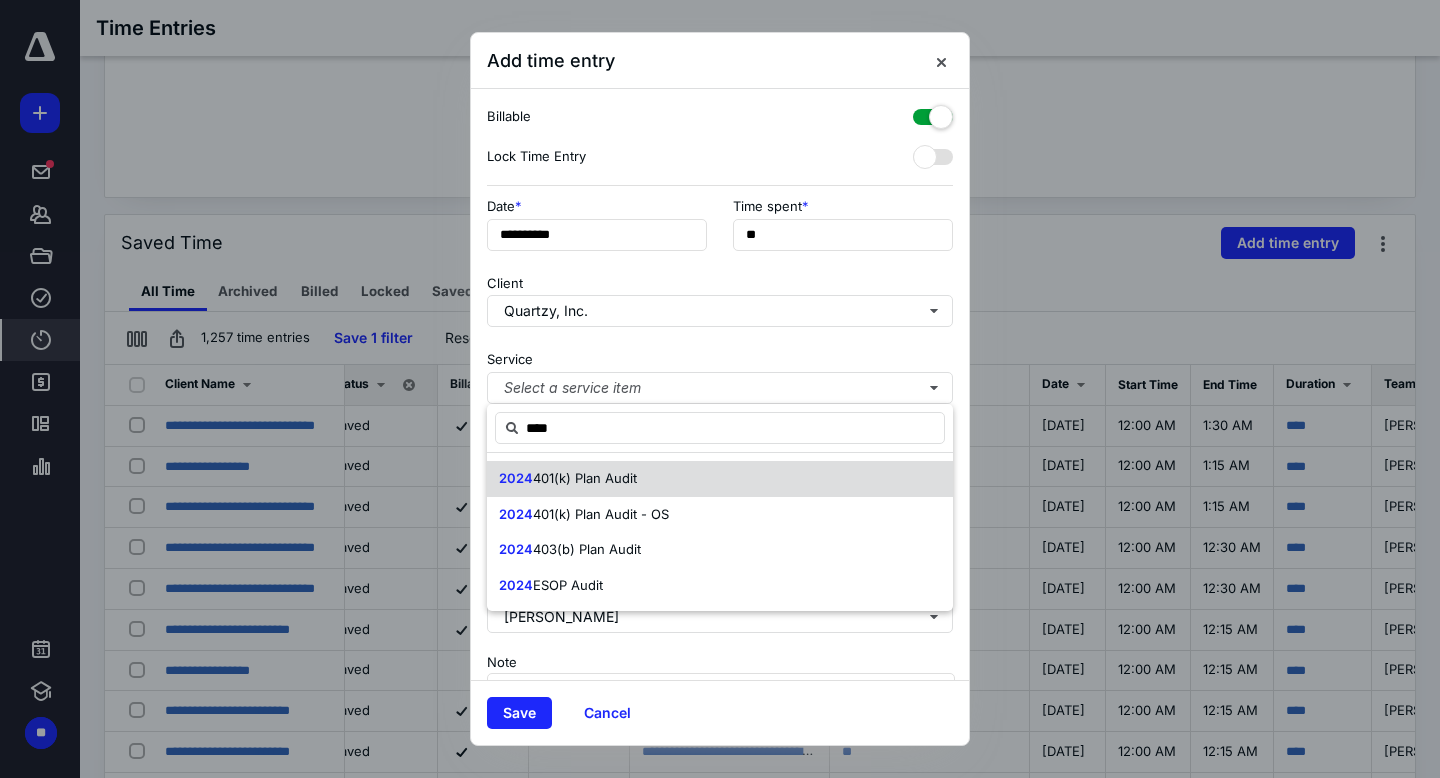 click on "401(k) Plan Audit" at bounding box center [585, 478] 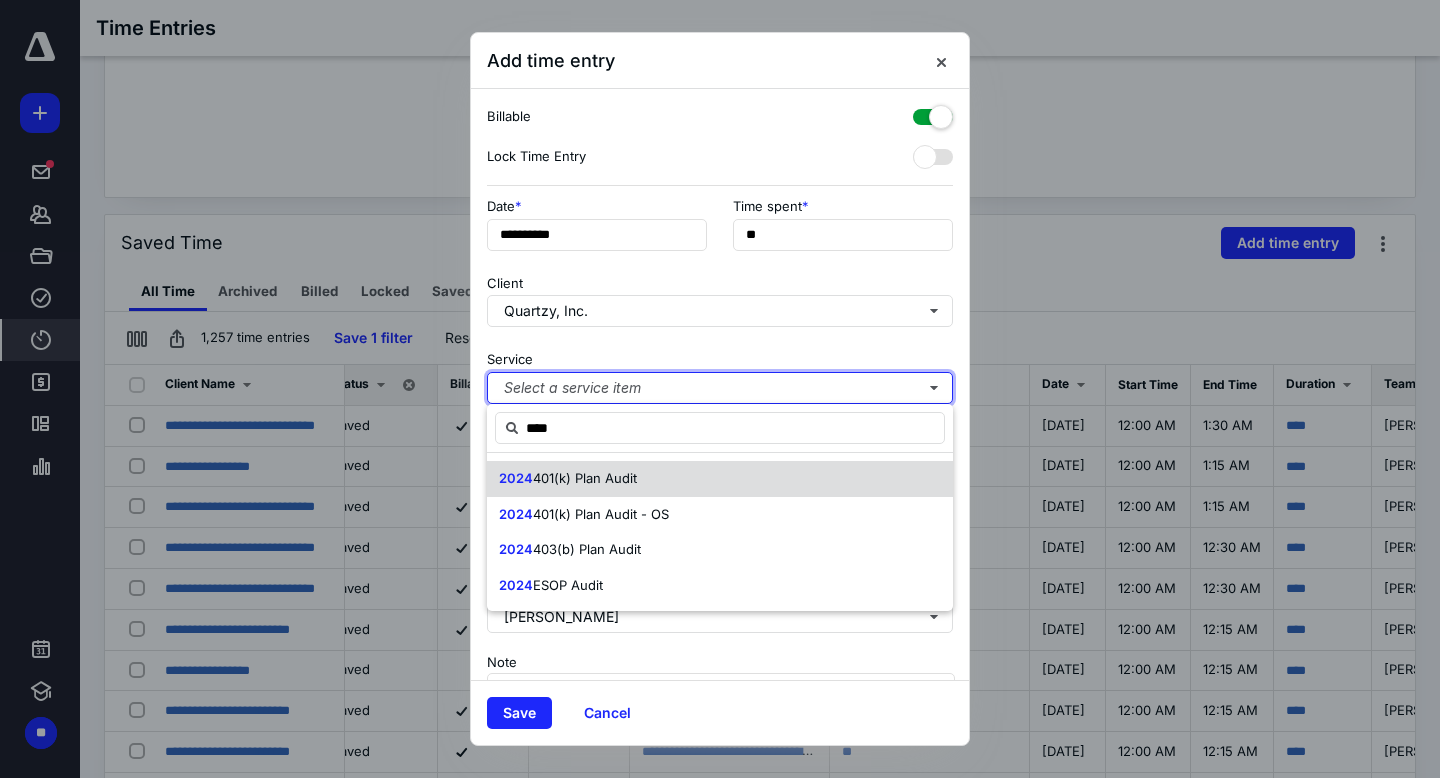 type 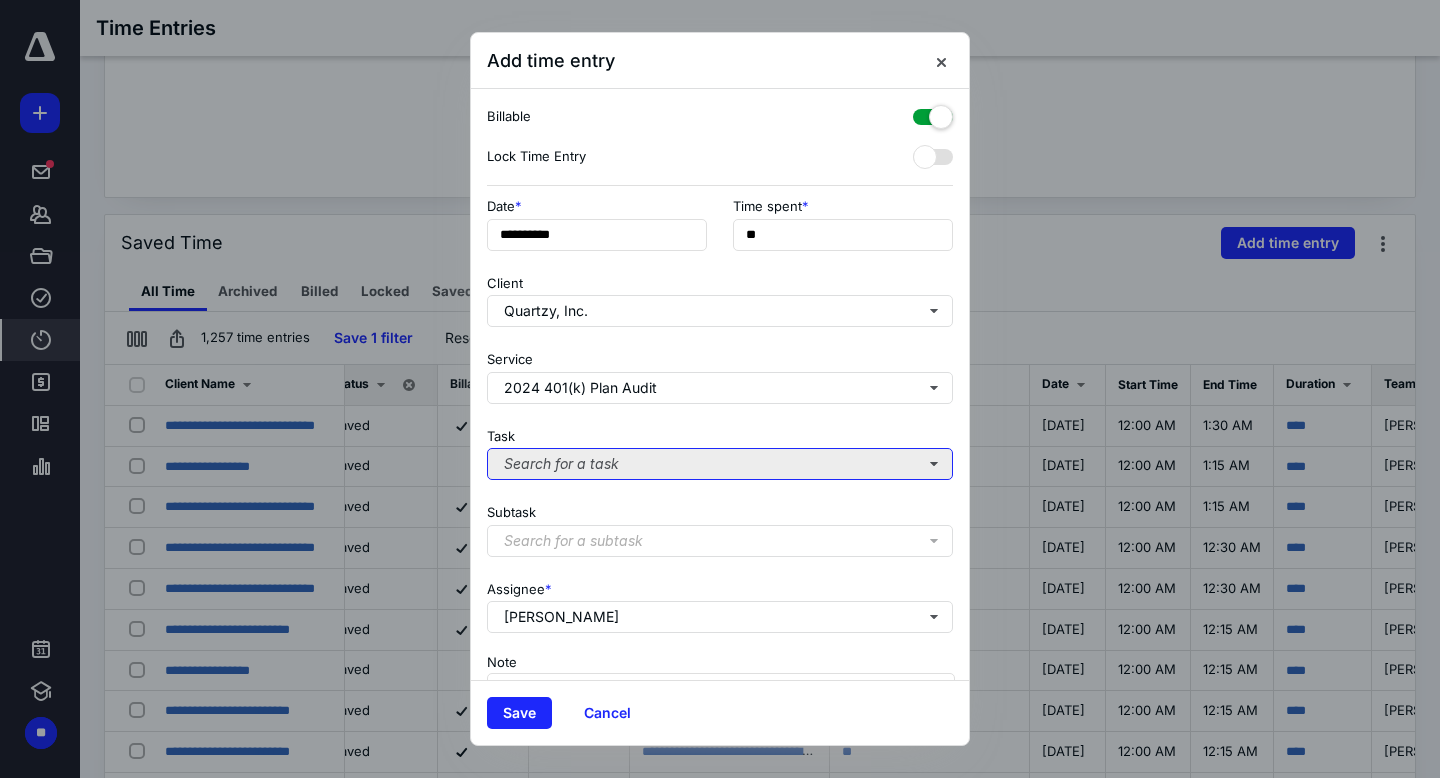 click on "Search for a task" at bounding box center [720, 464] 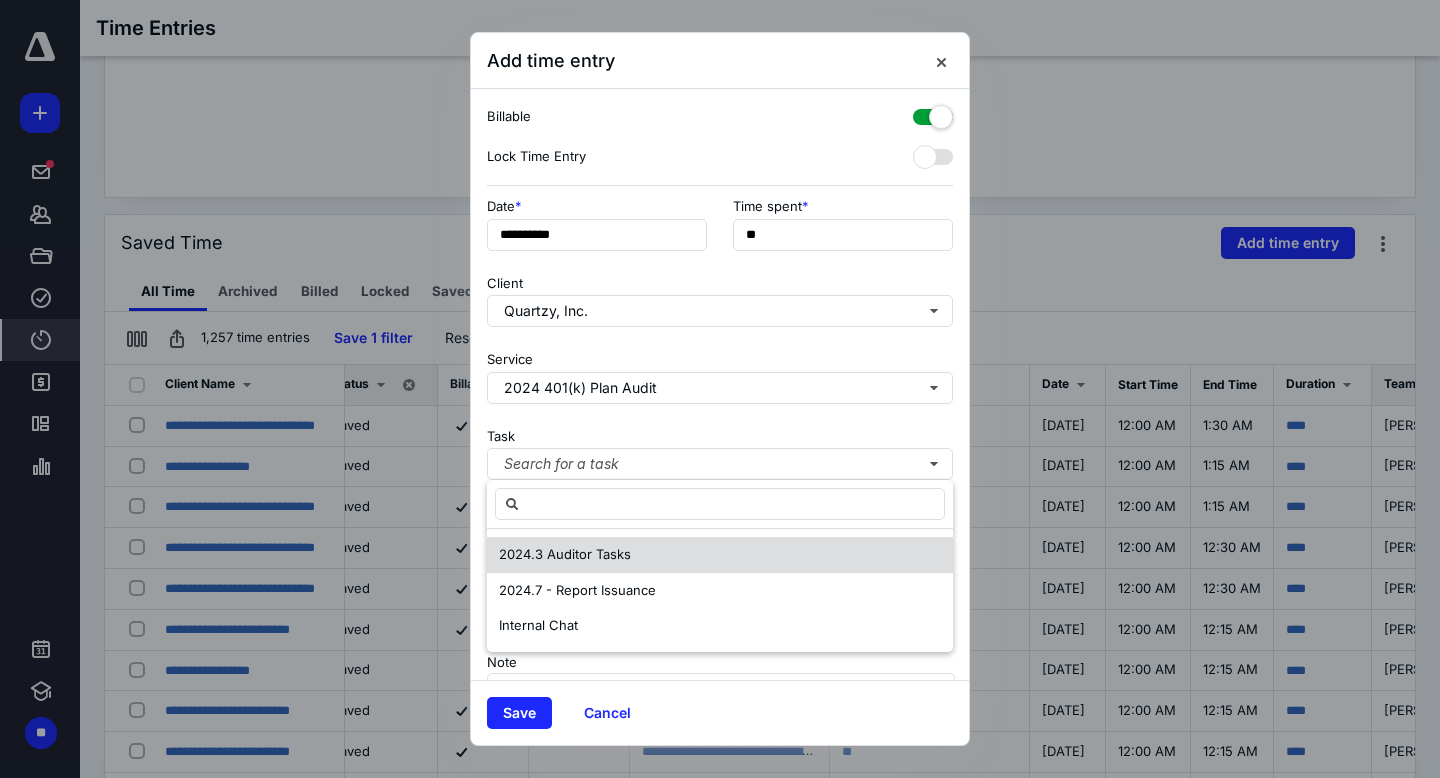 click on "2024.3 Auditor Tasks" at bounding box center (720, 555) 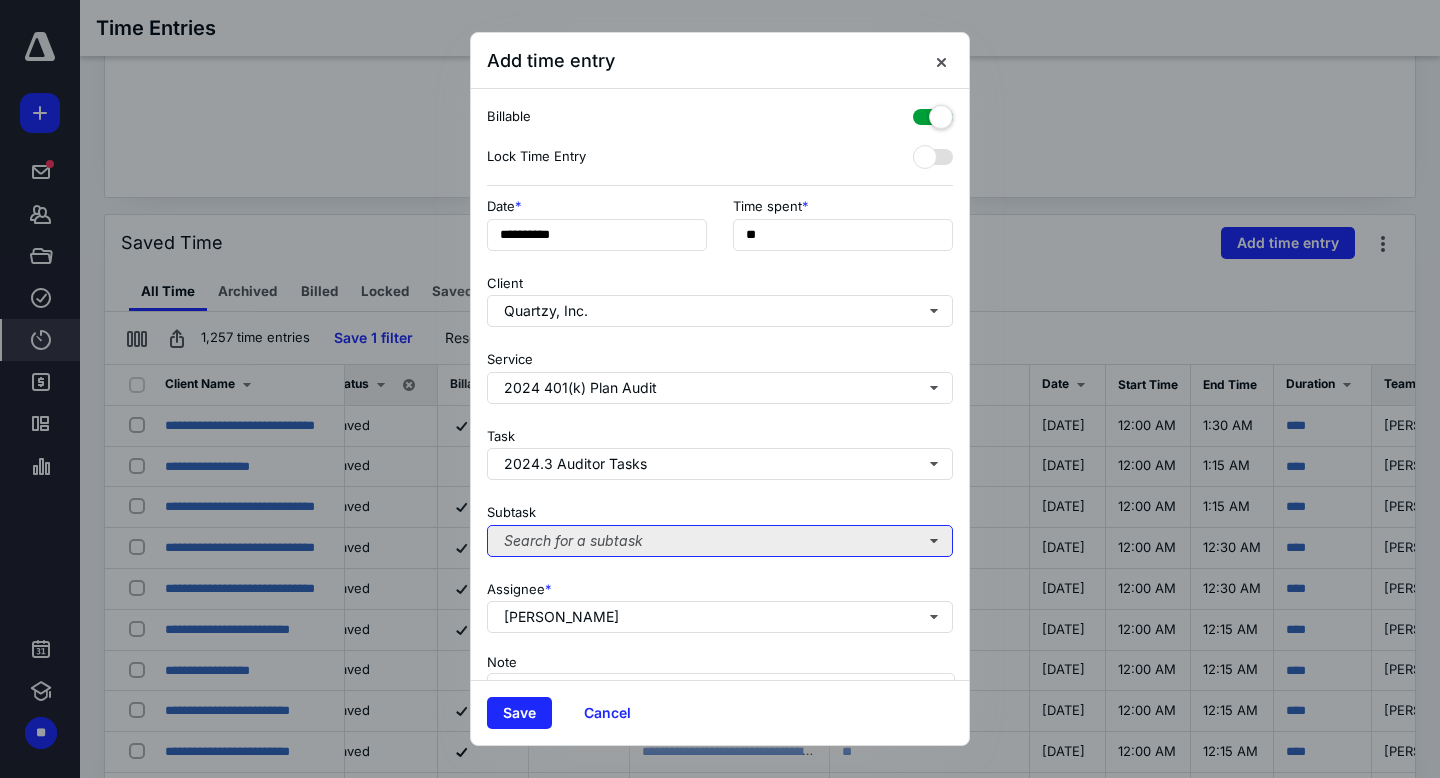 click on "Search for a subtask" at bounding box center [720, 541] 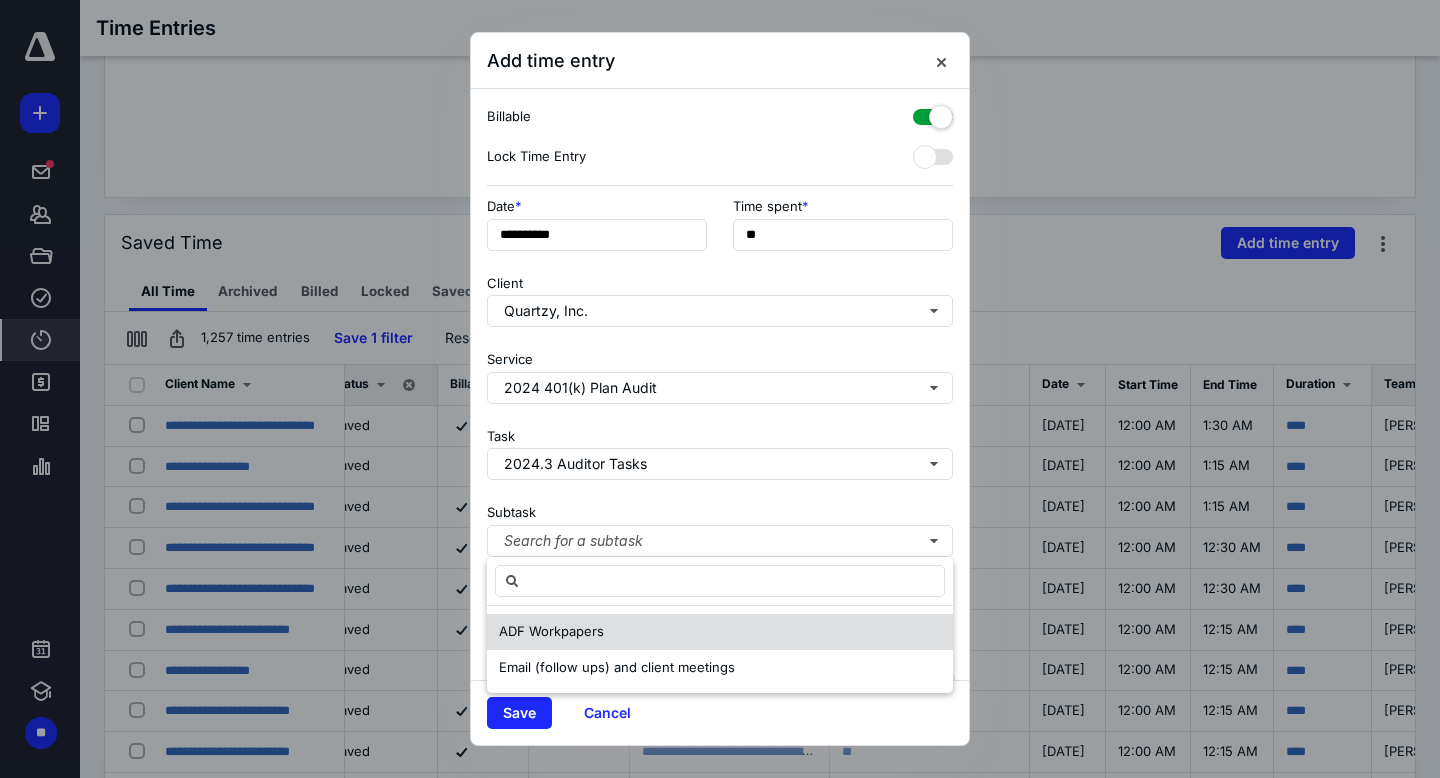 click on "ADF Workpapers" at bounding box center [720, 632] 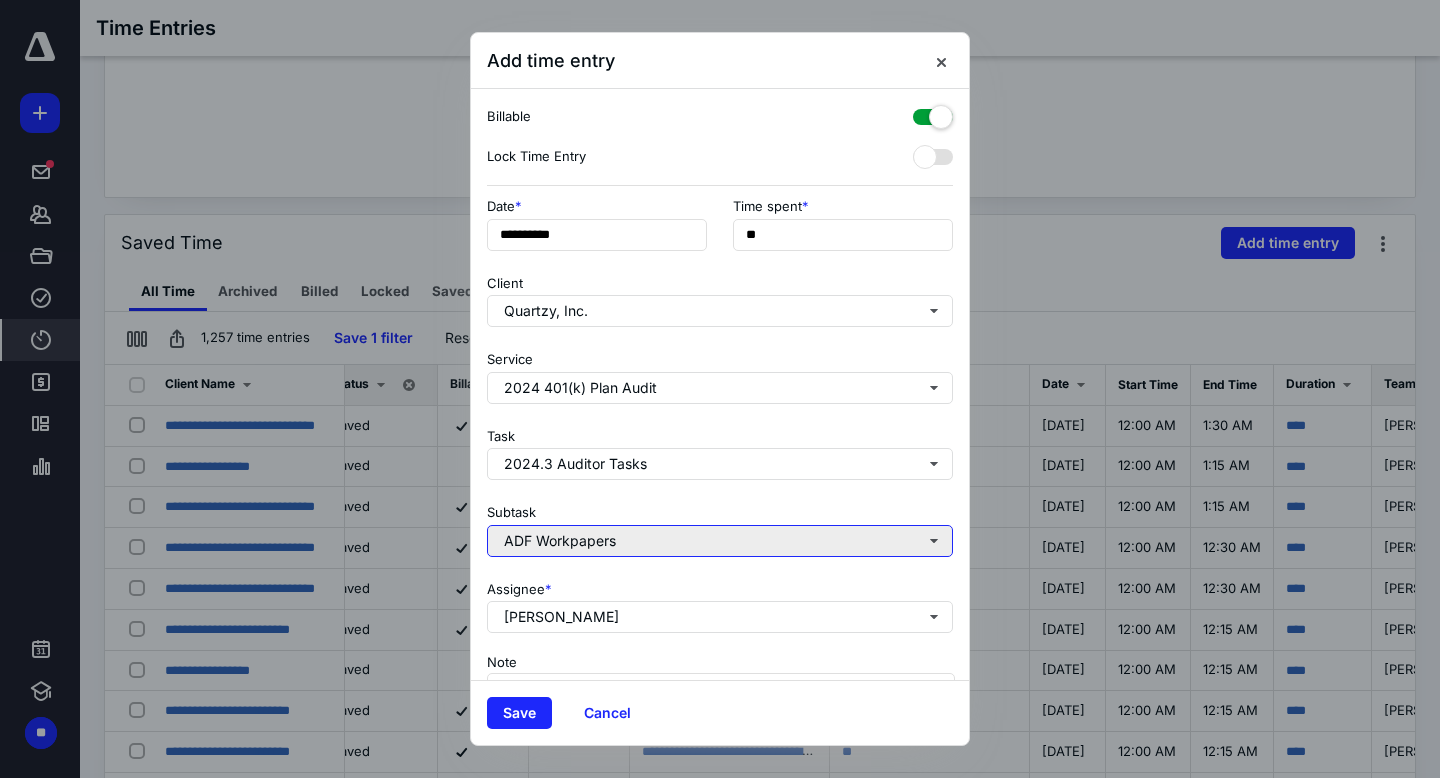 scroll, scrollTop: 109, scrollLeft: 0, axis: vertical 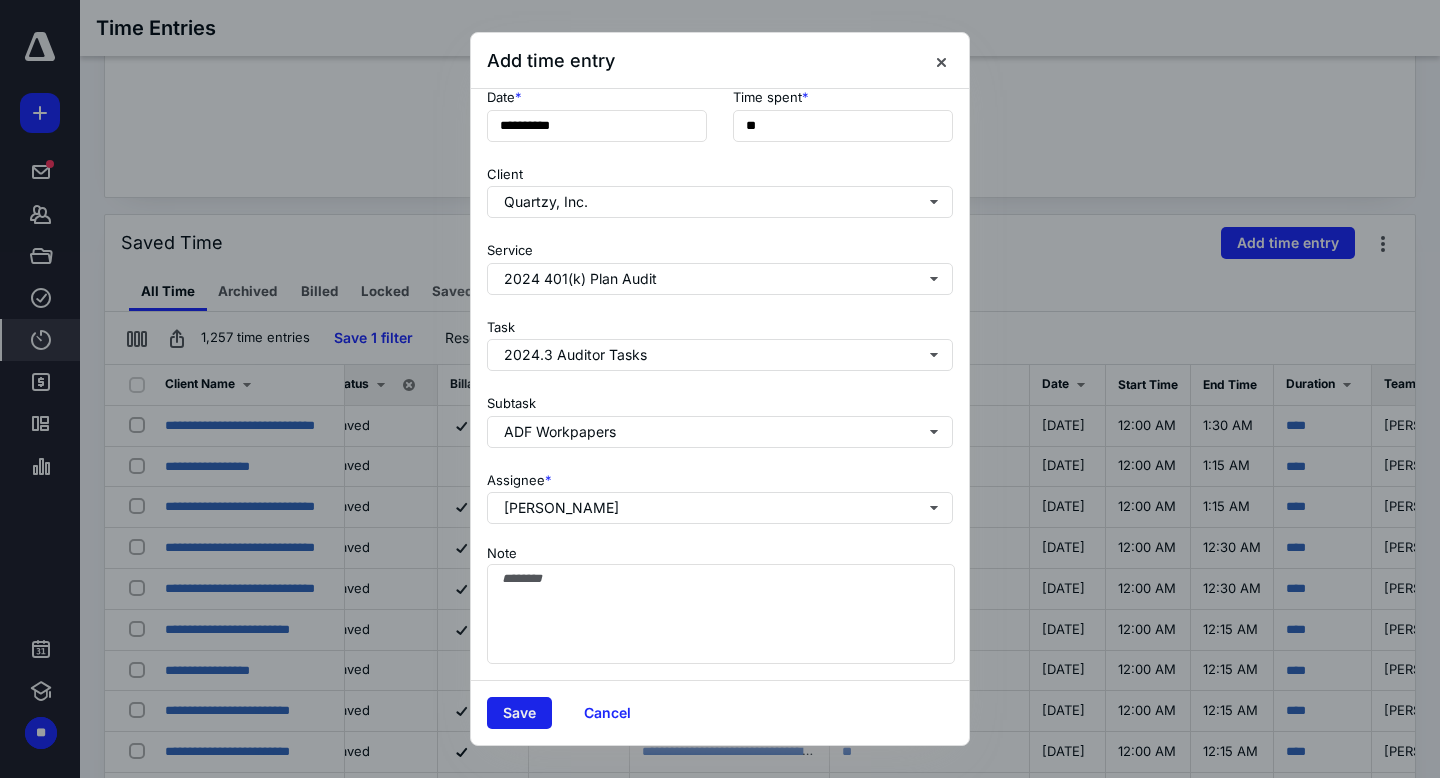 click on "Save" at bounding box center (519, 713) 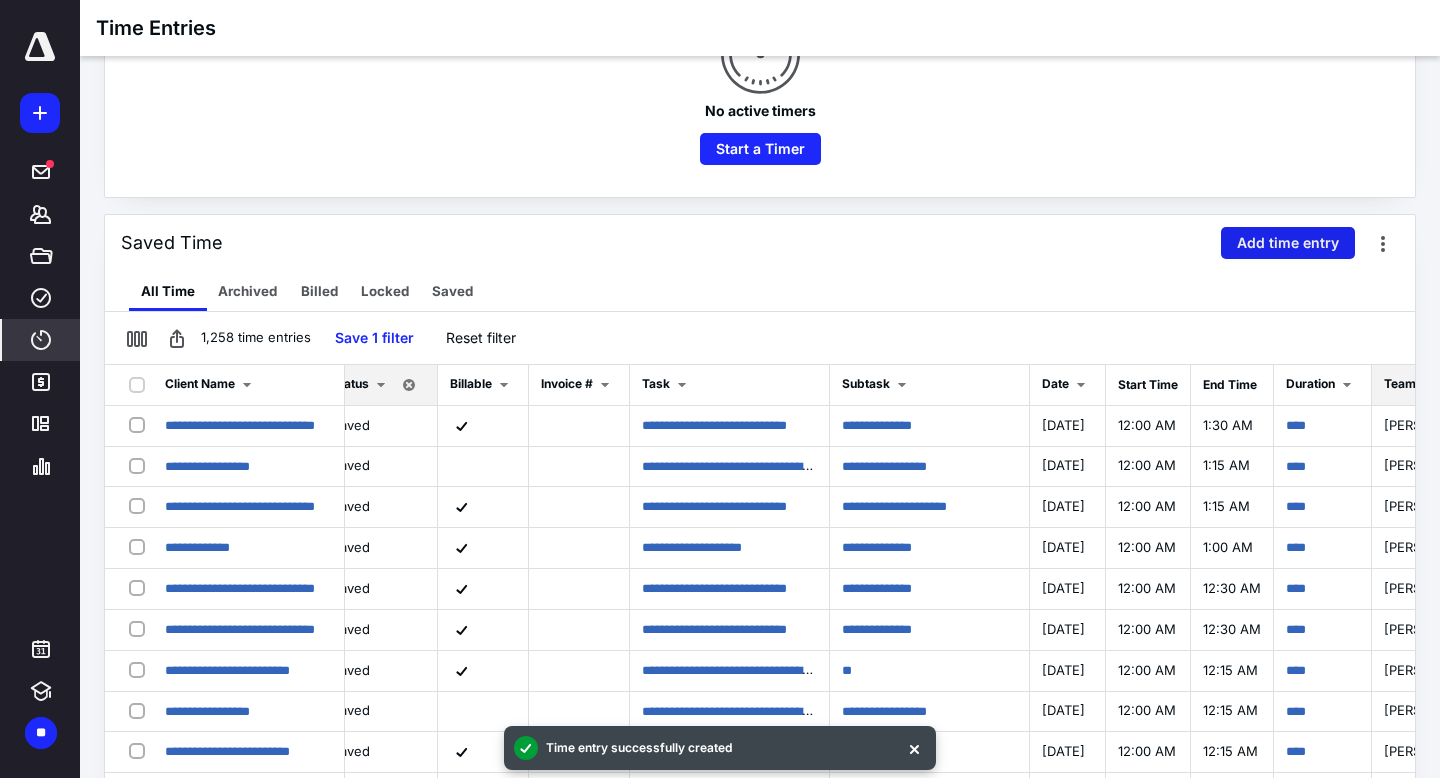 click on "Add time entry" at bounding box center (1288, 243) 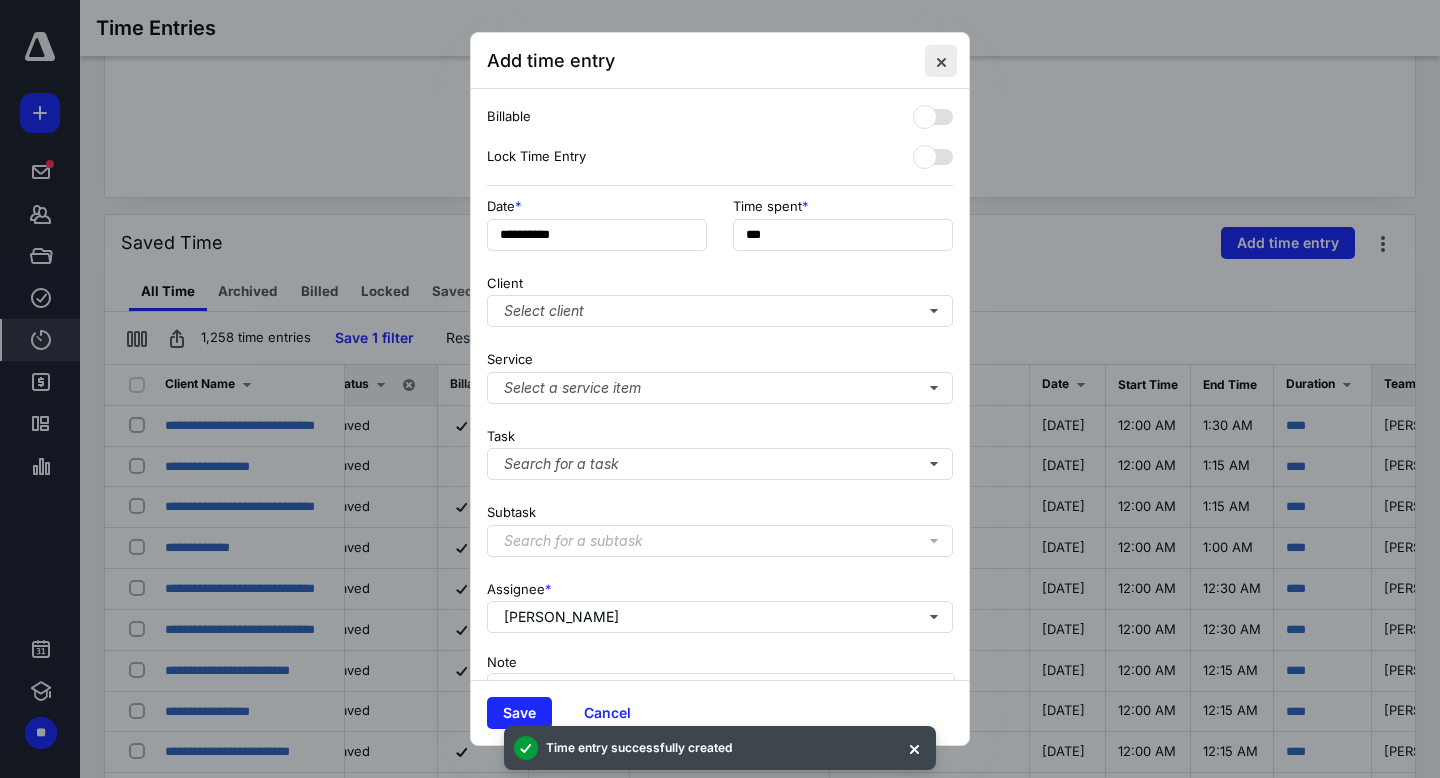 click at bounding box center [941, 61] 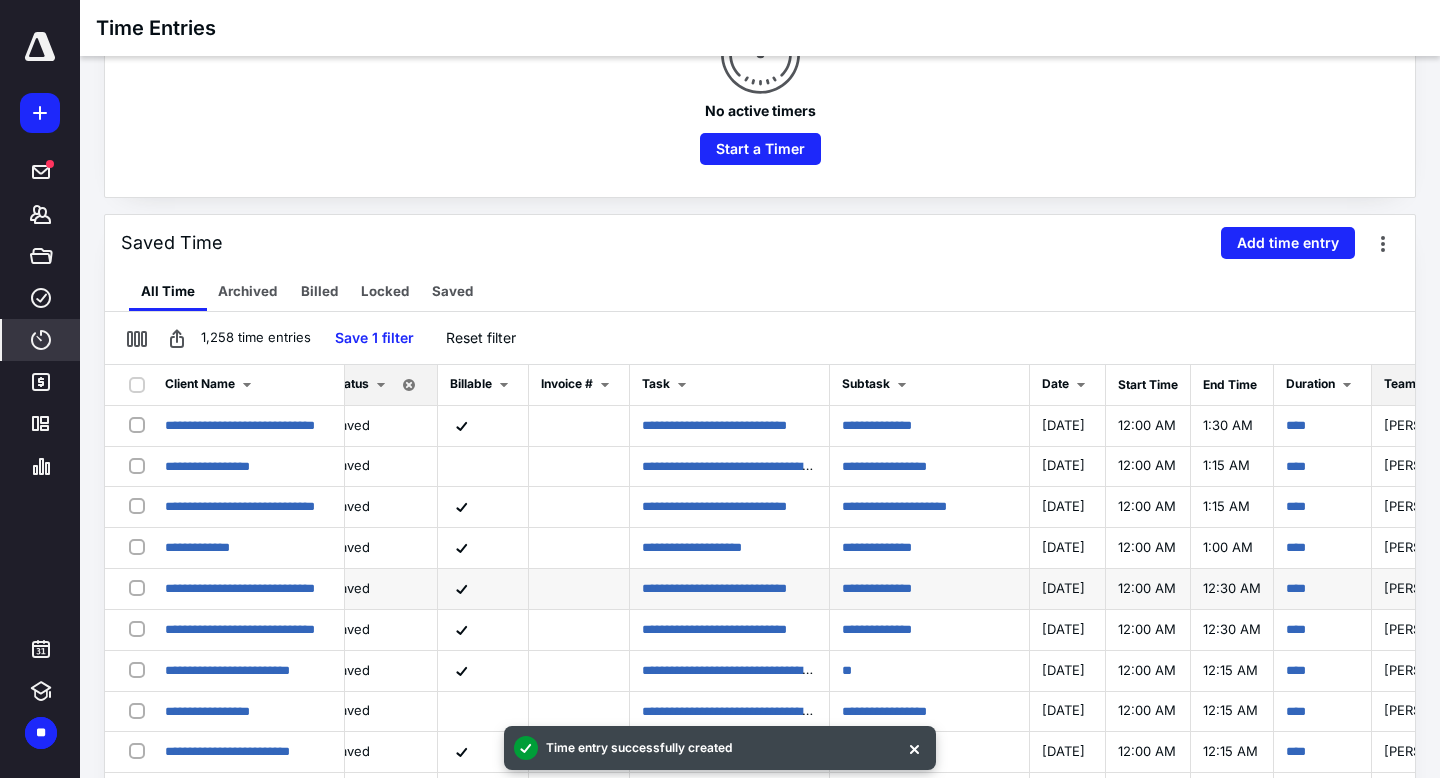 scroll, scrollTop: 286, scrollLeft: 0, axis: vertical 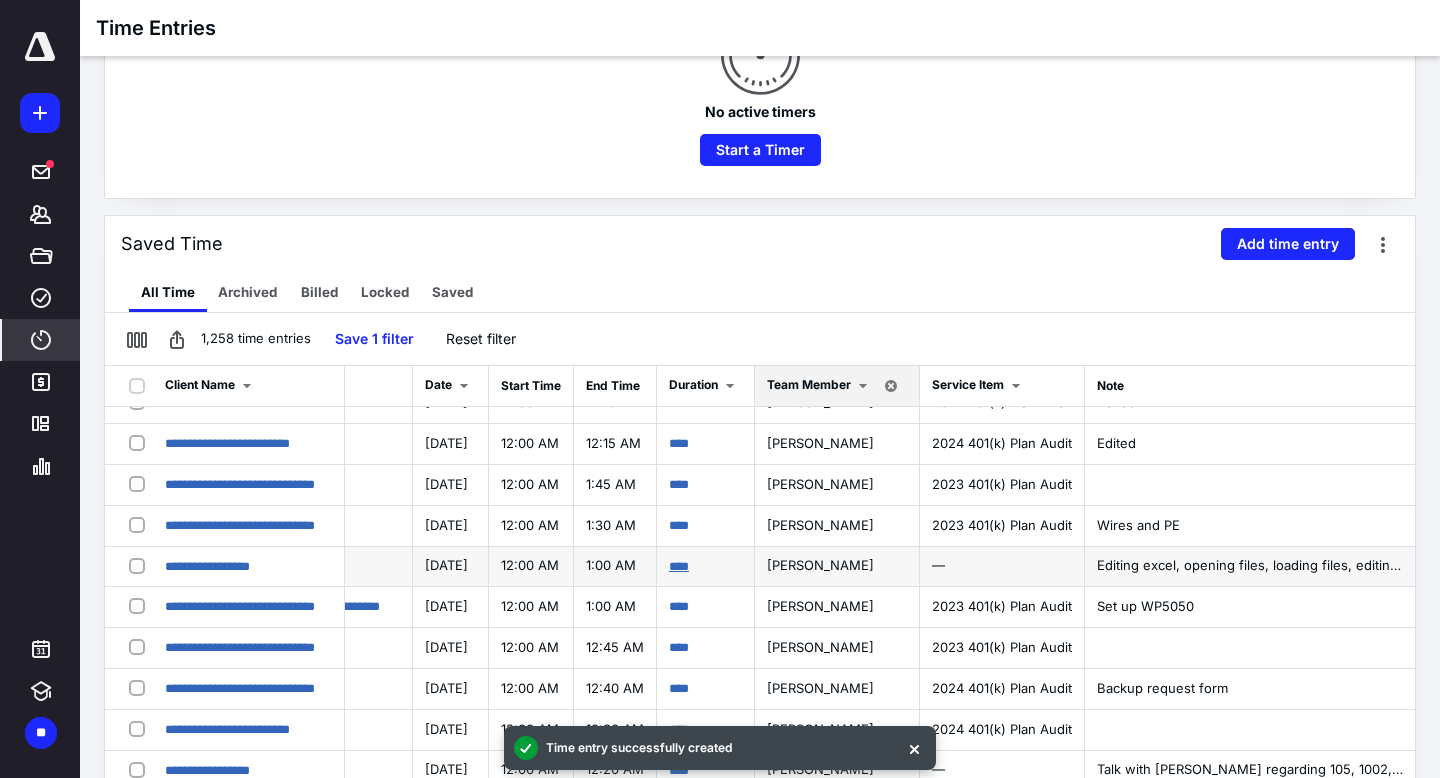 click on "****" at bounding box center (679, 566) 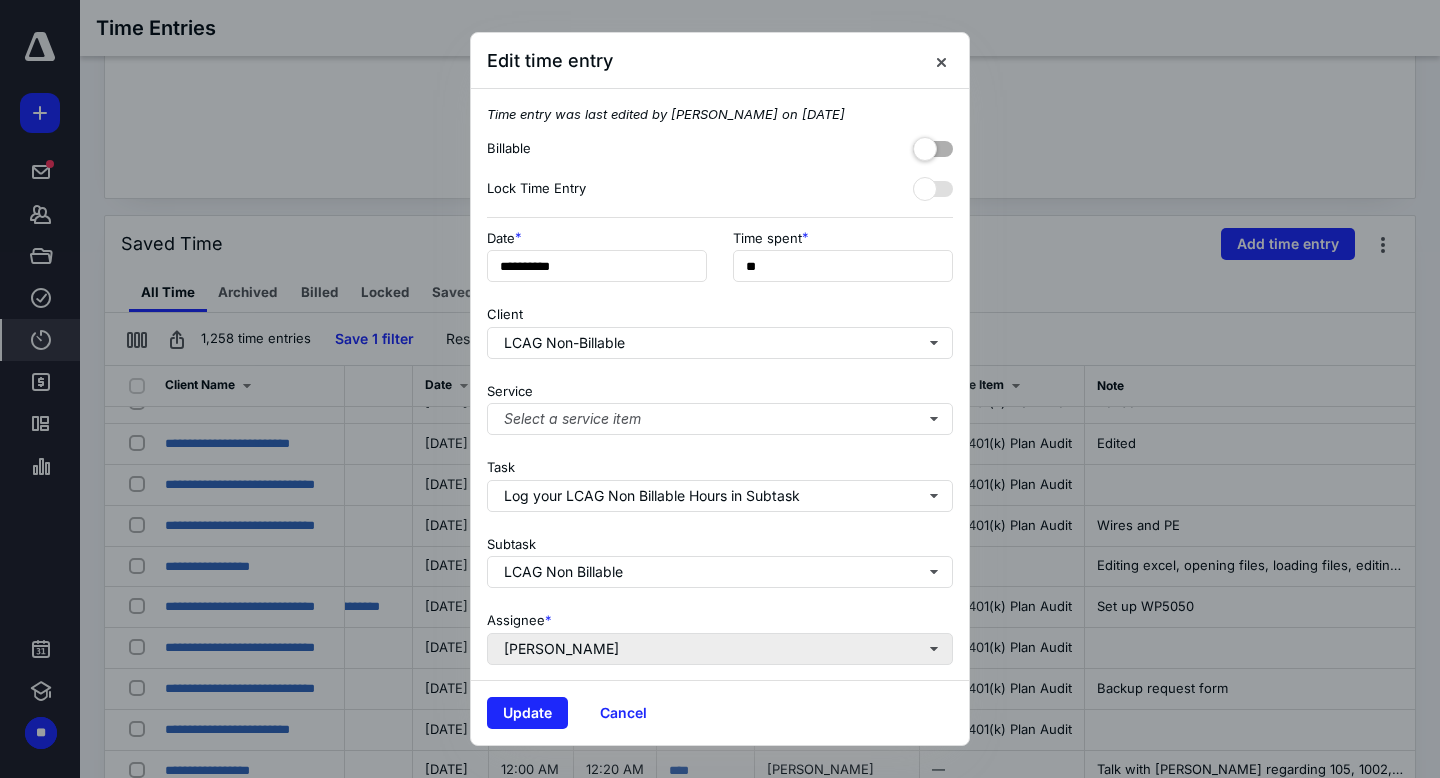 scroll, scrollTop: 140, scrollLeft: 0, axis: vertical 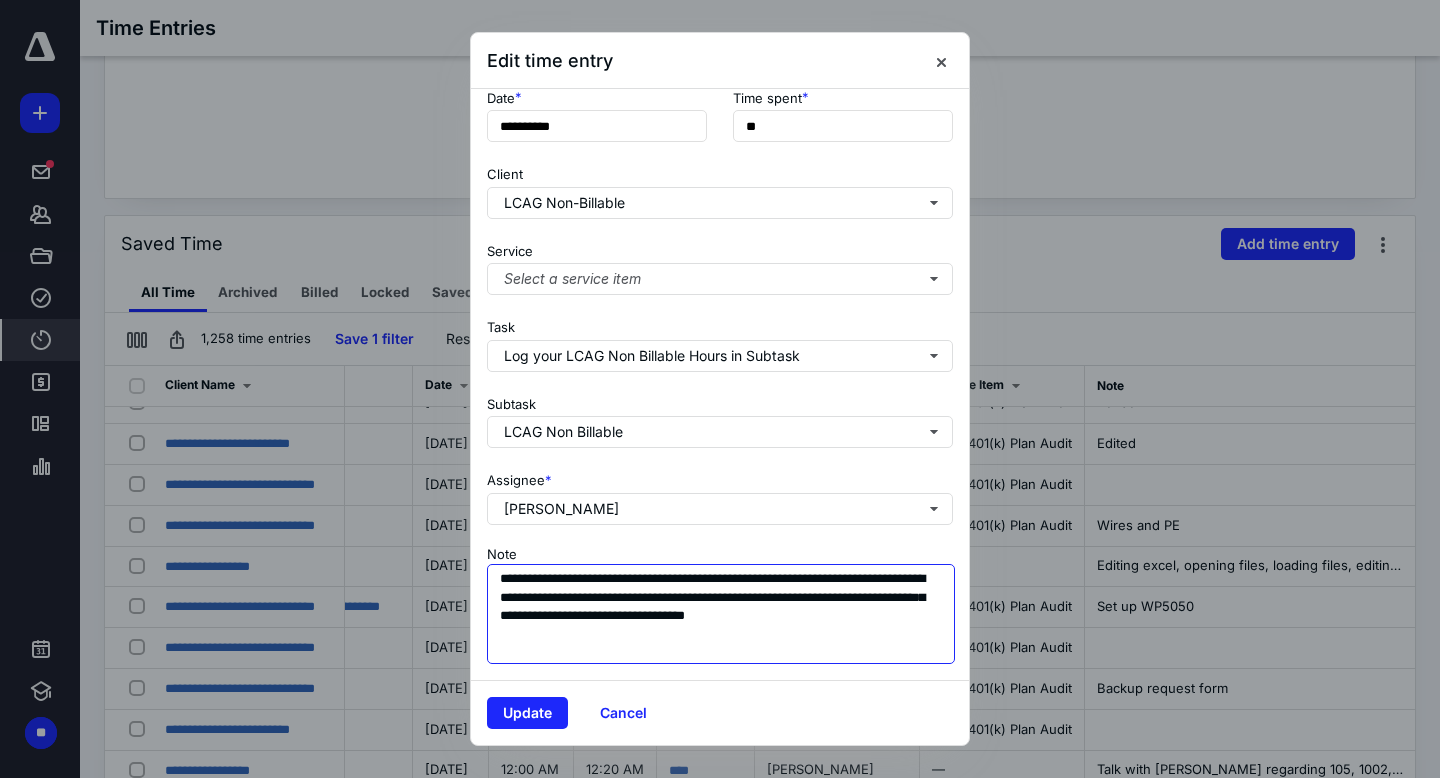 click on "**********" at bounding box center (721, 614) 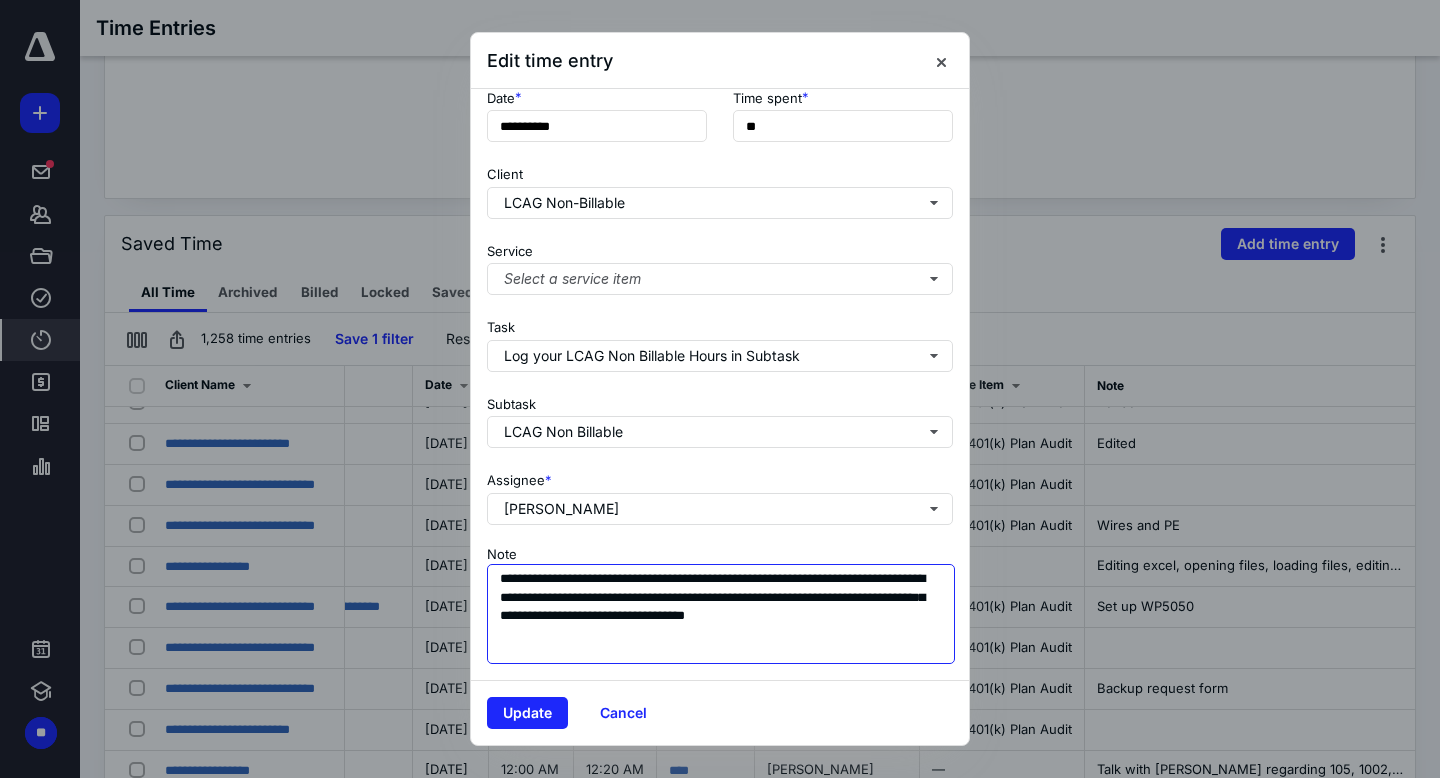 click on "**********" at bounding box center (721, 614) 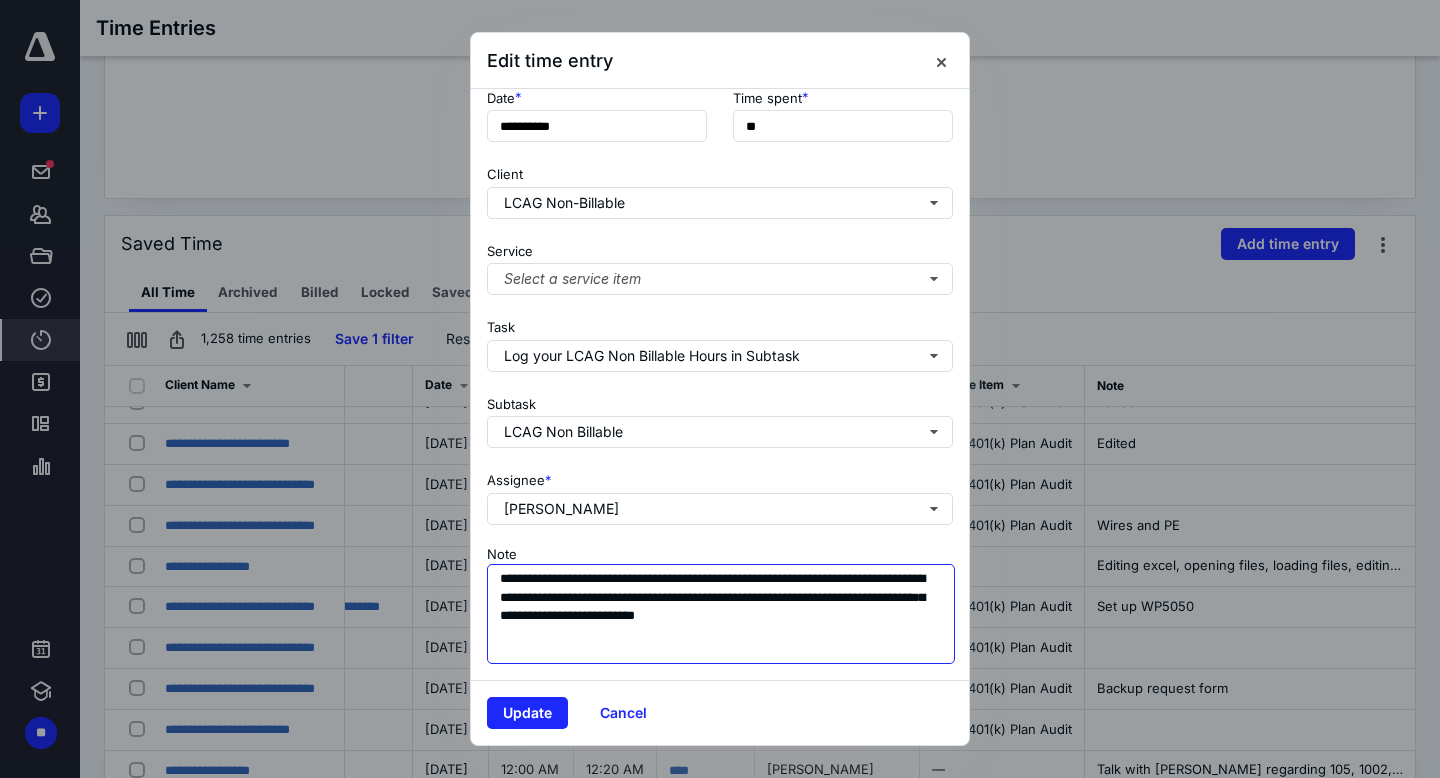 drag, startPoint x: 829, startPoint y: 625, endPoint x: 522, endPoint y: 543, distance: 317.76248 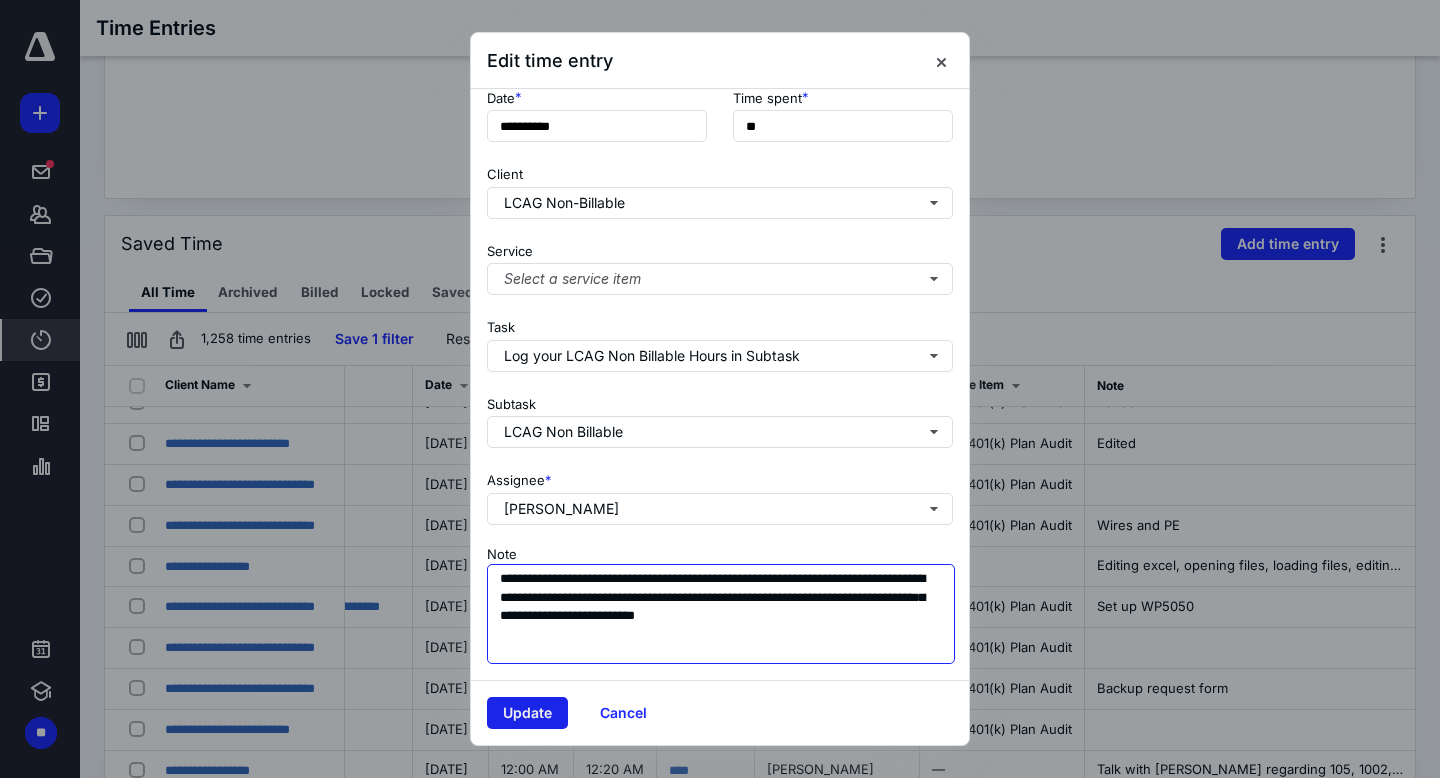 type on "**********" 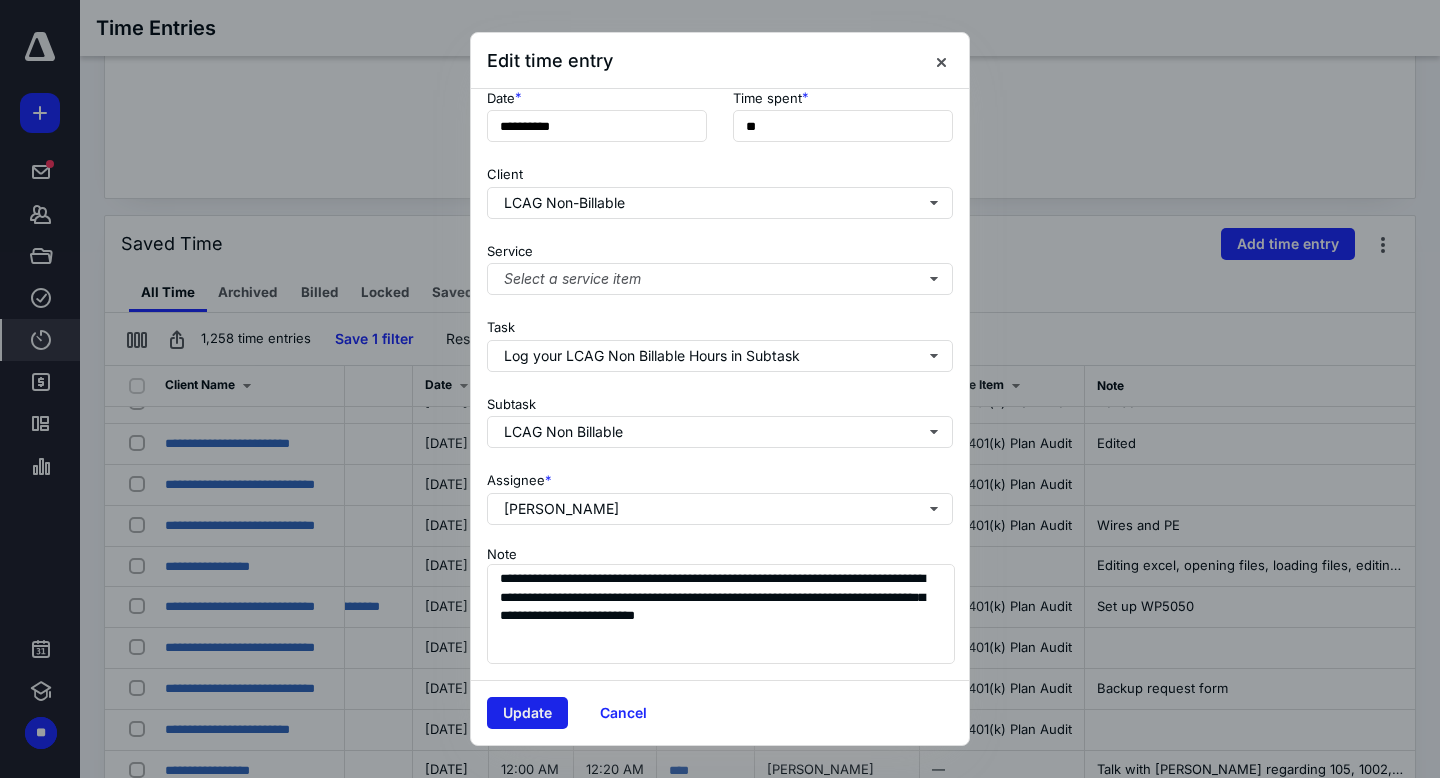 click on "Update" at bounding box center [527, 713] 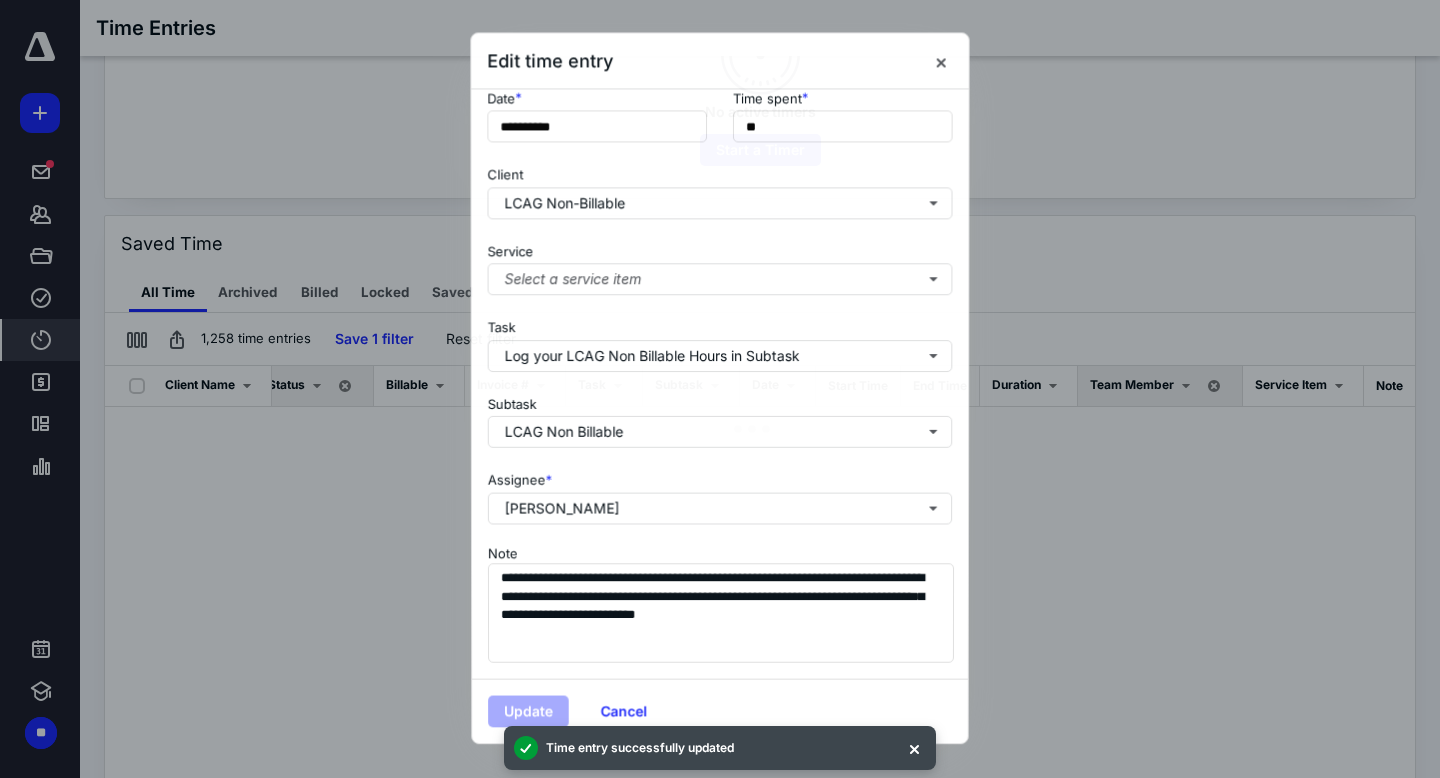 scroll, scrollTop: 0, scrollLeft: 25, axis: horizontal 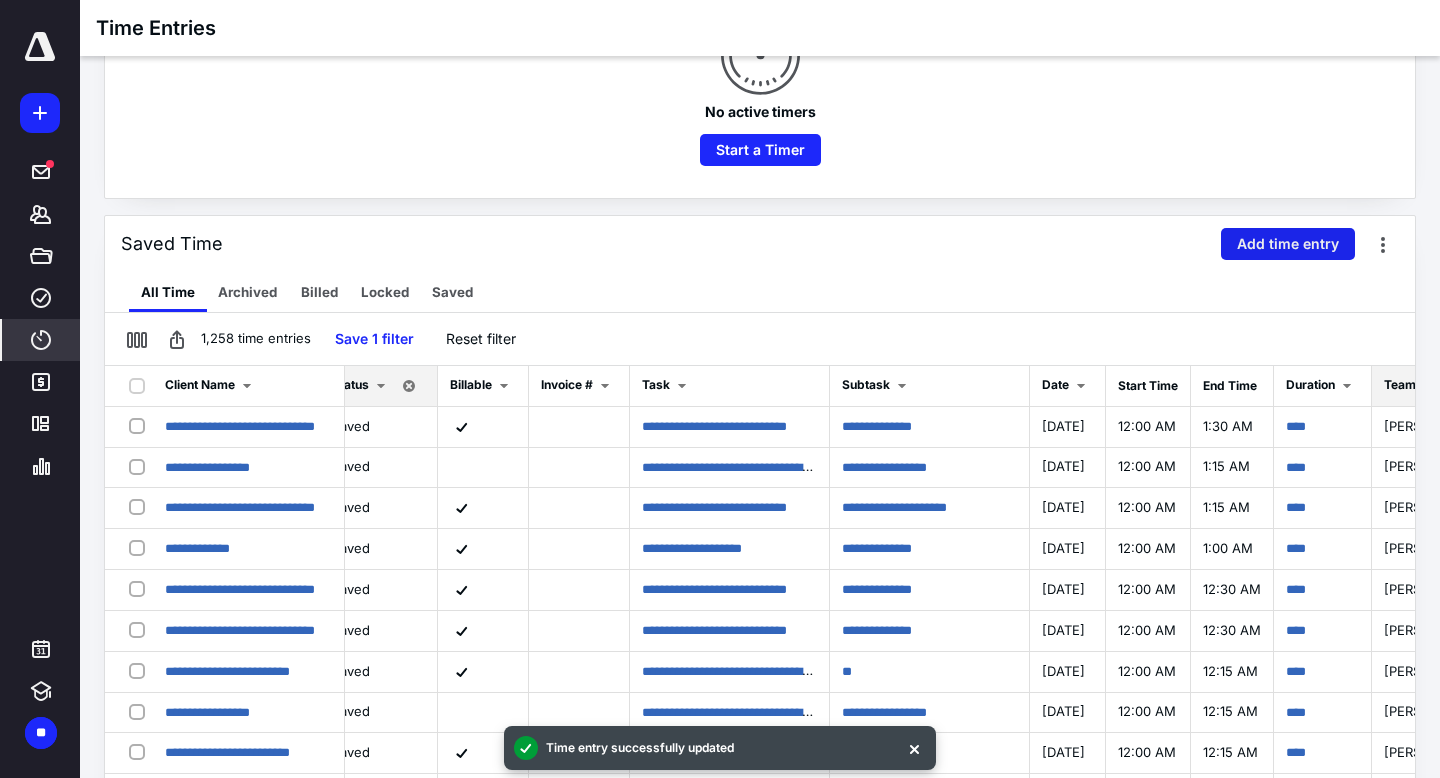 click on "Add time entry" at bounding box center (1288, 244) 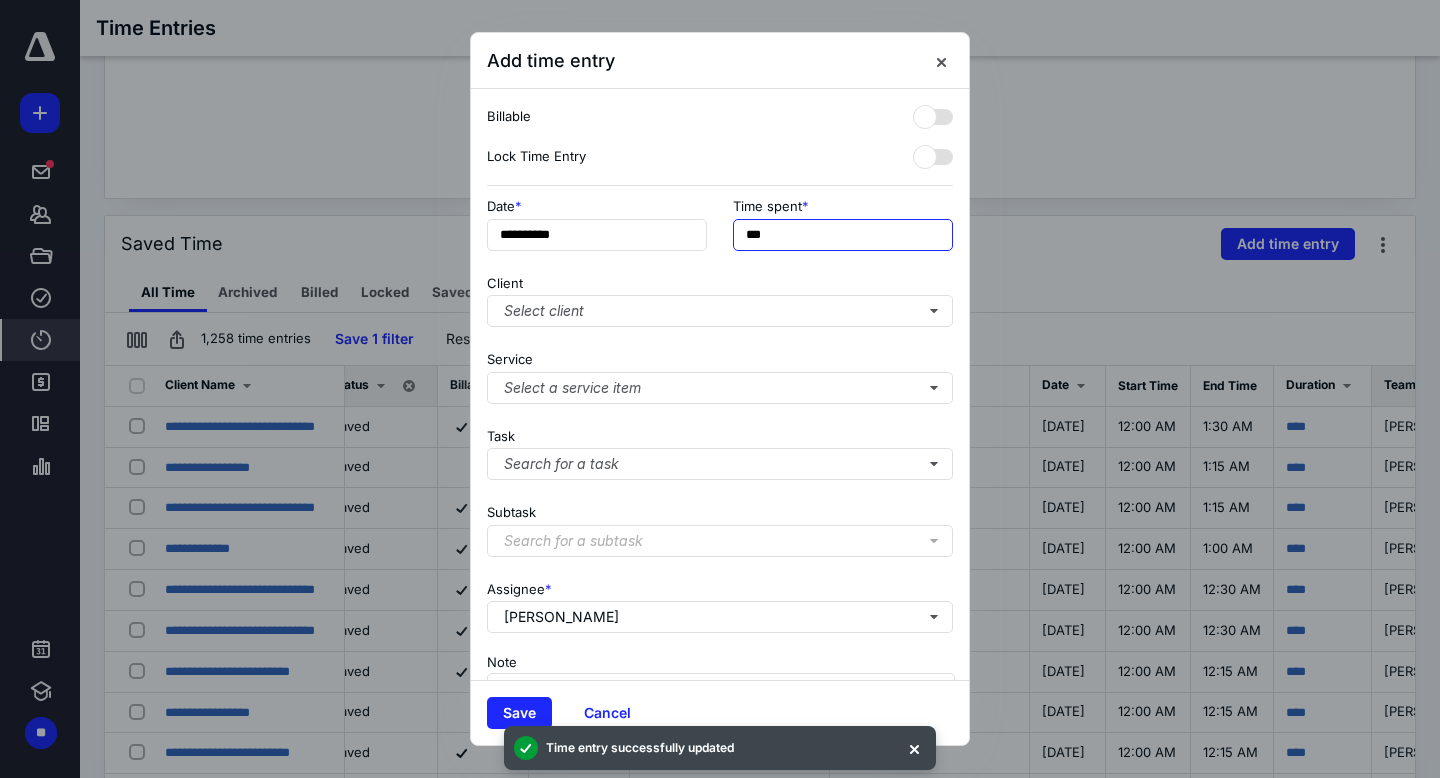 click on "***" at bounding box center [843, 235] 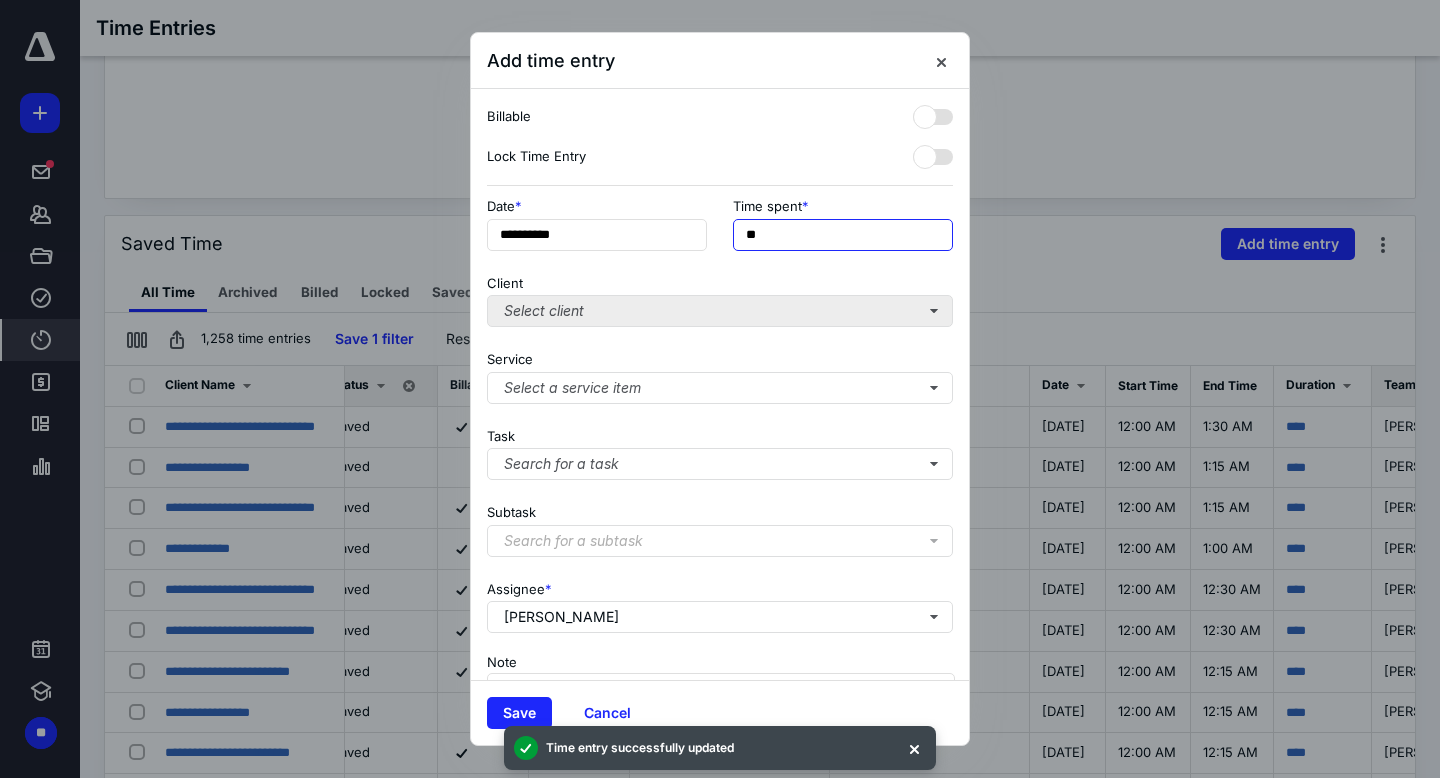type on "**" 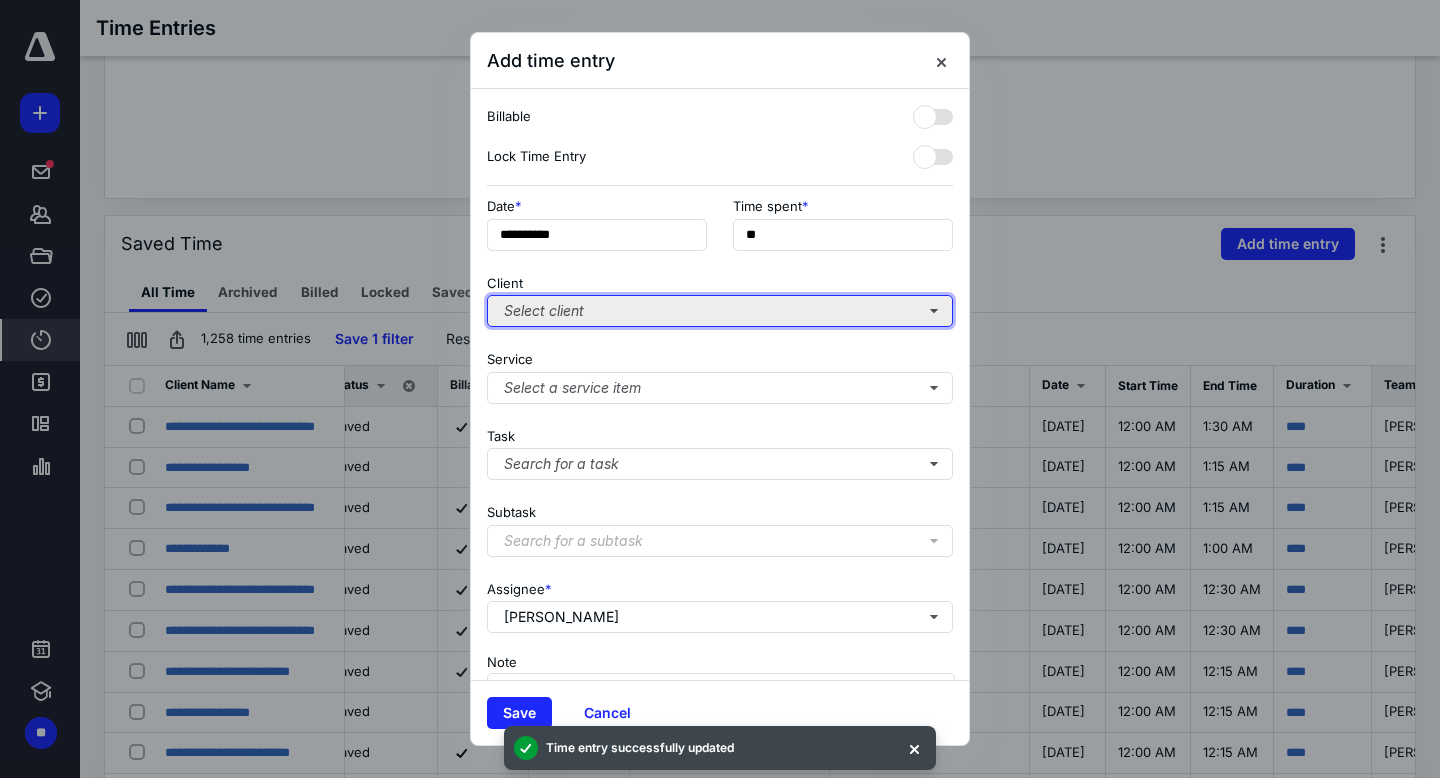 click on "Select client" at bounding box center [720, 311] 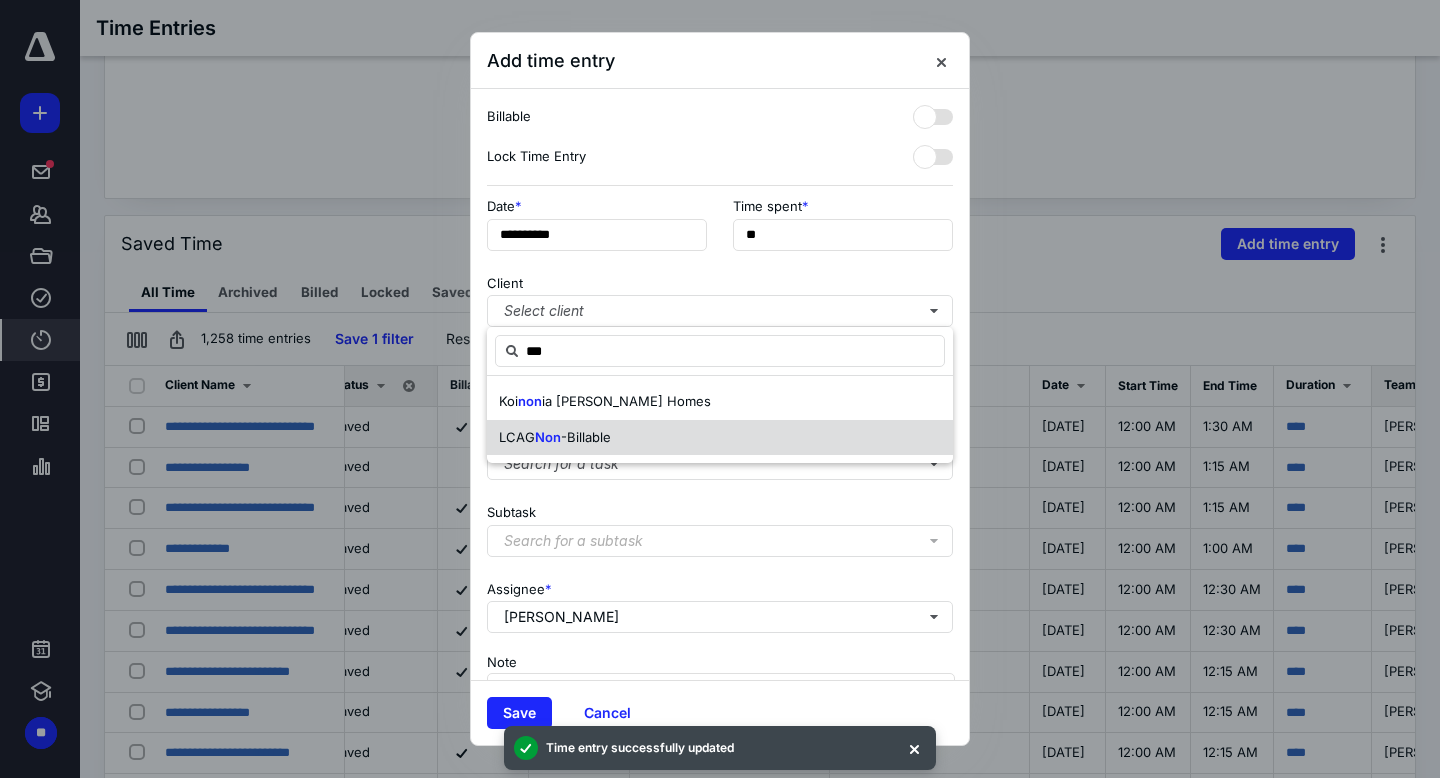 click on "LCAG  Non -Billable" at bounding box center (720, 438) 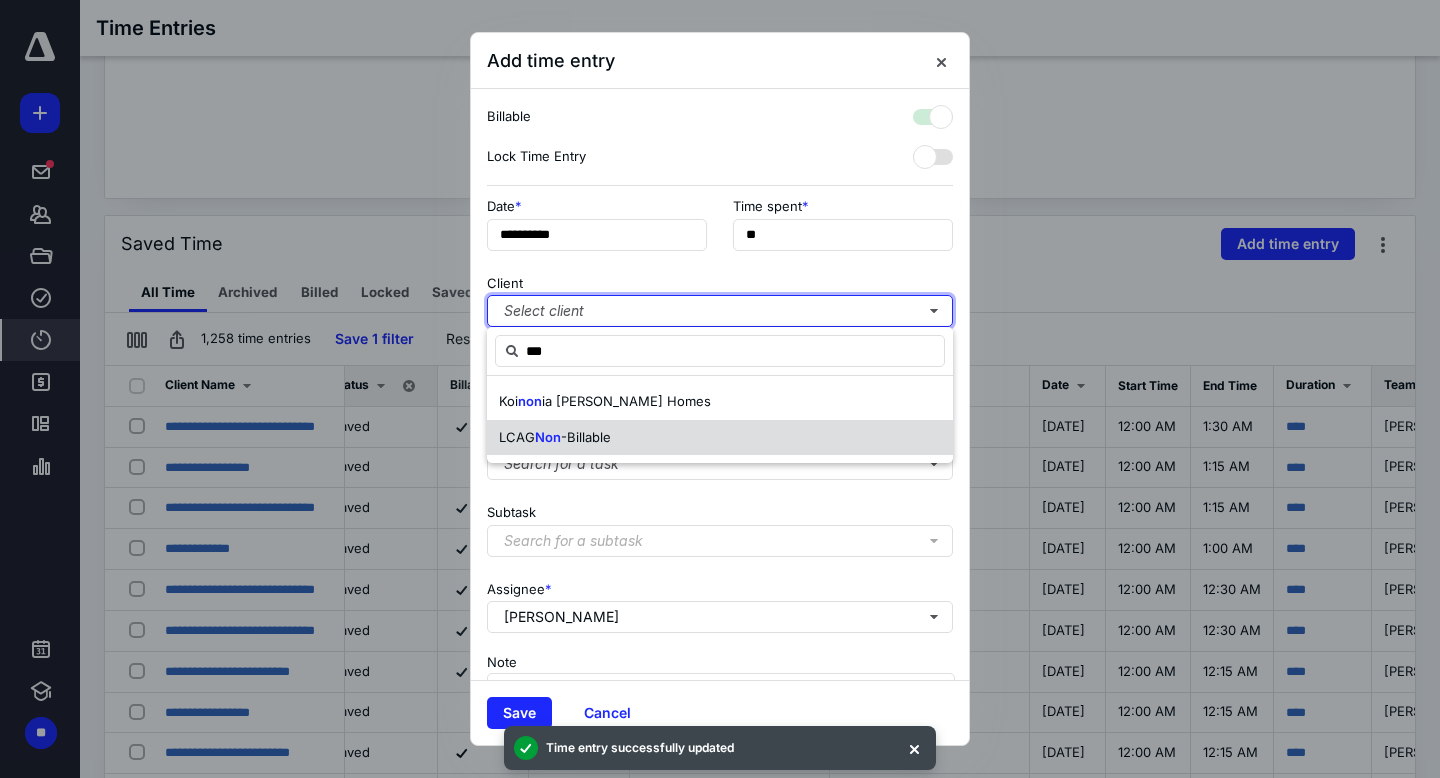 checkbox on "true" 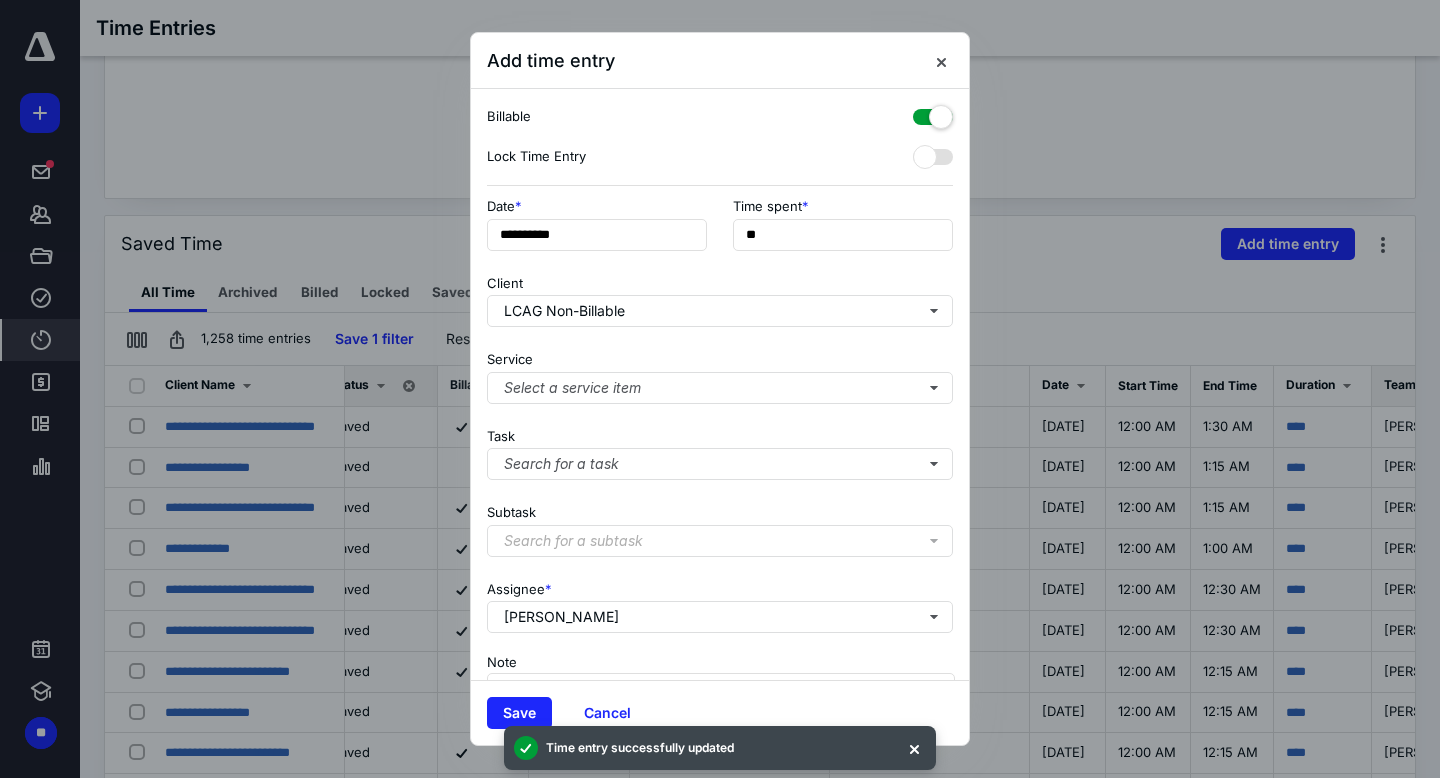 click at bounding box center [933, 117] 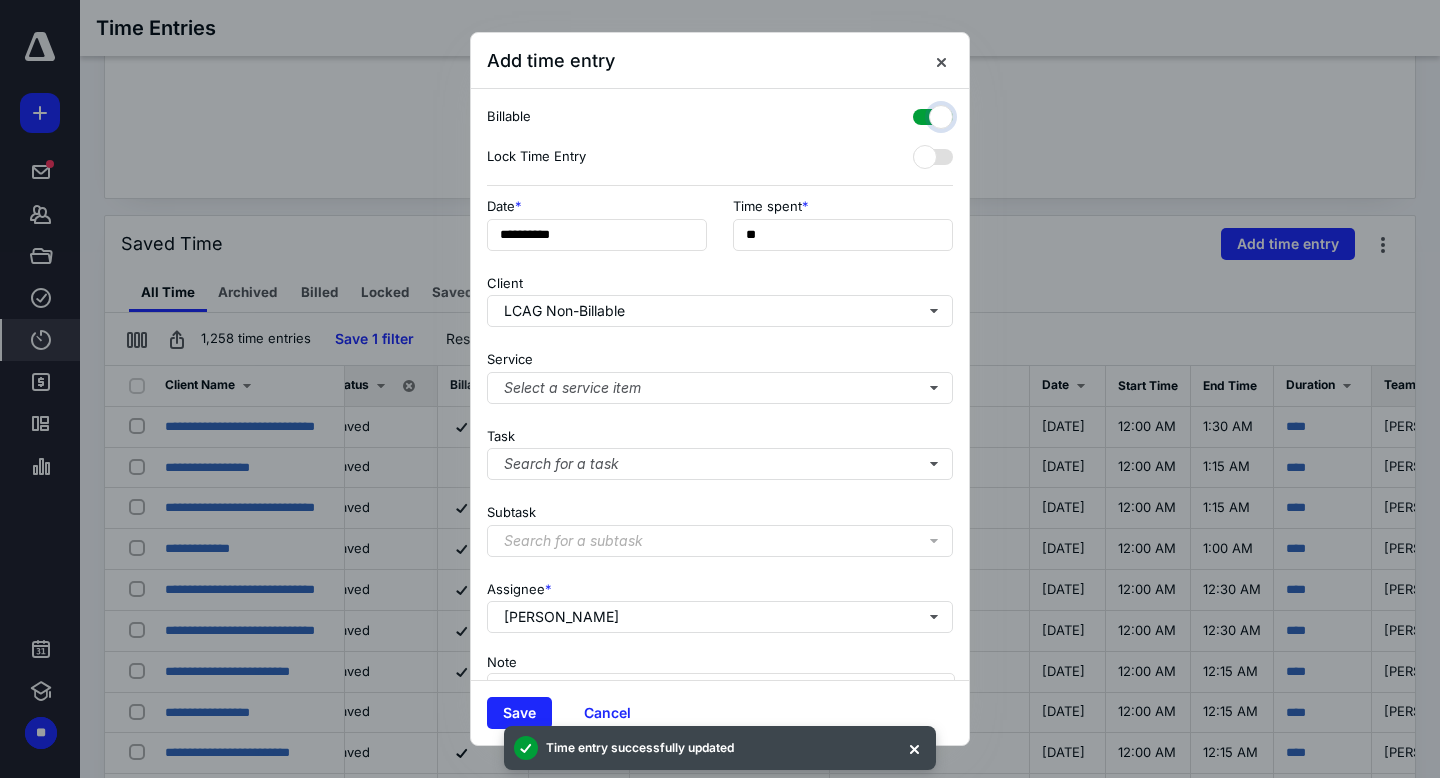 click at bounding box center [923, 114] 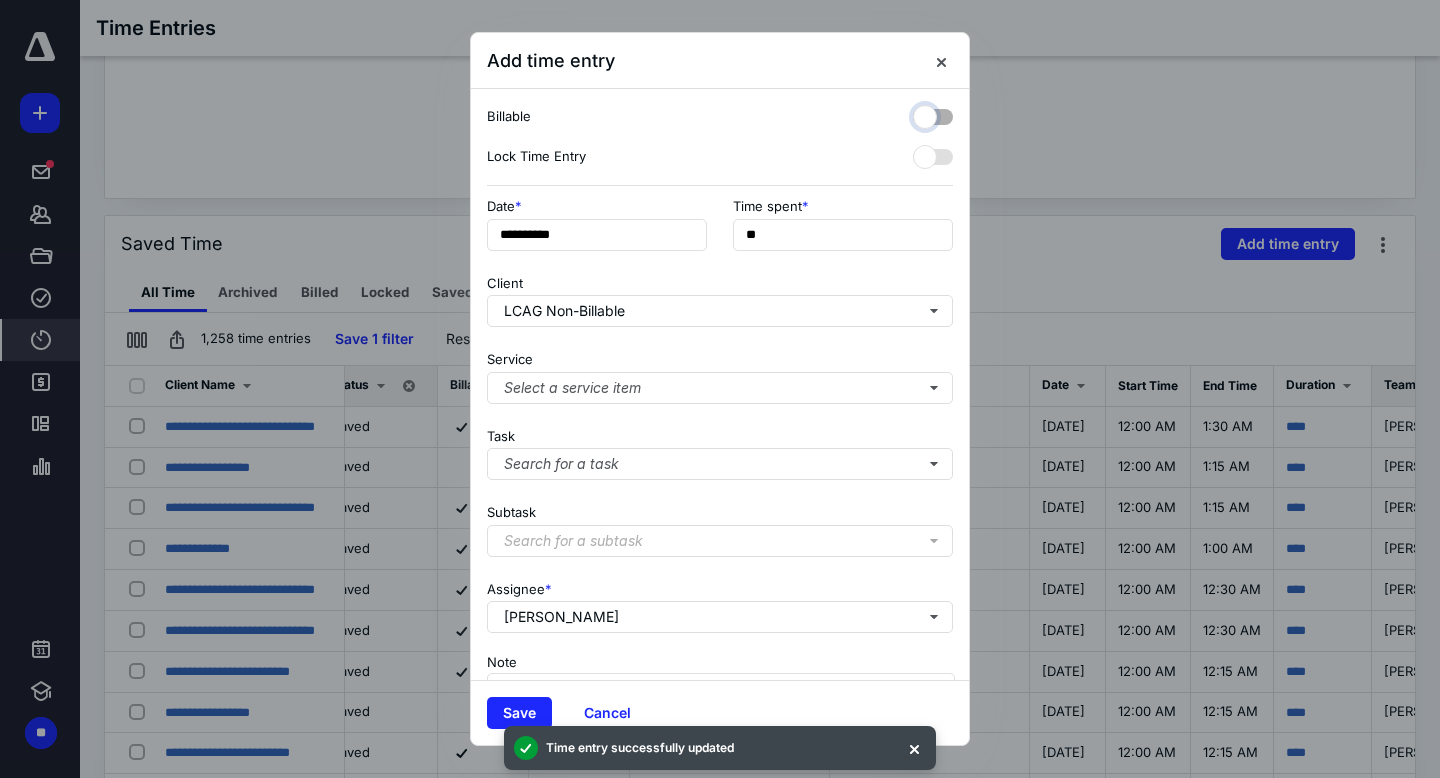 checkbox on "false" 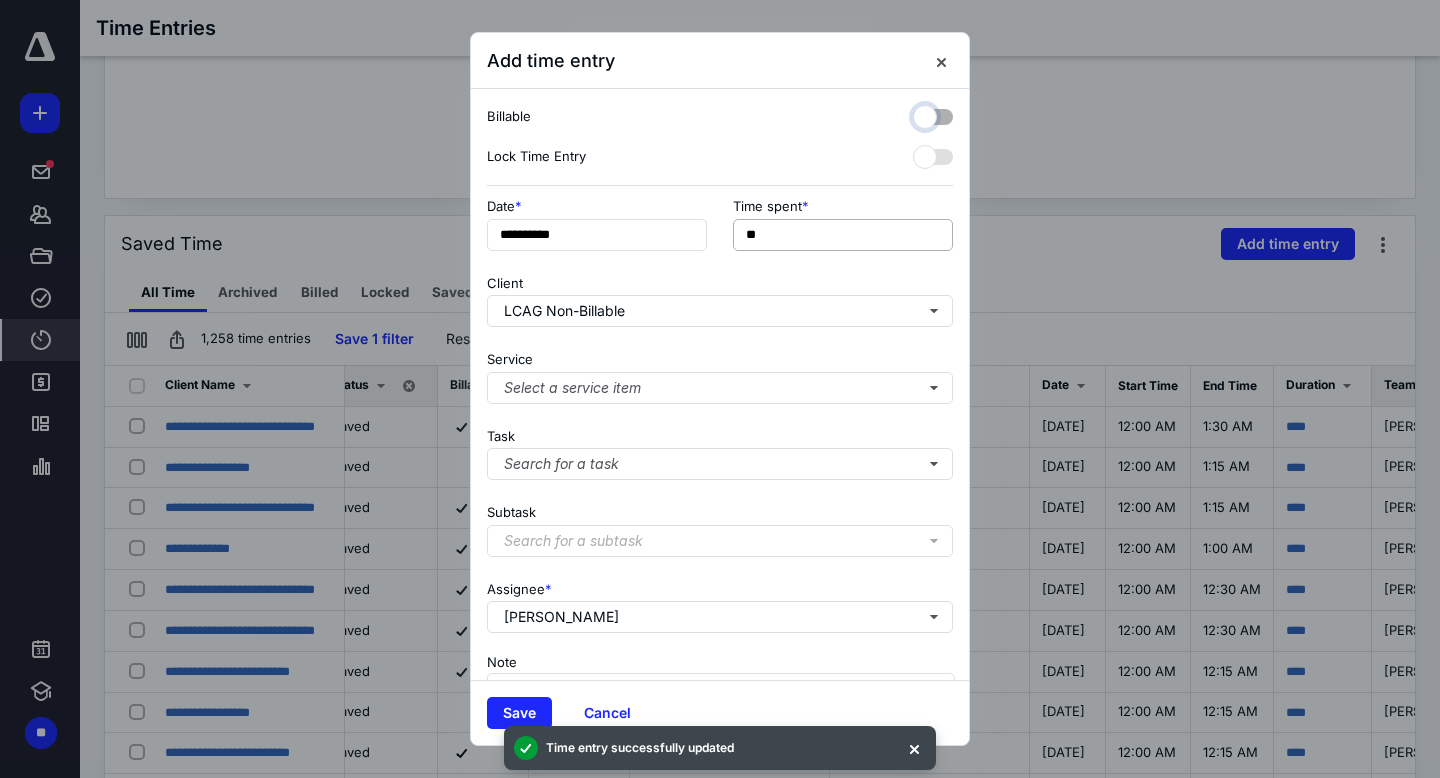 scroll, scrollTop: 82, scrollLeft: 0, axis: vertical 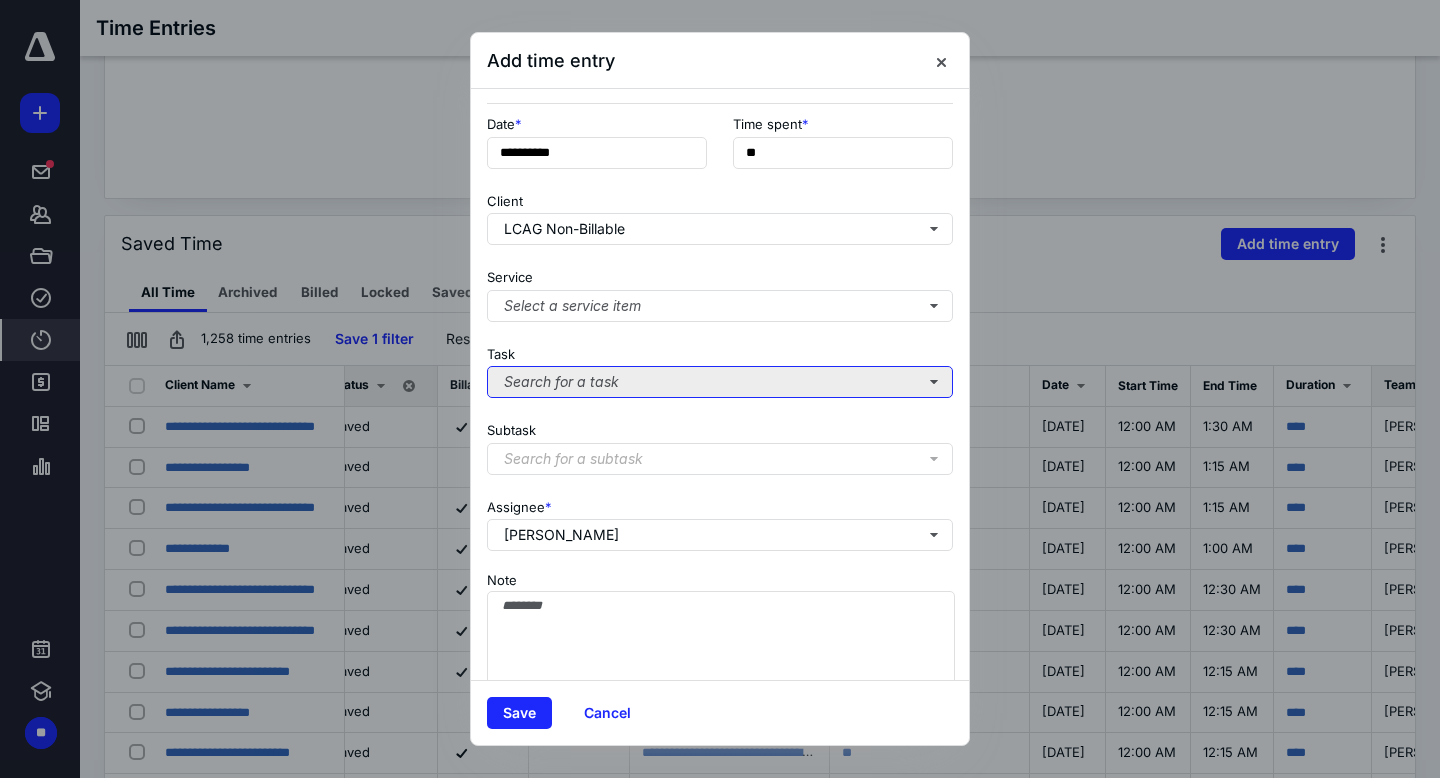 click on "Search for a task" at bounding box center [720, 382] 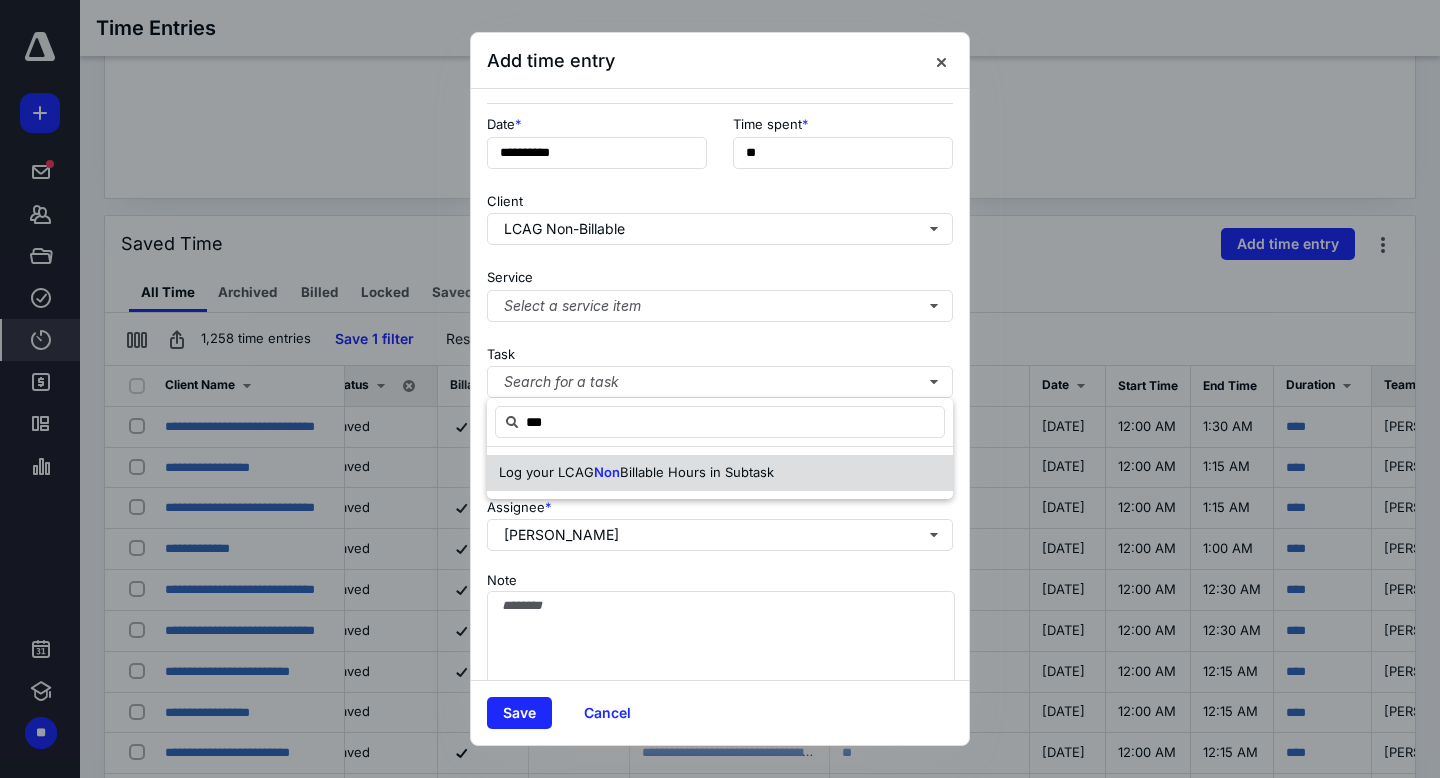 click on "Log your LCAG  Non  Billable Hours in Subtask" at bounding box center (720, 473) 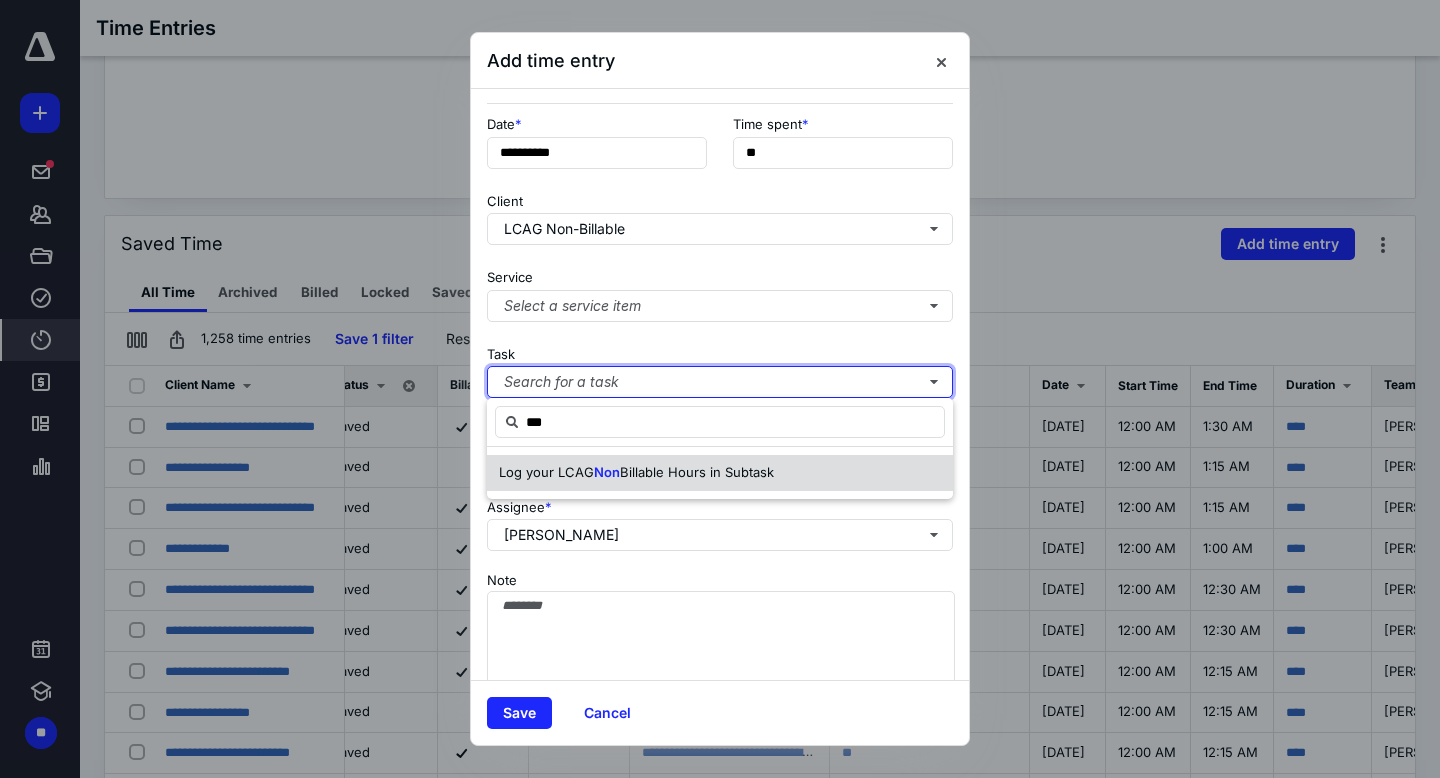 type 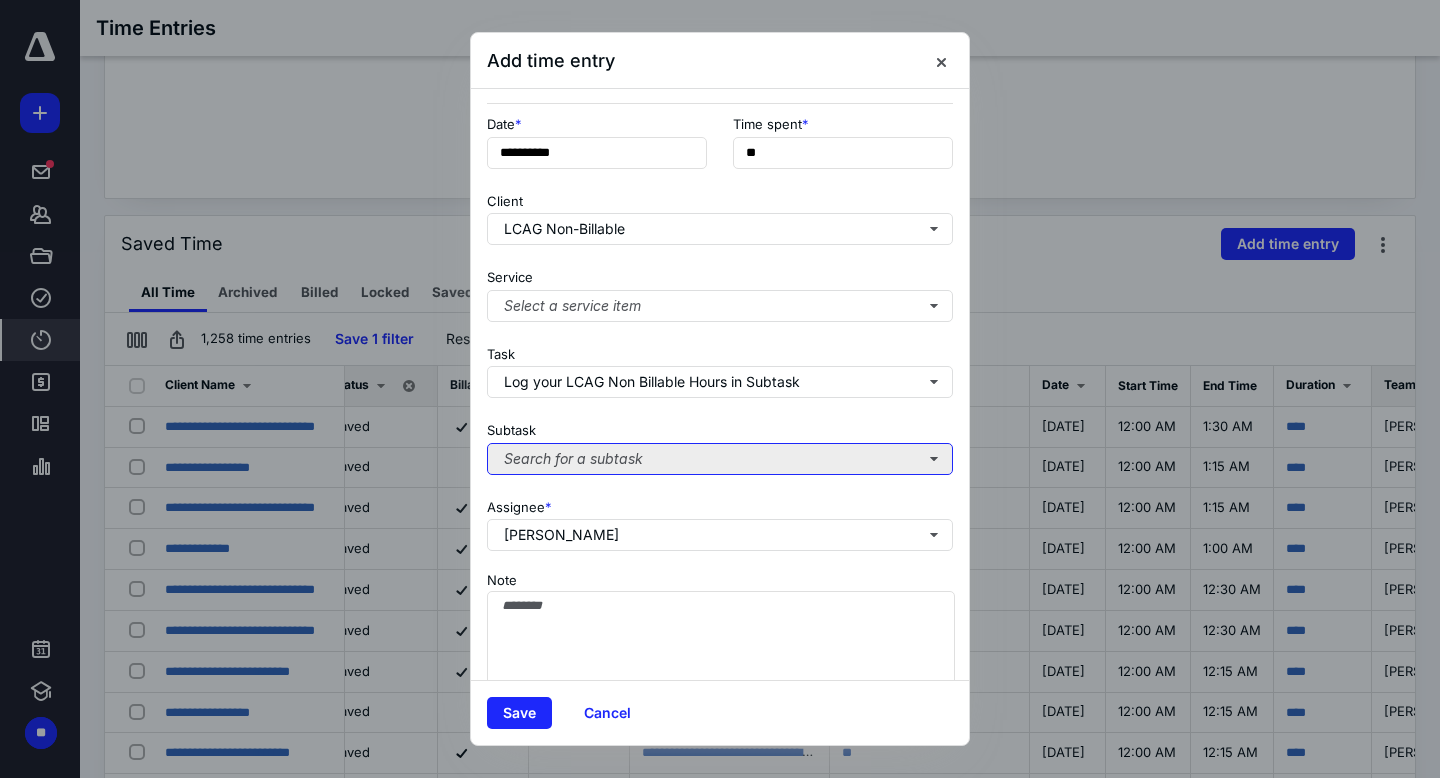 click on "Search for a subtask" at bounding box center (720, 459) 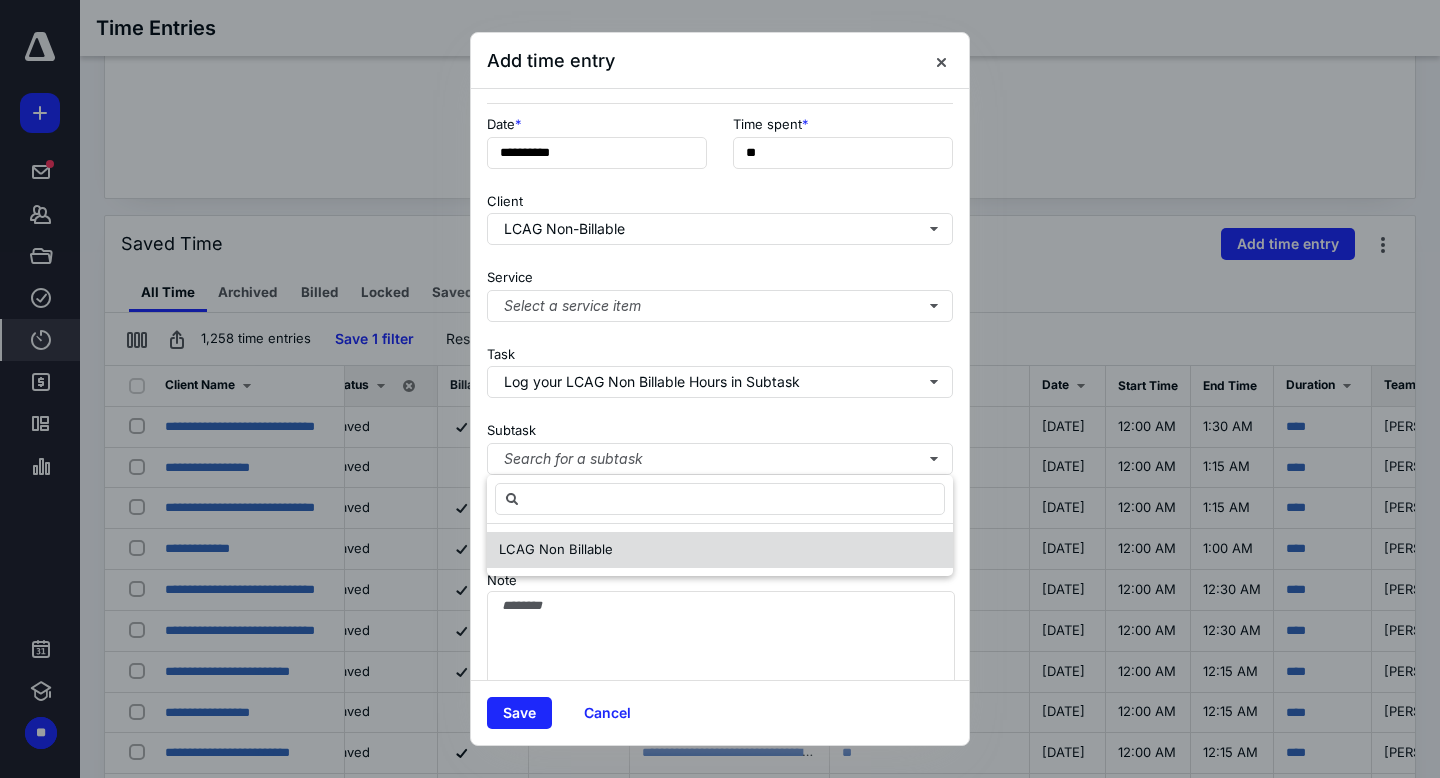click on "LCAG Non Billable" at bounding box center (556, 549) 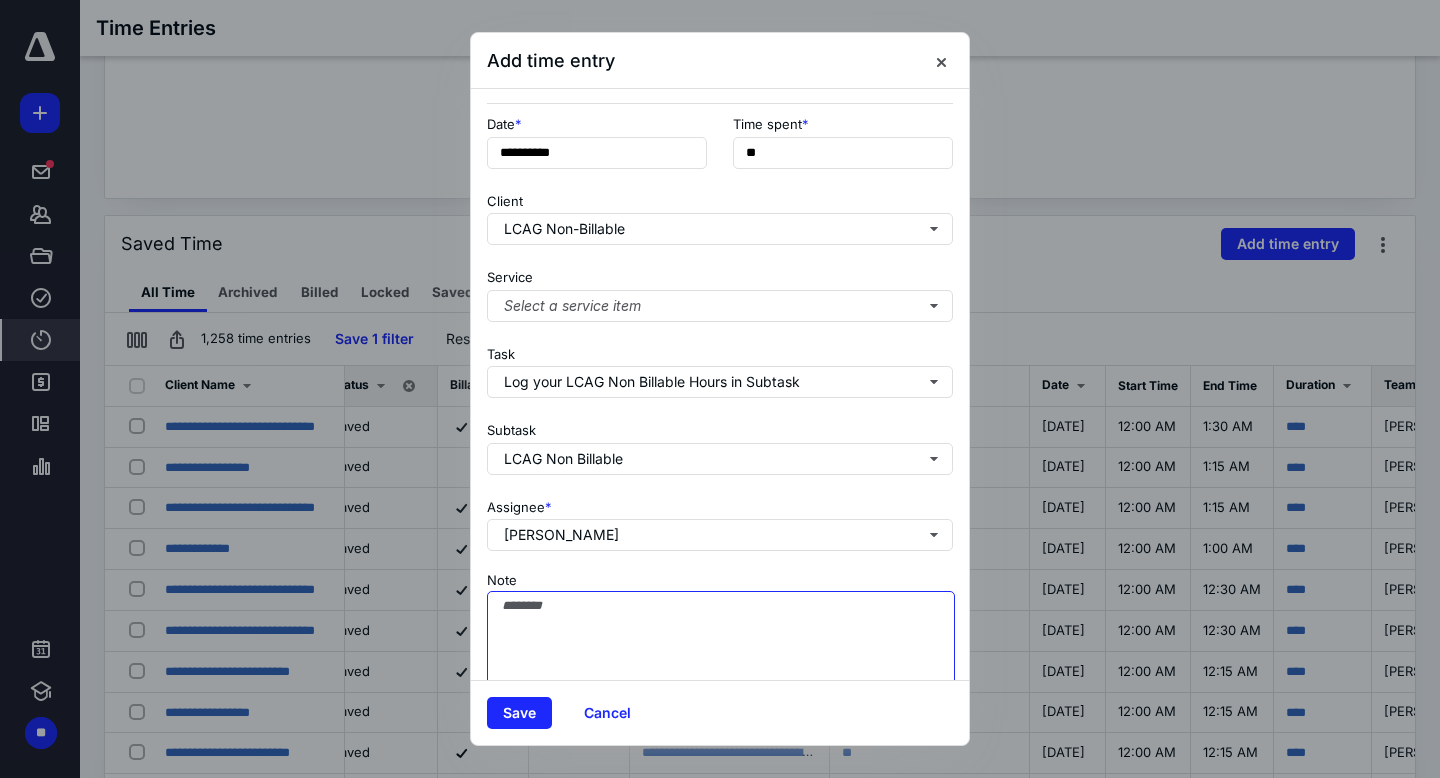click on "Note" at bounding box center [721, 641] 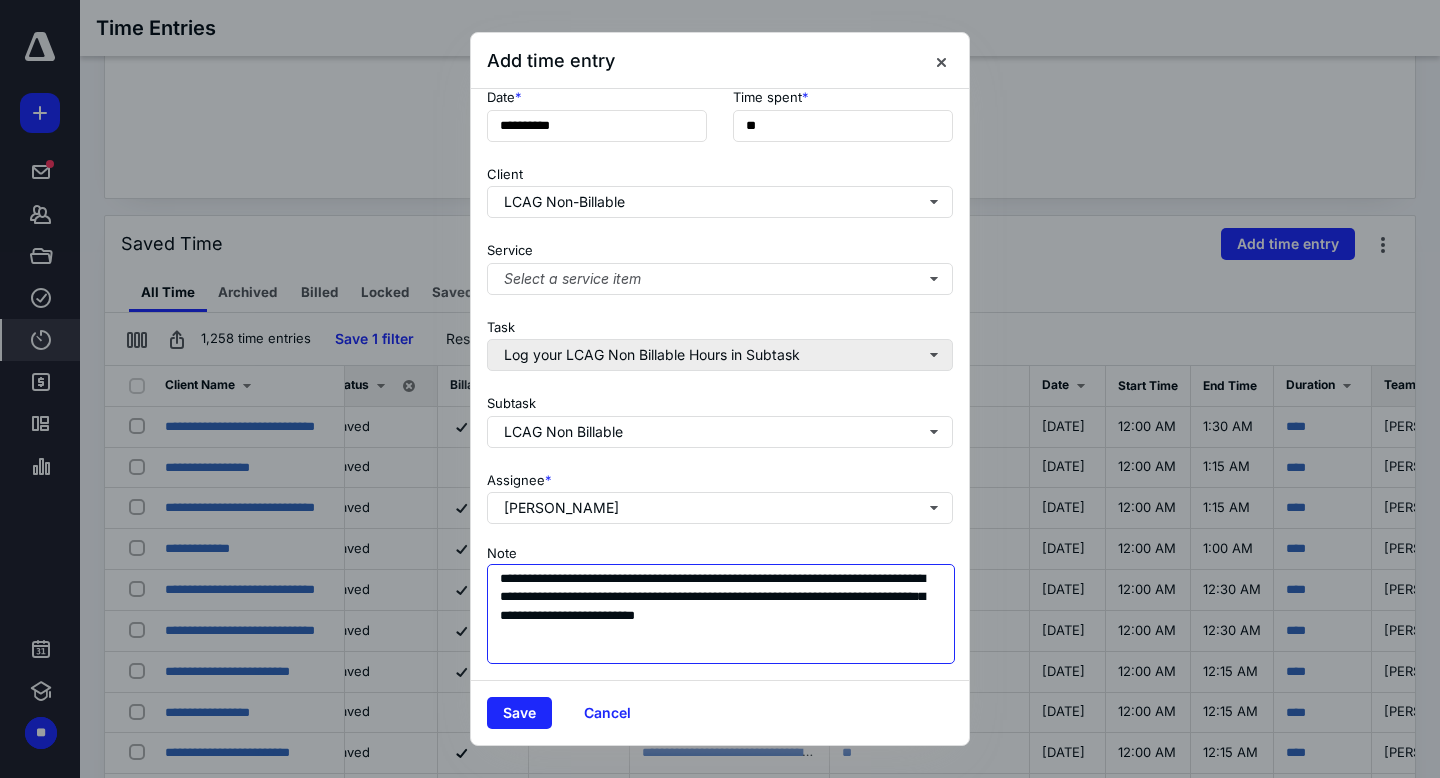 scroll, scrollTop: 0, scrollLeft: 0, axis: both 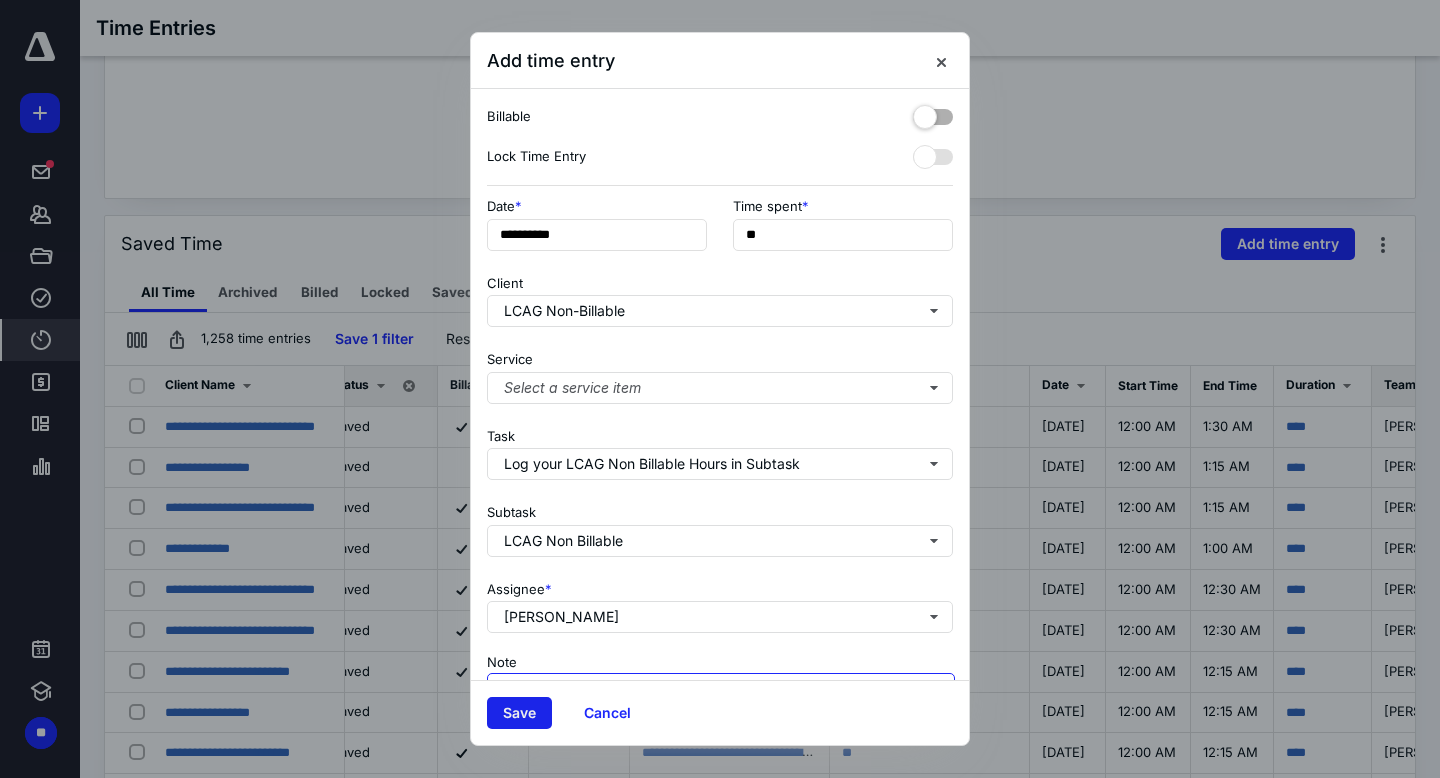 type on "**********" 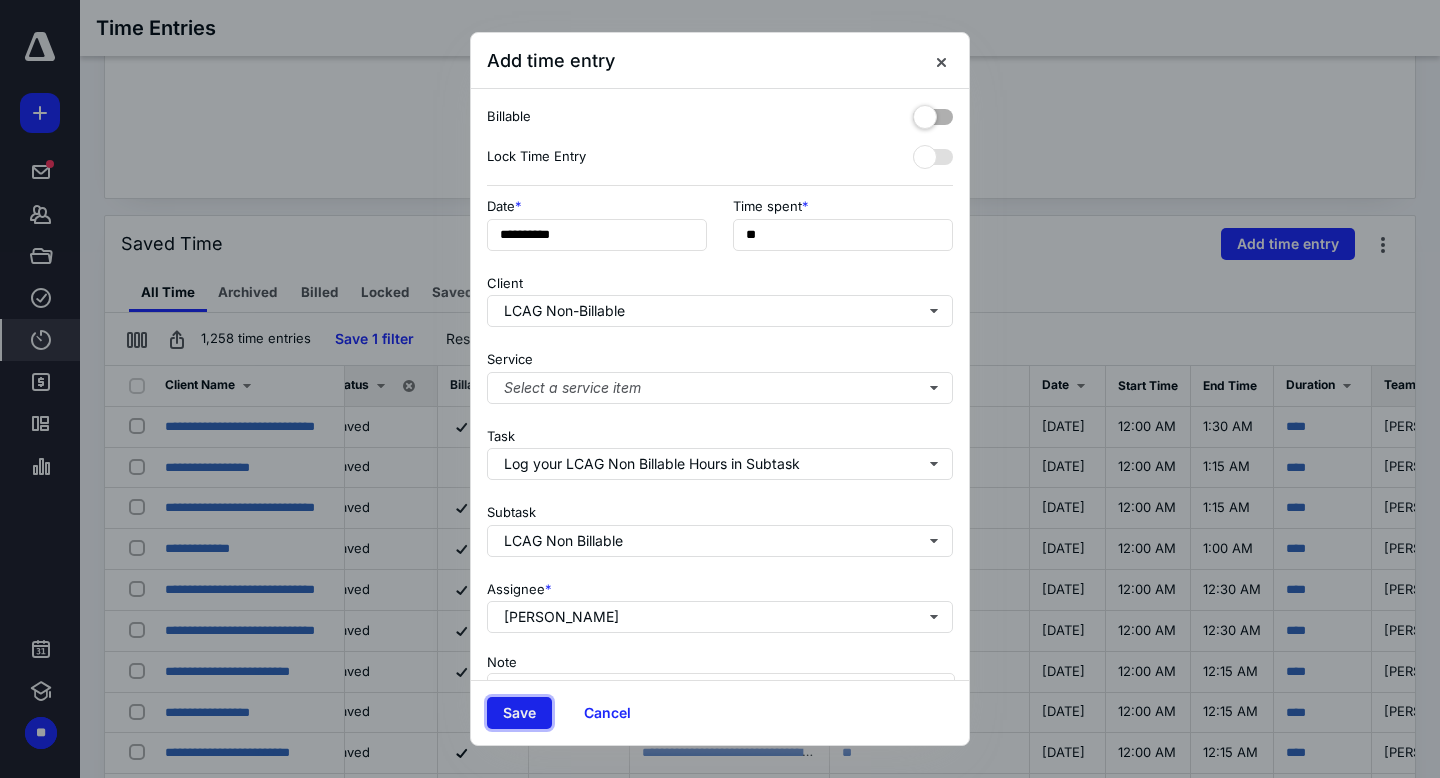click on "Save" at bounding box center [519, 713] 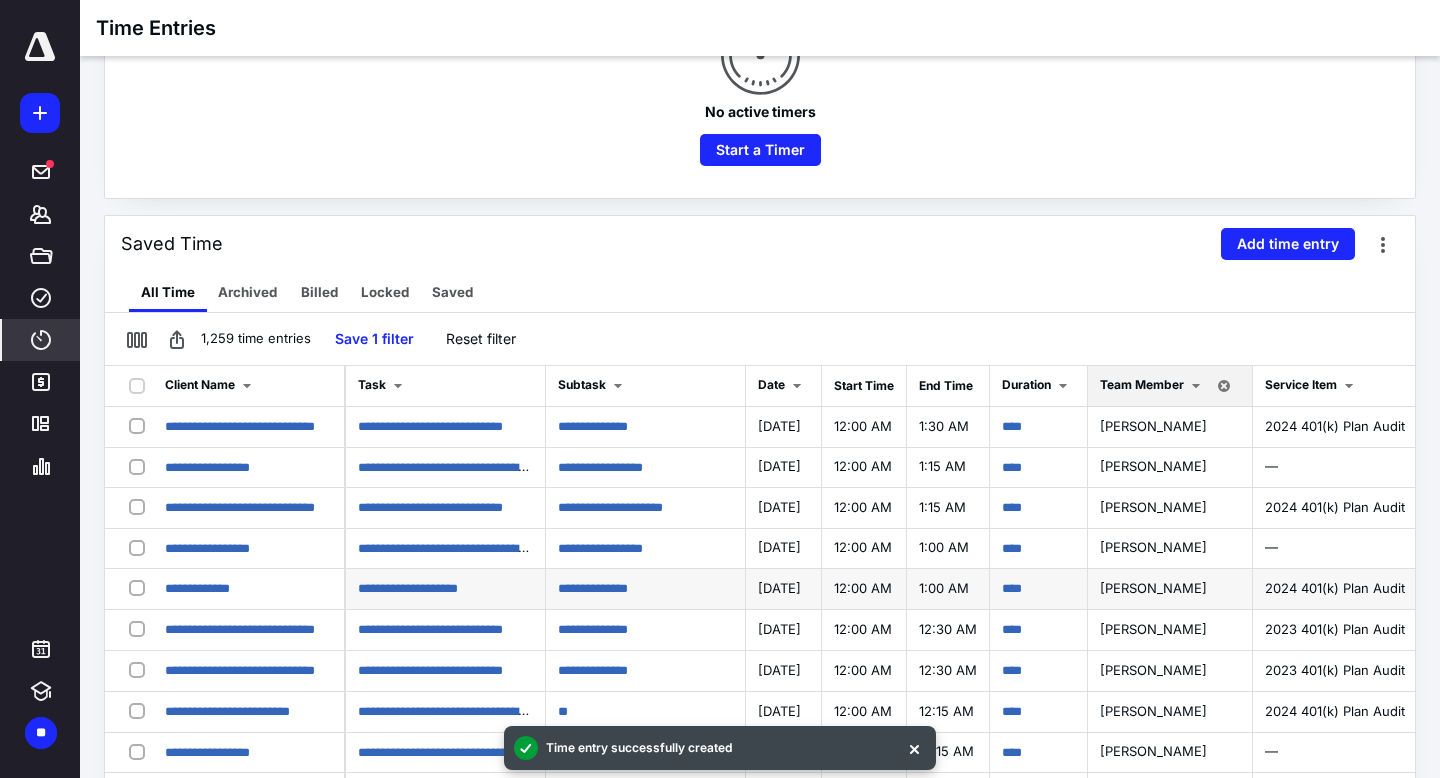 scroll, scrollTop: 0, scrollLeft: 661, axis: horizontal 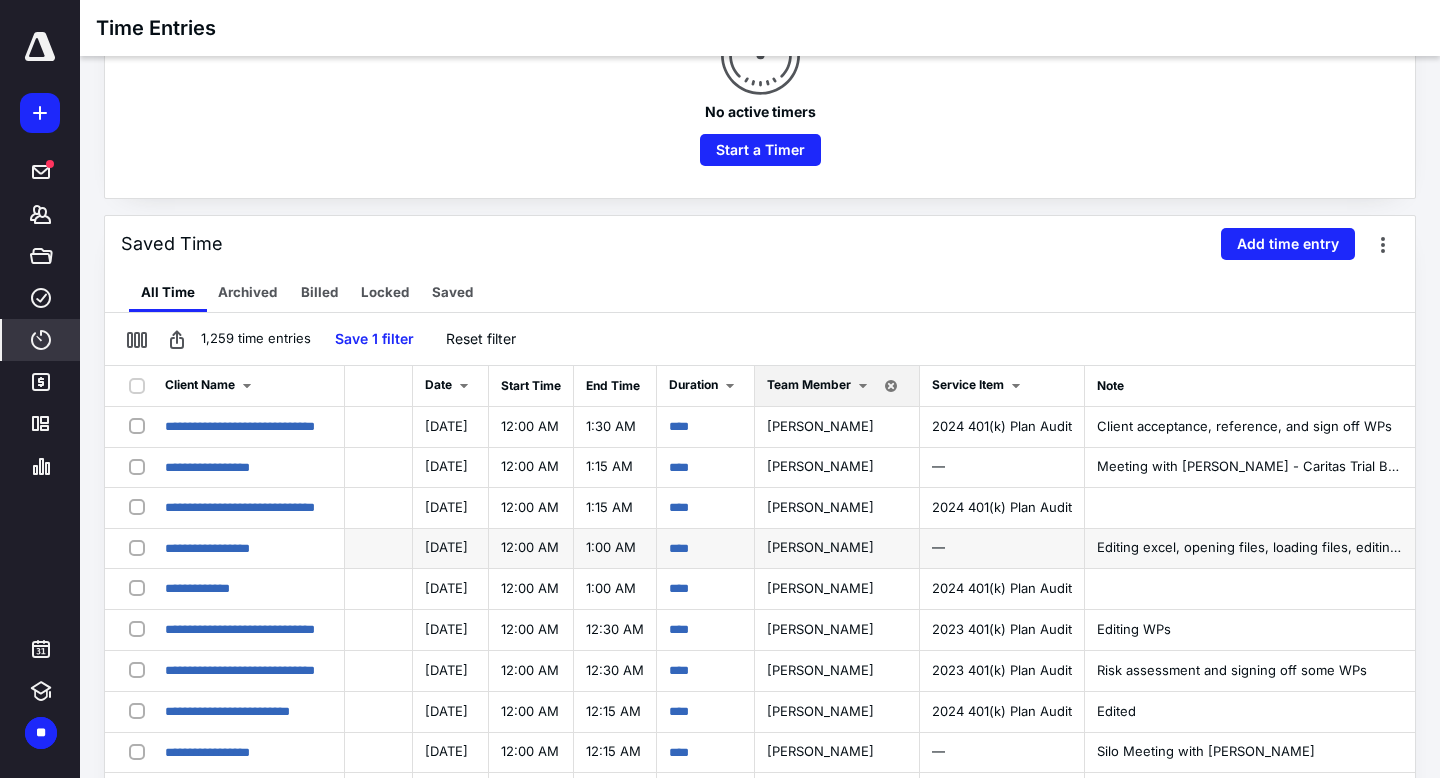 click on "****" at bounding box center [706, 549] 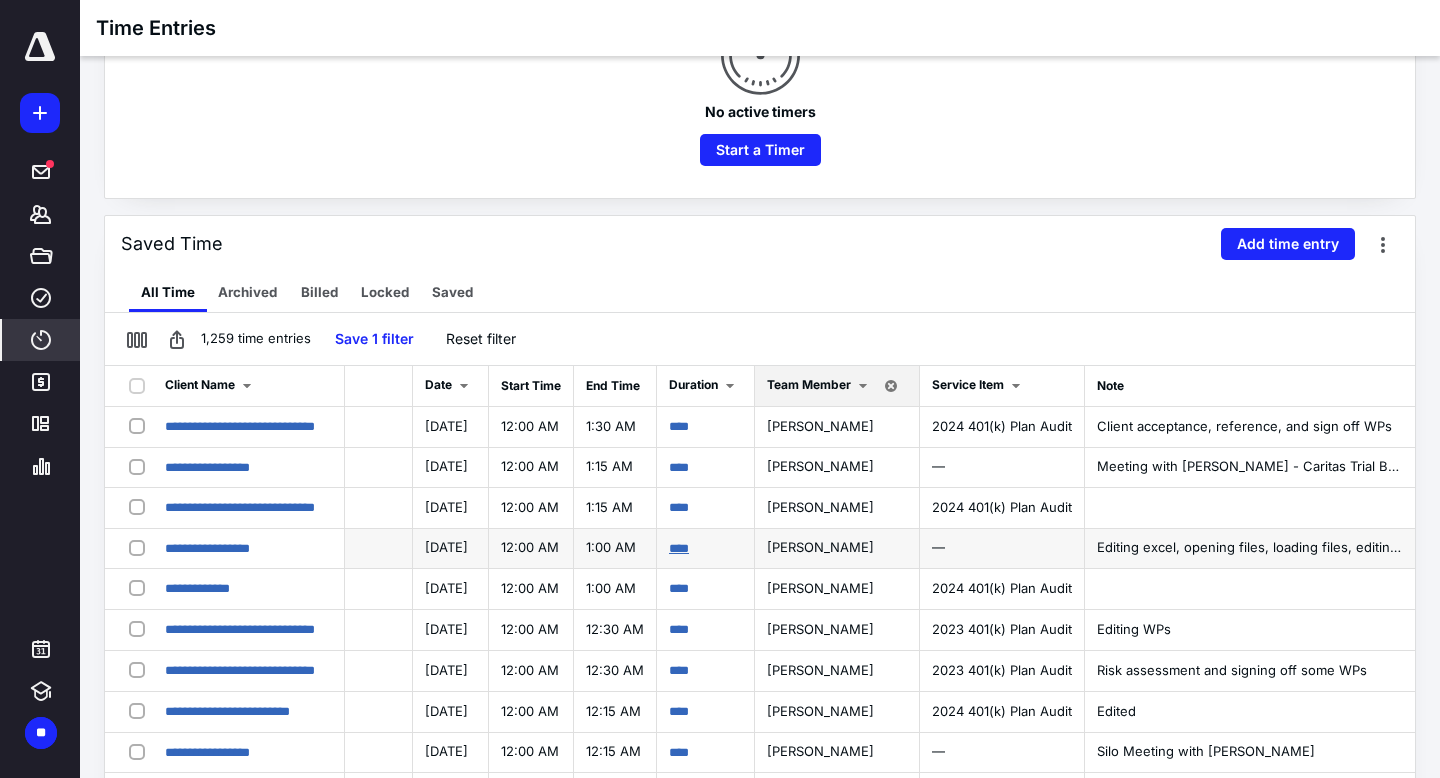 click on "****" at bounding box center [679, 548] 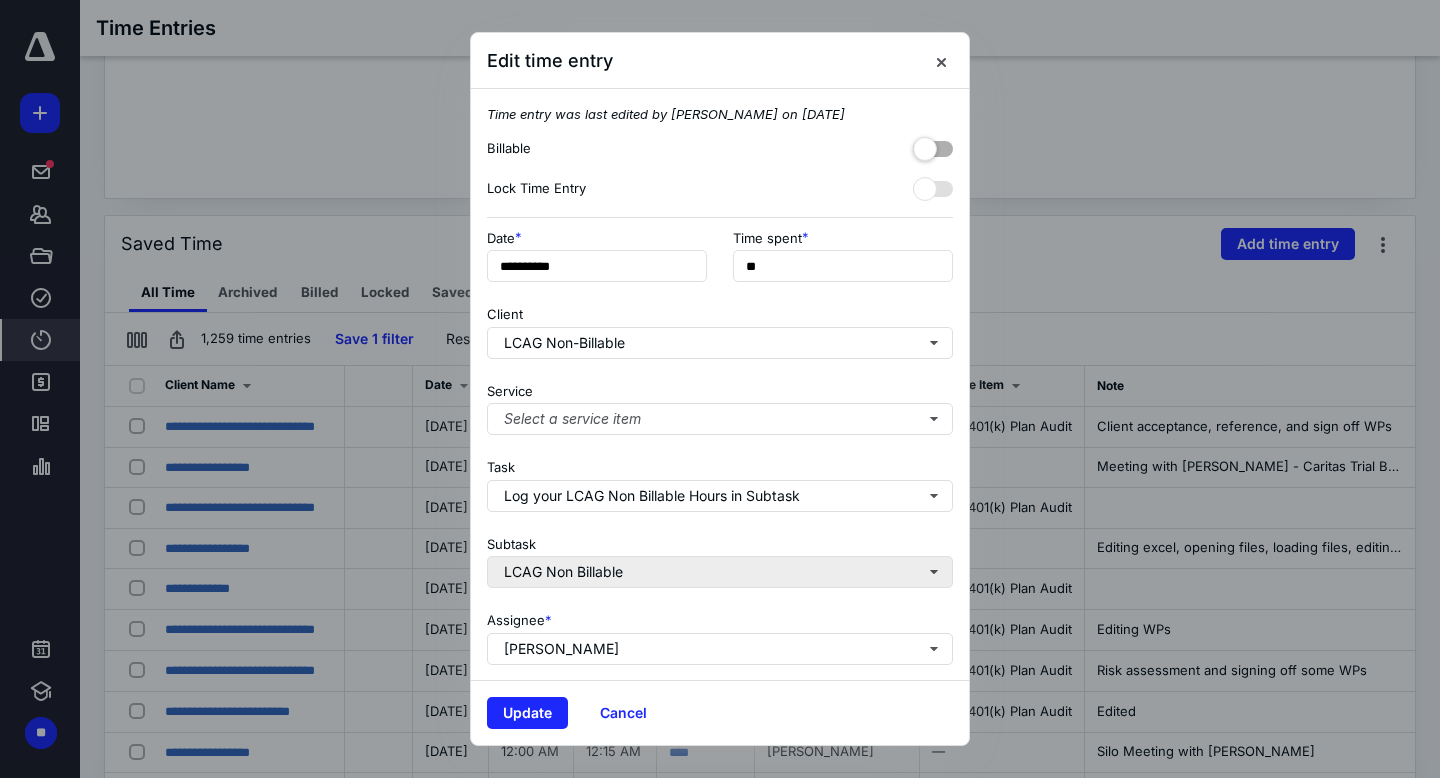 scroll, scrollTop: 140, scrollLeft: 0, axis: vertical 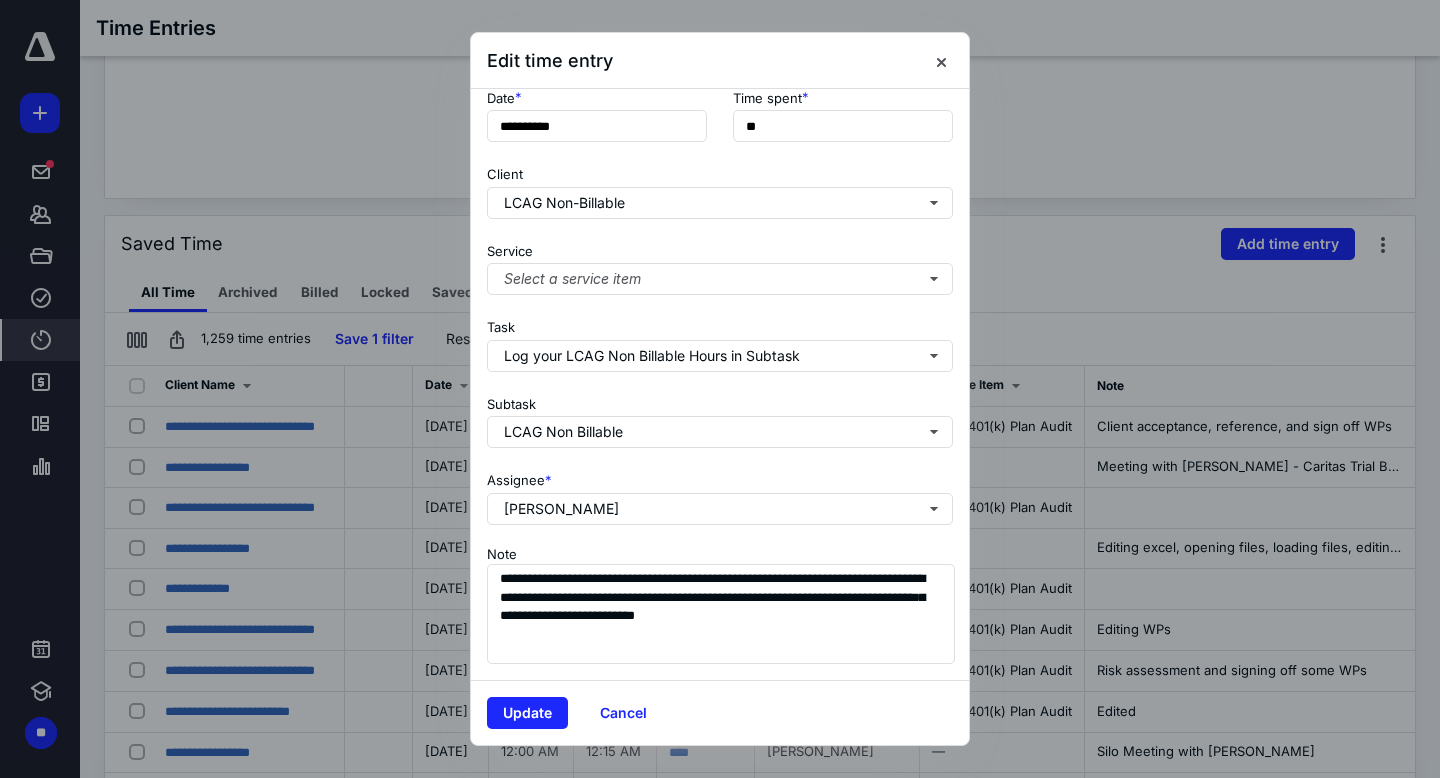 click on "Edit time entry" at bounding box center [720, 61] 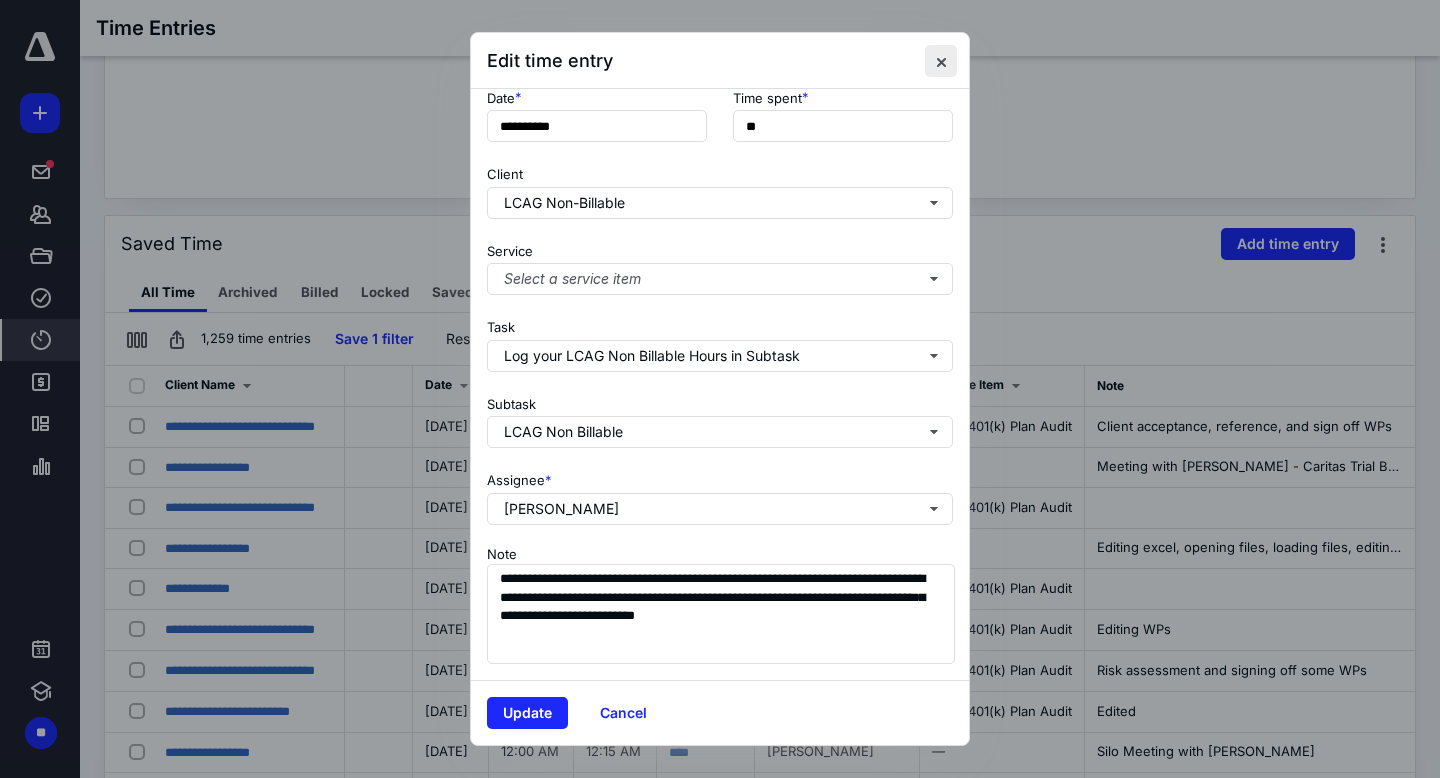click at bounding box center [941, 61] 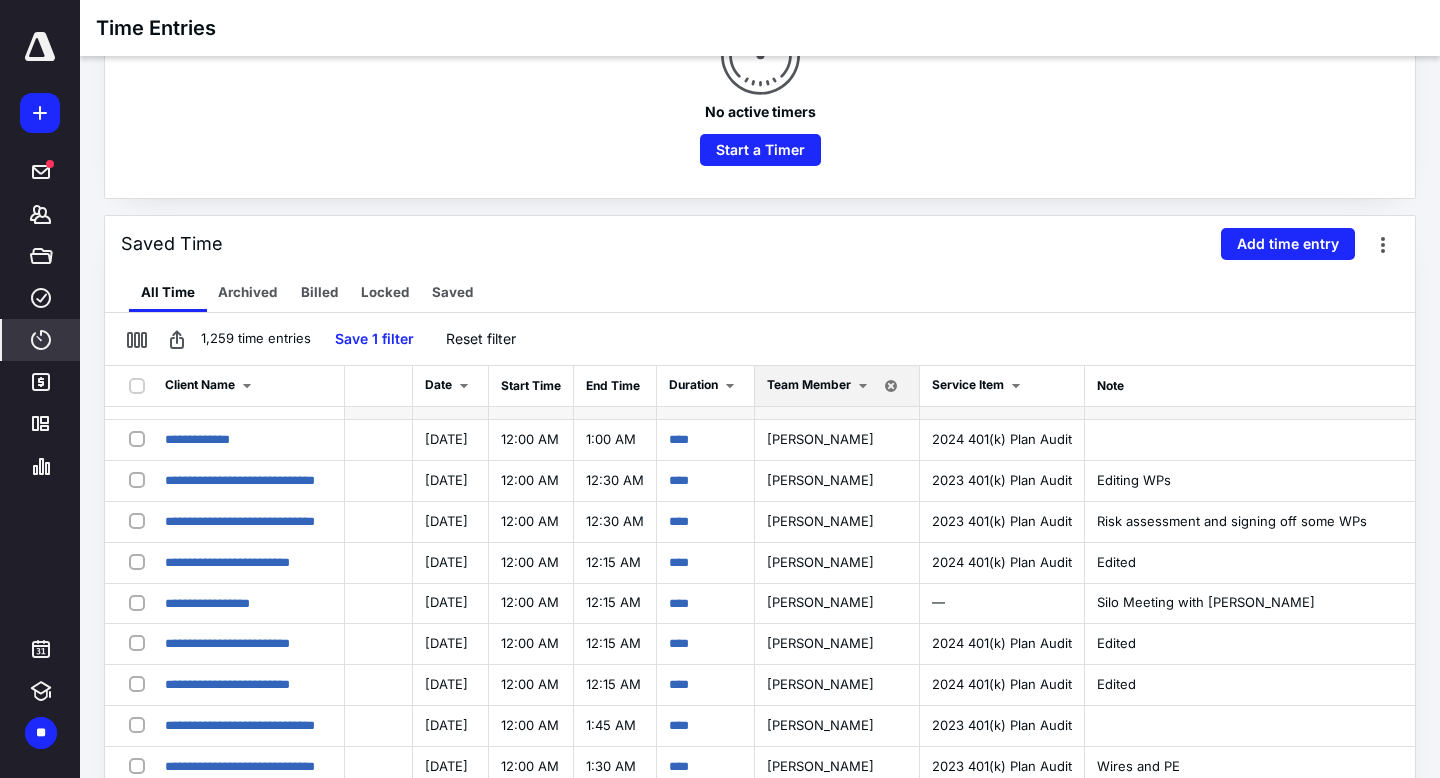 scroll, scrollTop: 0, scrollLeft: 661, axis: horizontal 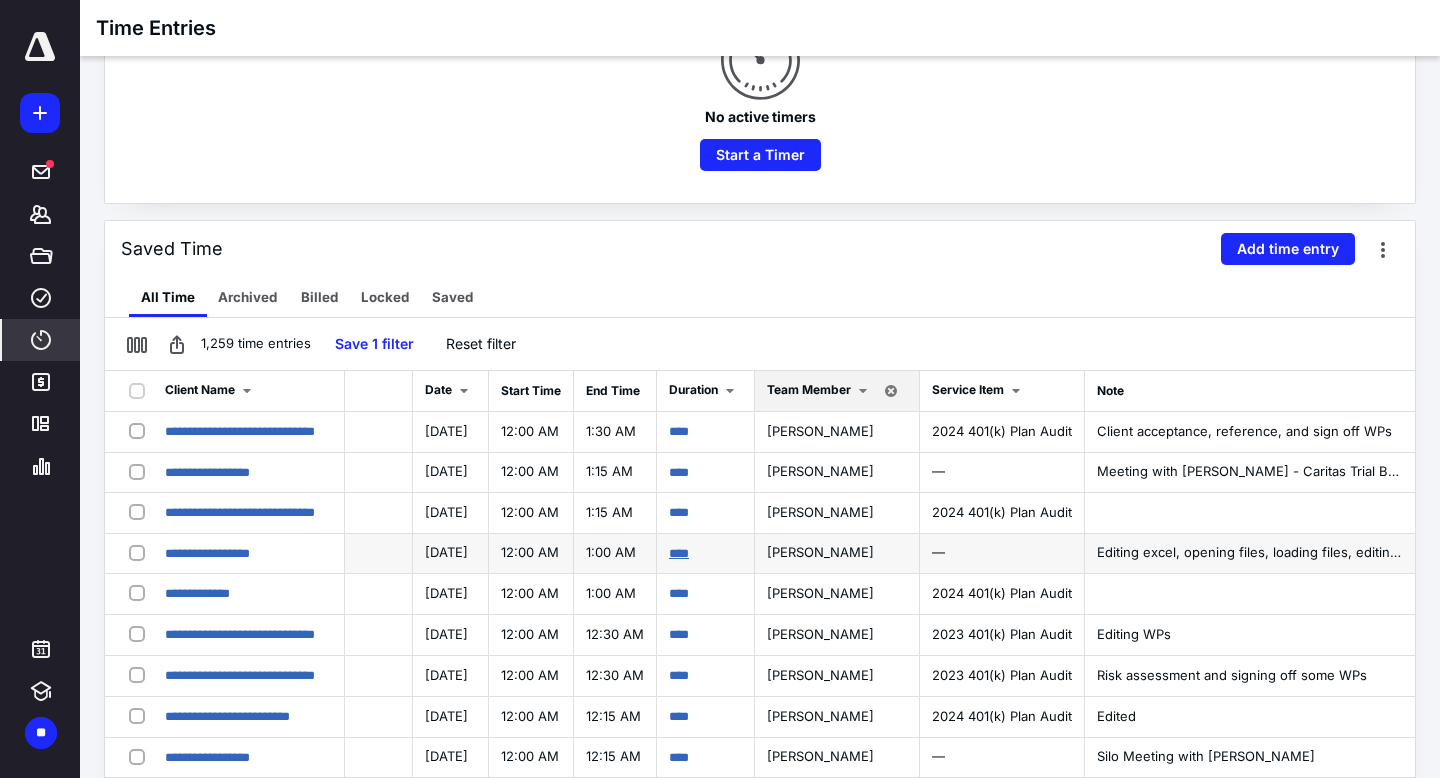click on "****" at bounding box center [679, 553] 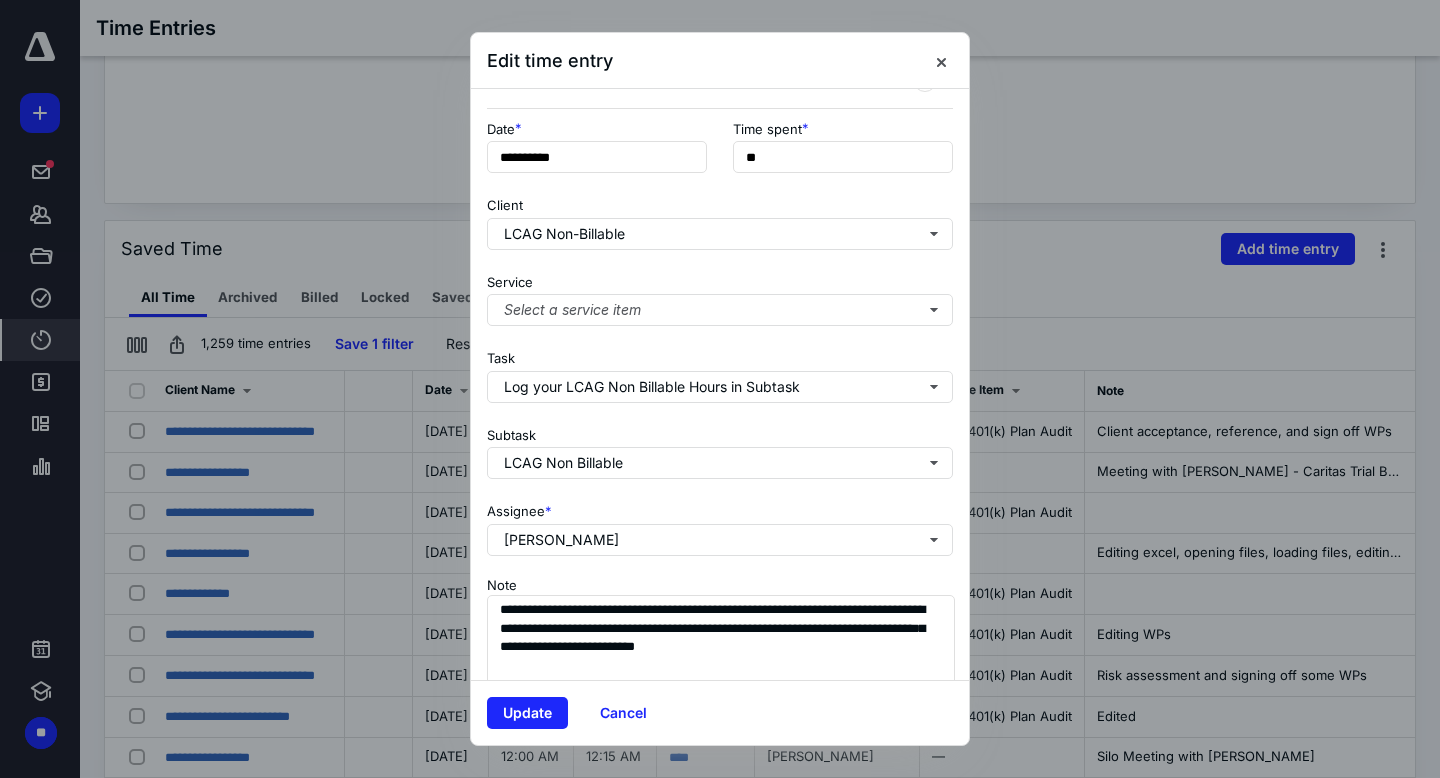 scroll, scrollTop: 0, scrollLeft: 0, axis: both 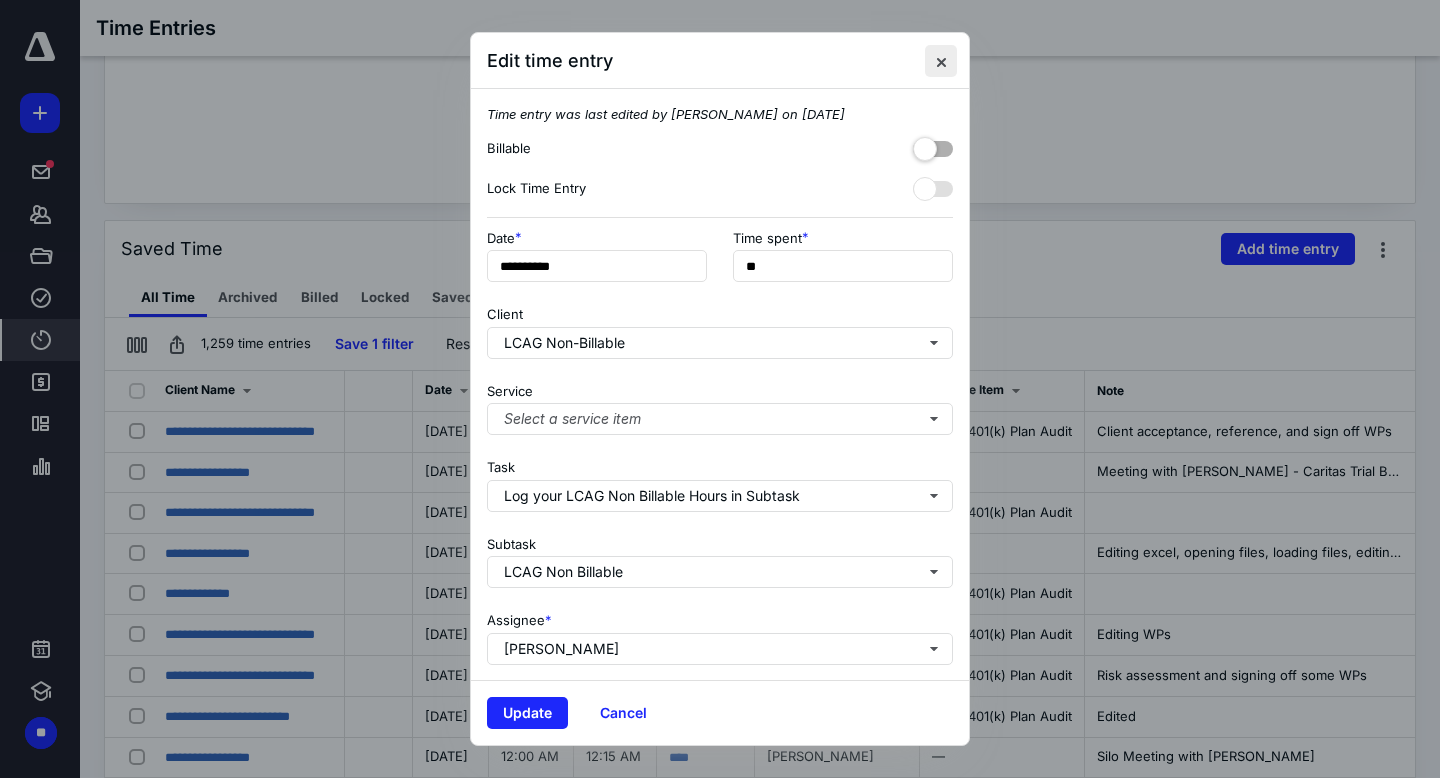 click at bounding box center [941, 61] 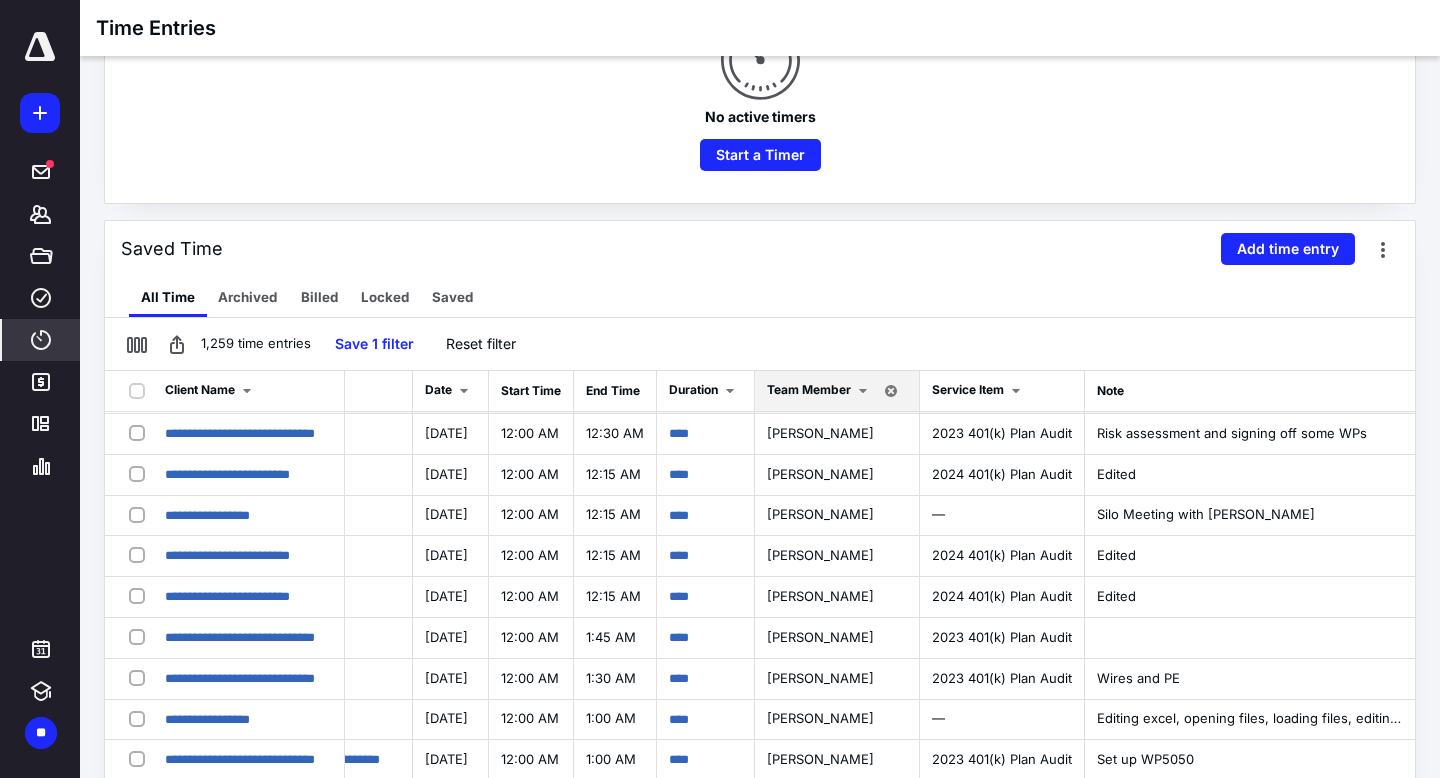 scroll, scrollTop: 268, scrollLeft: 661, axis: both 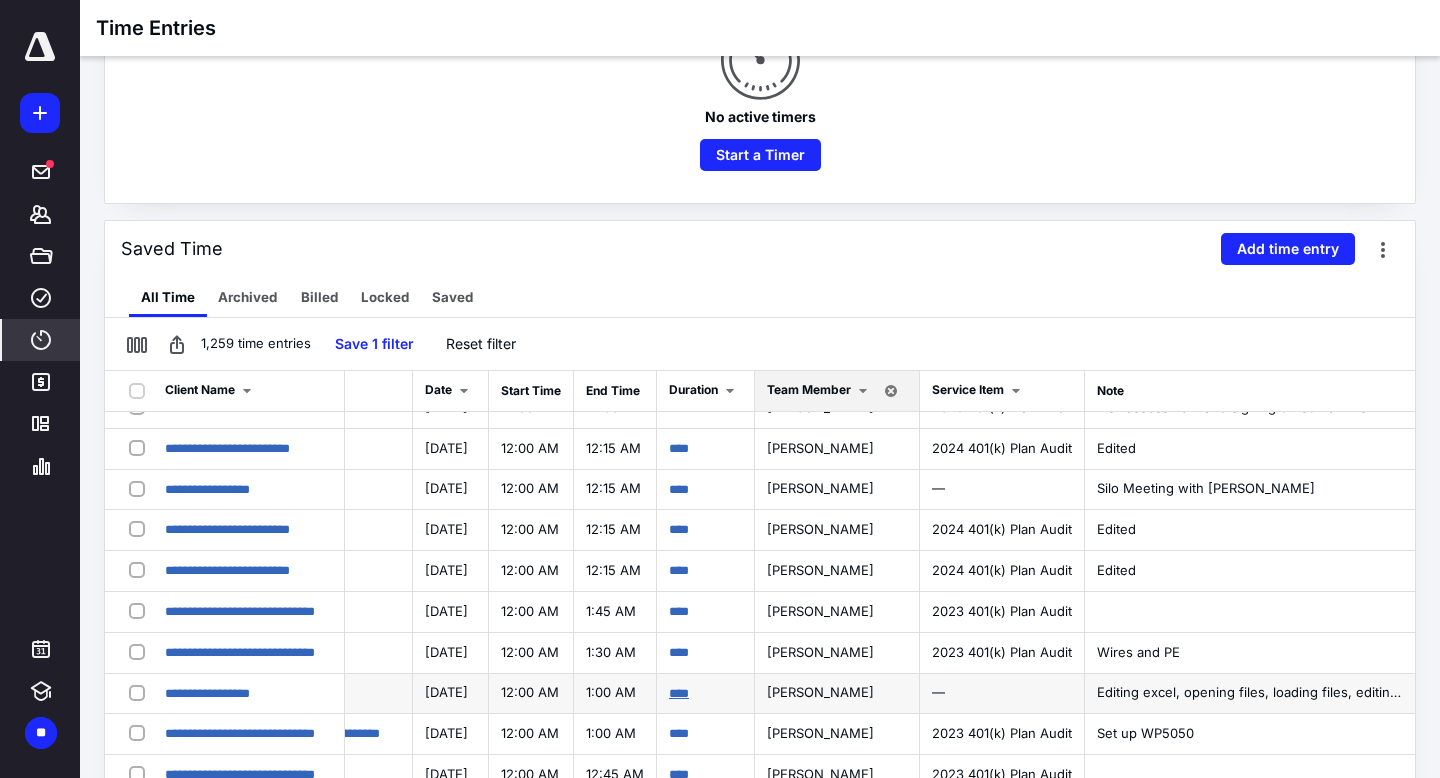 click on "****" at bounding box center [679, 693] 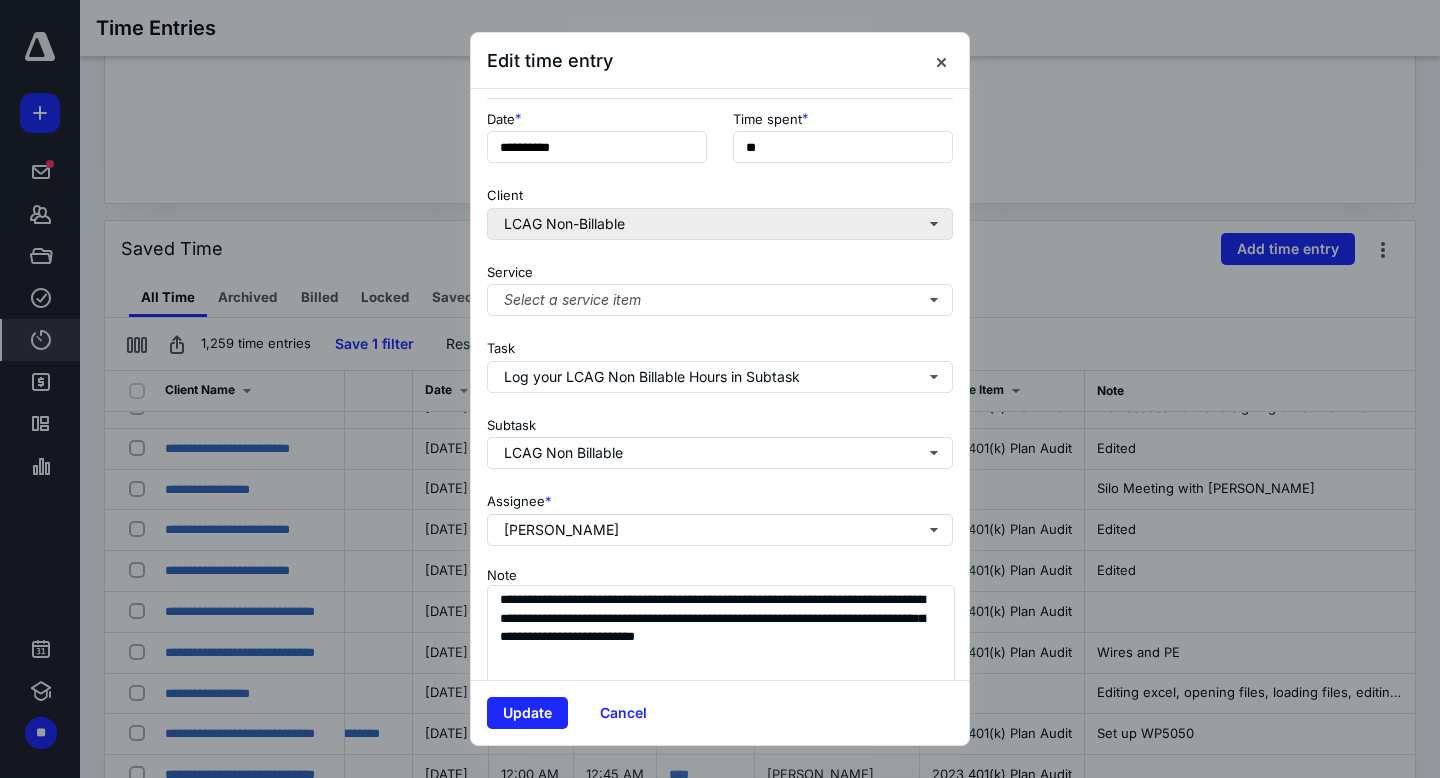 scroll, scrollTop: 0, scrollLeft: 0, axis: both 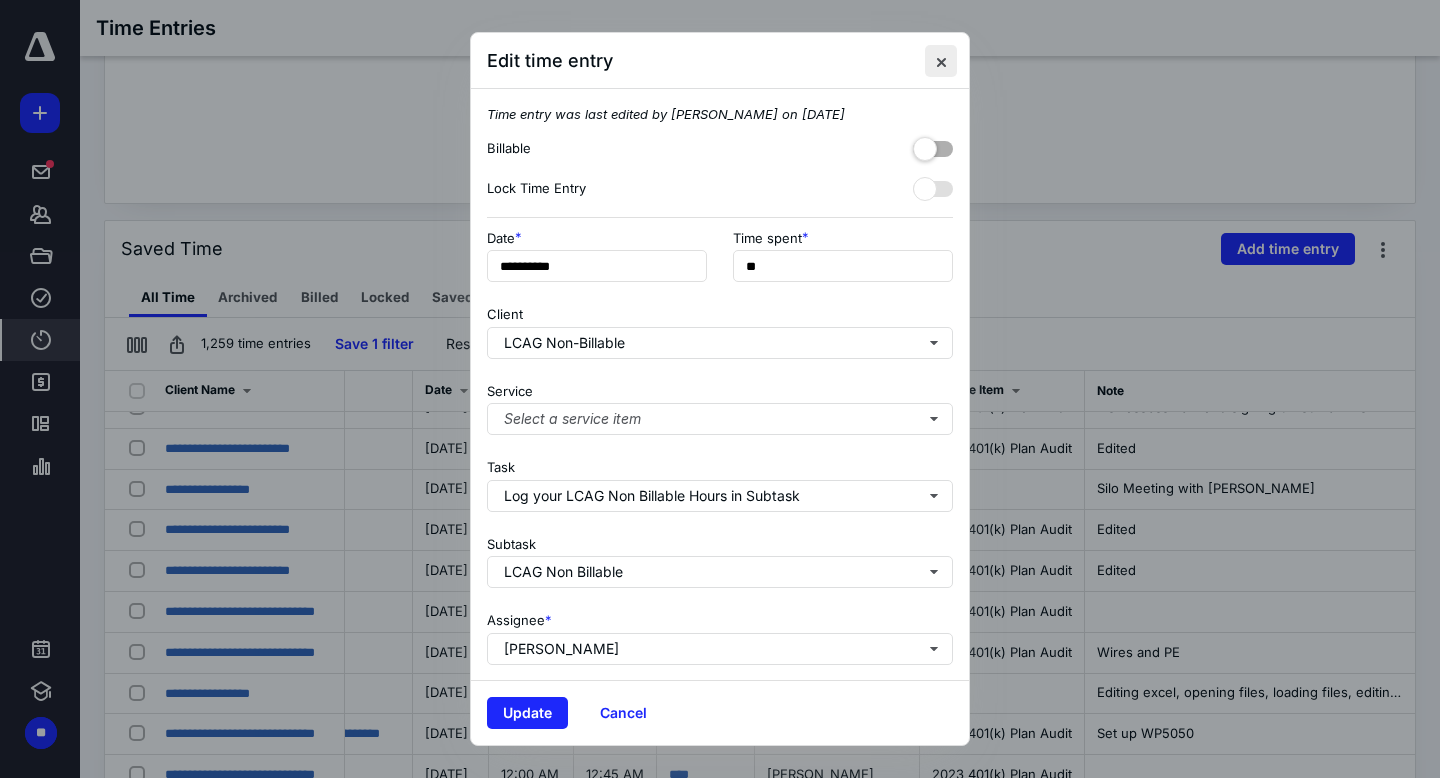 click at bounding box center [941, 61] 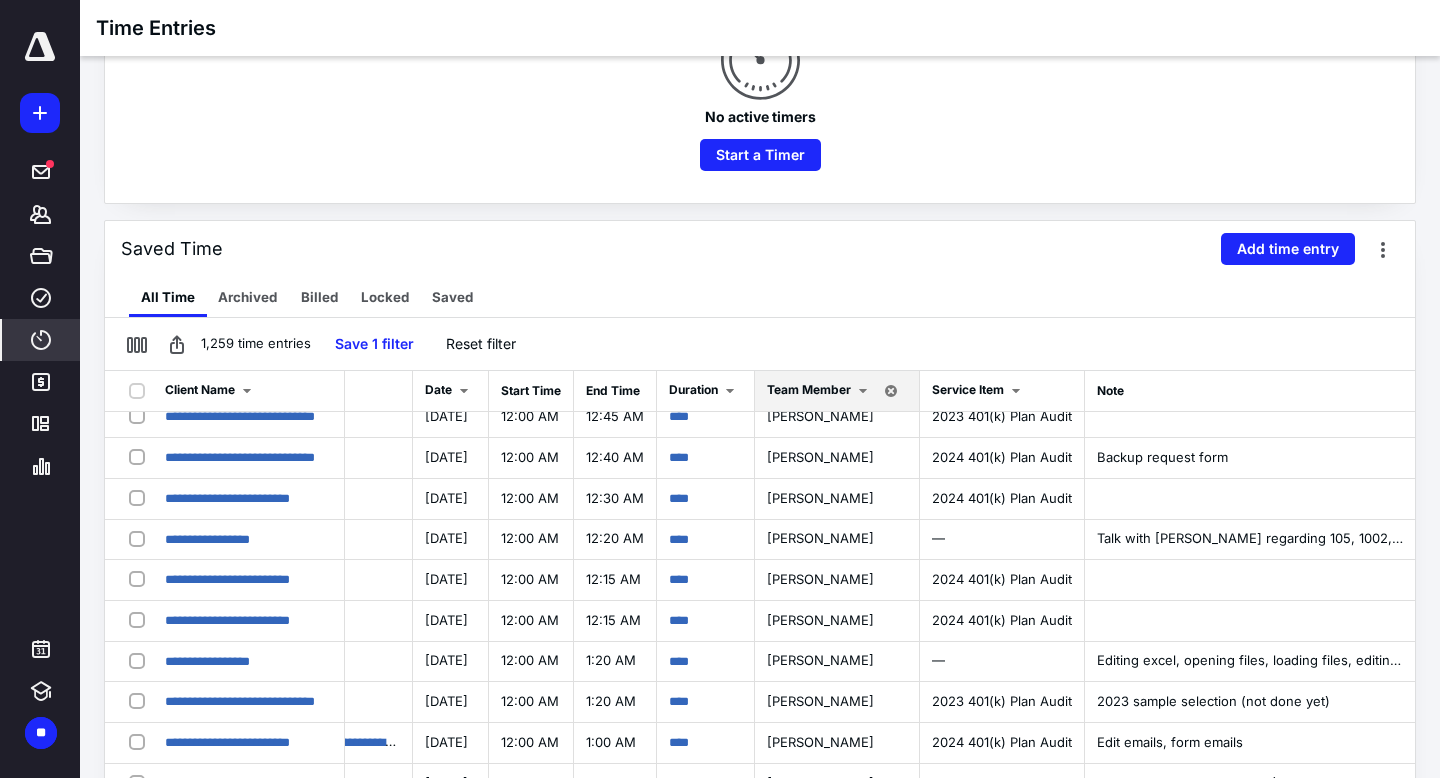 scroll, scrollTop: 695, scrollLeft: 661, axis: both 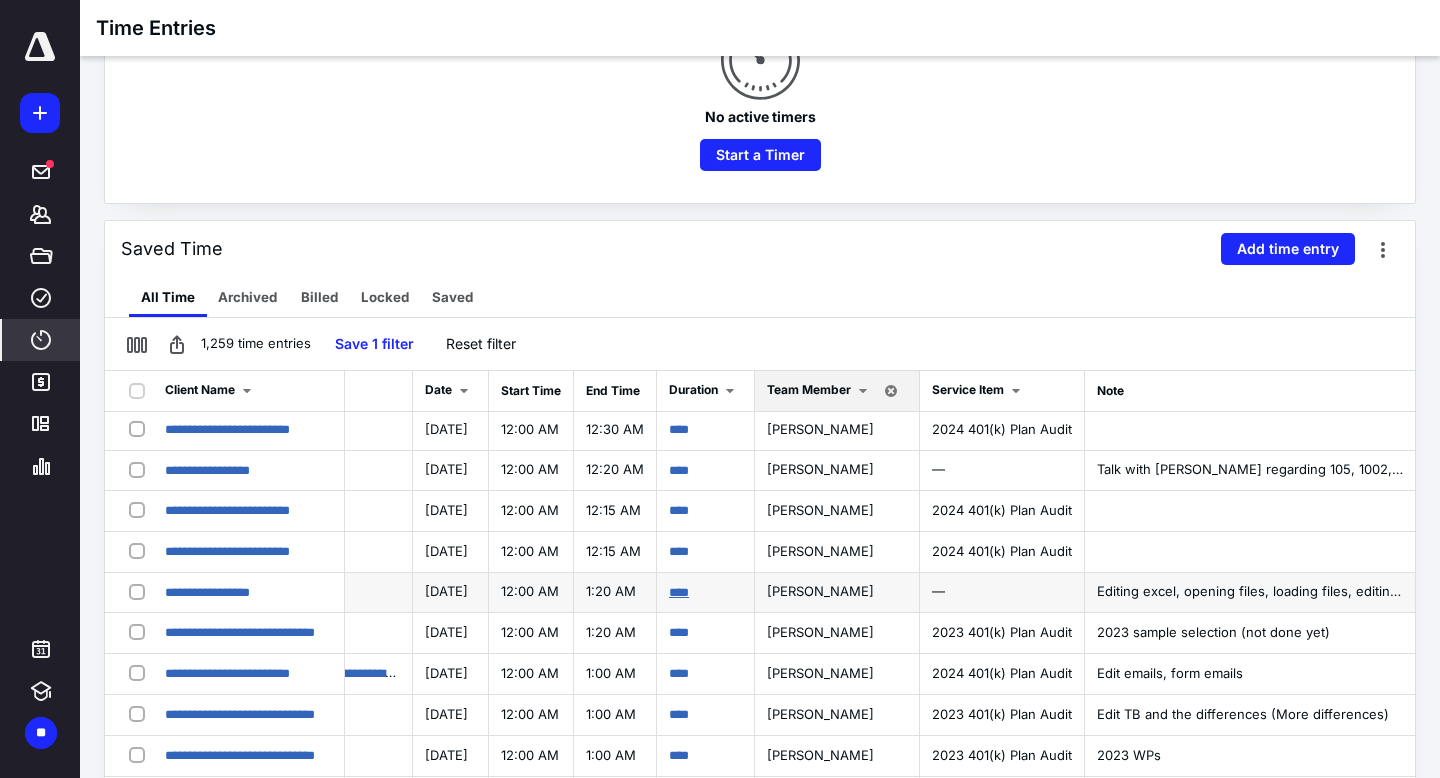 click on "****" at bounding box center (679, 592) 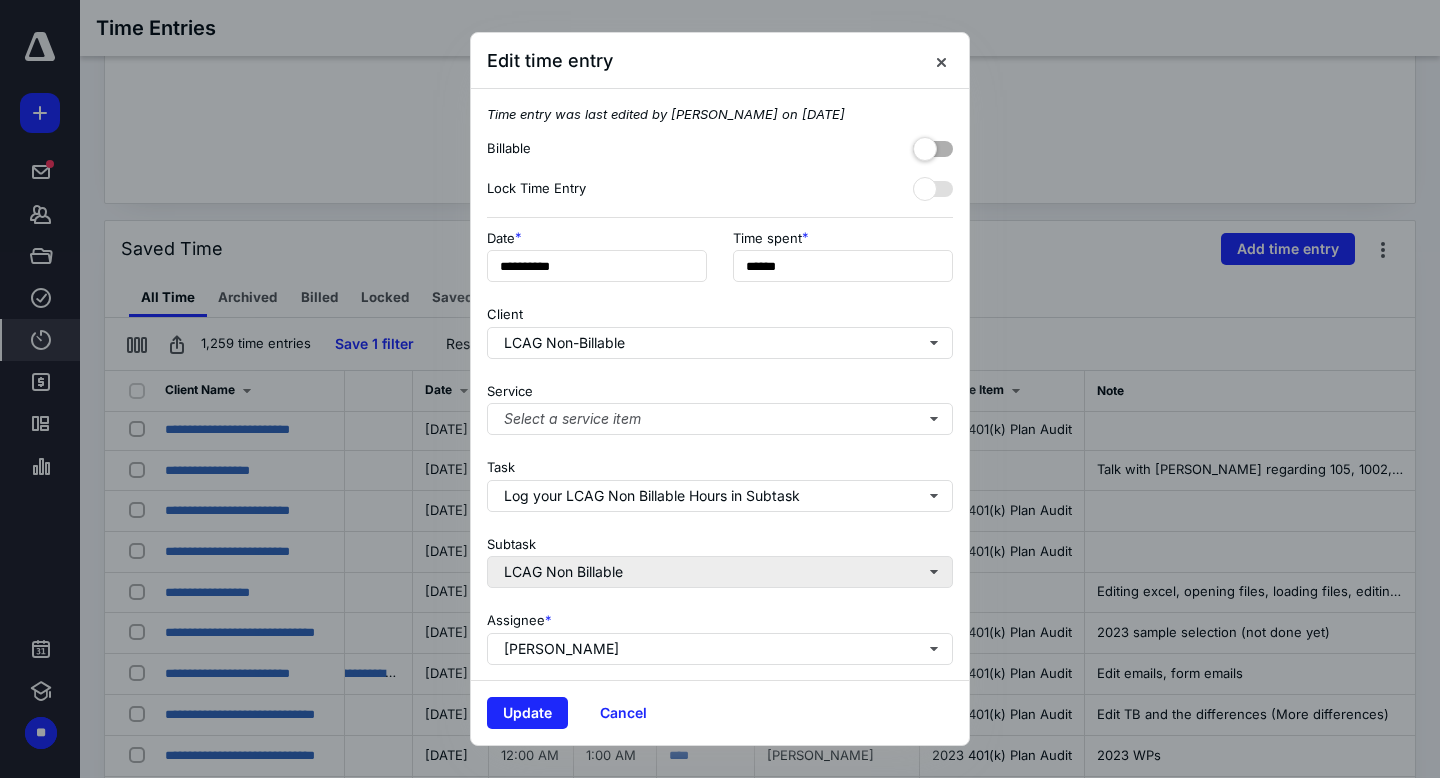 scroll, scrollTop: 140, scrollLeft: 0, axis: vertical 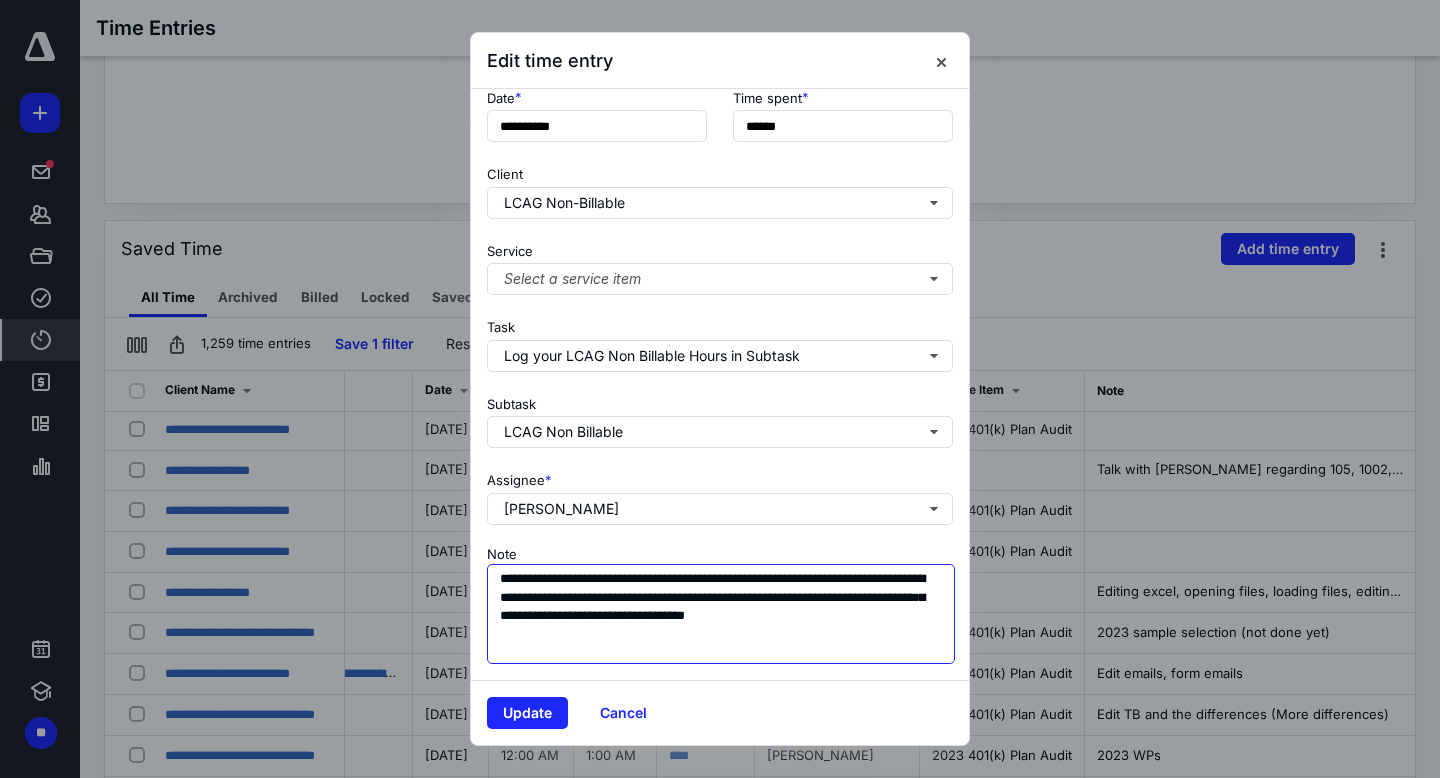 click on "**********" at bounding box center (721, 614) 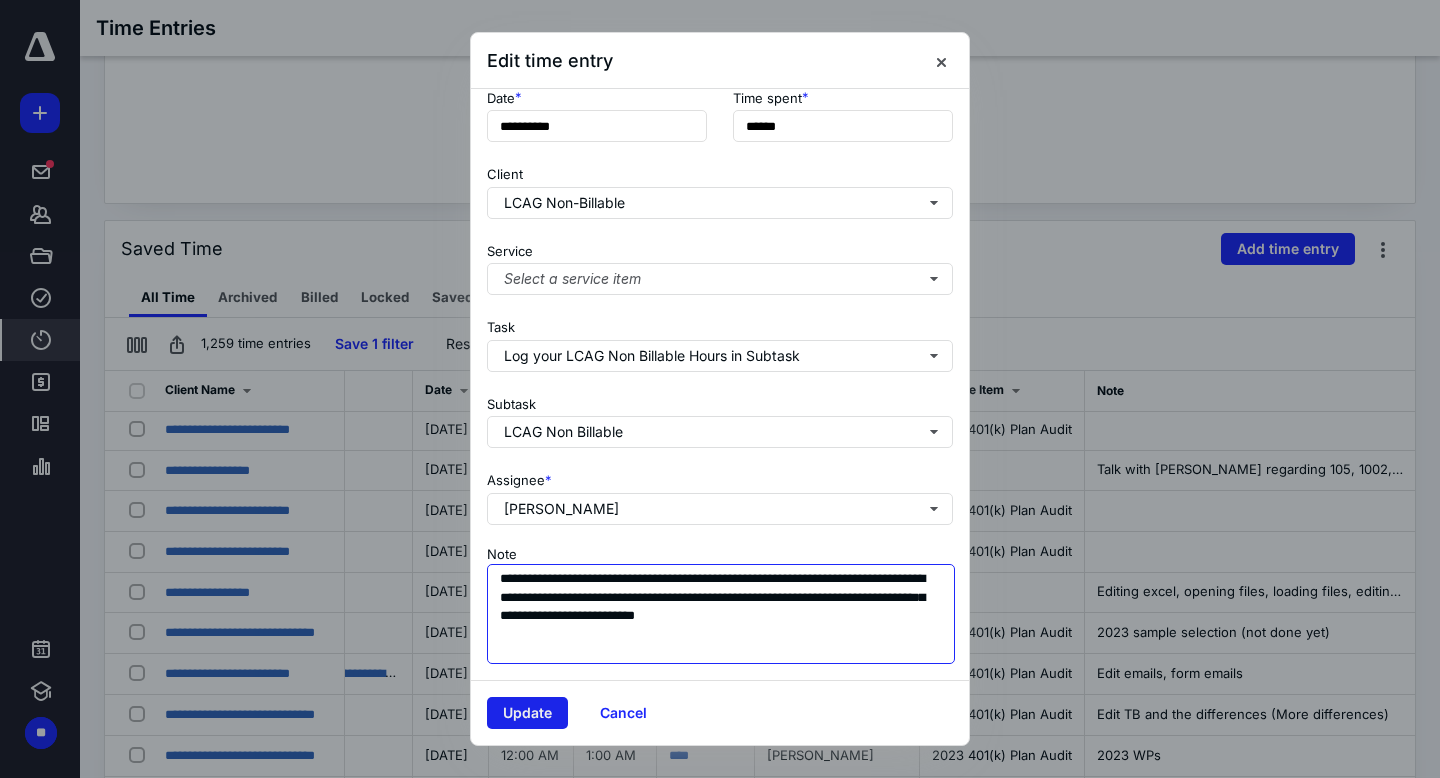 type on "**********" 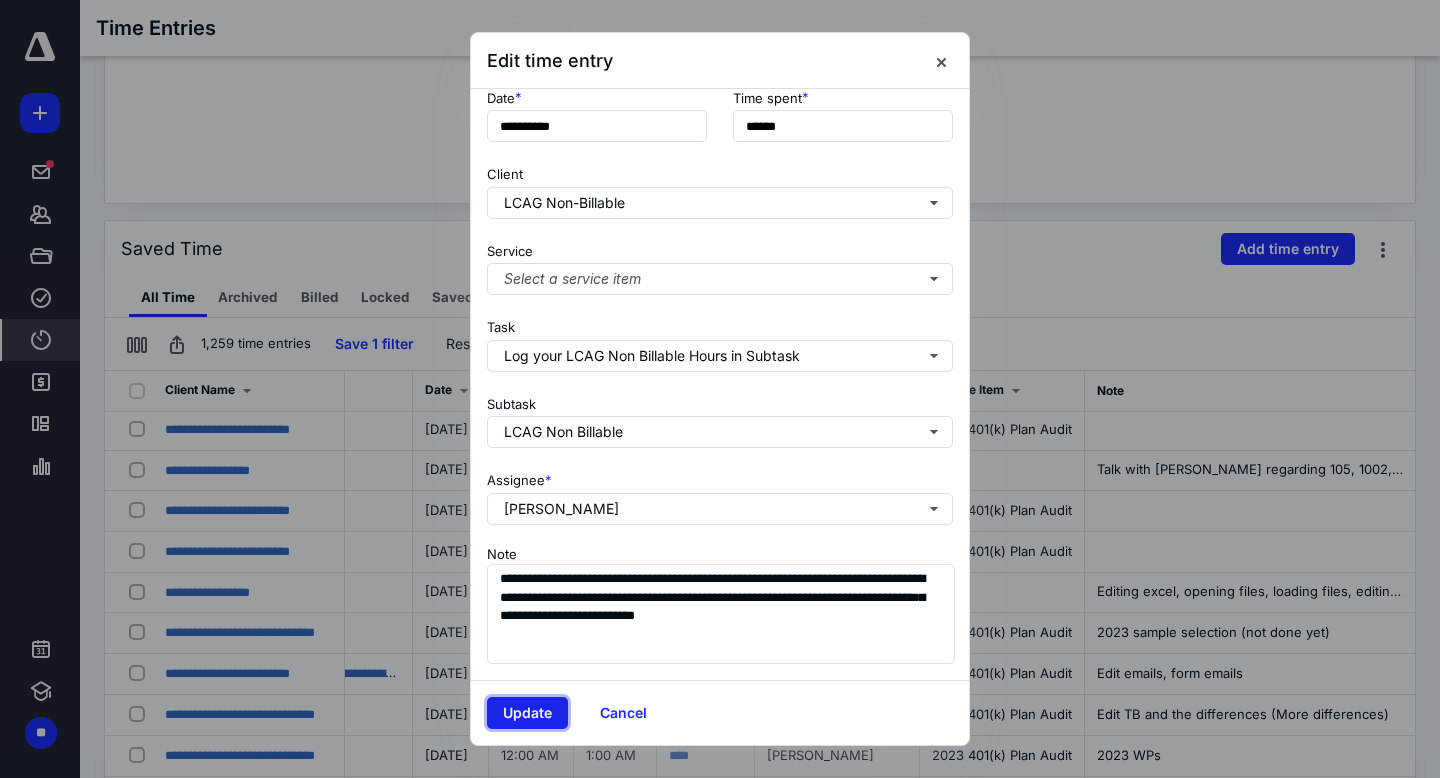 click on "Update" at bounding box center [527, 713] 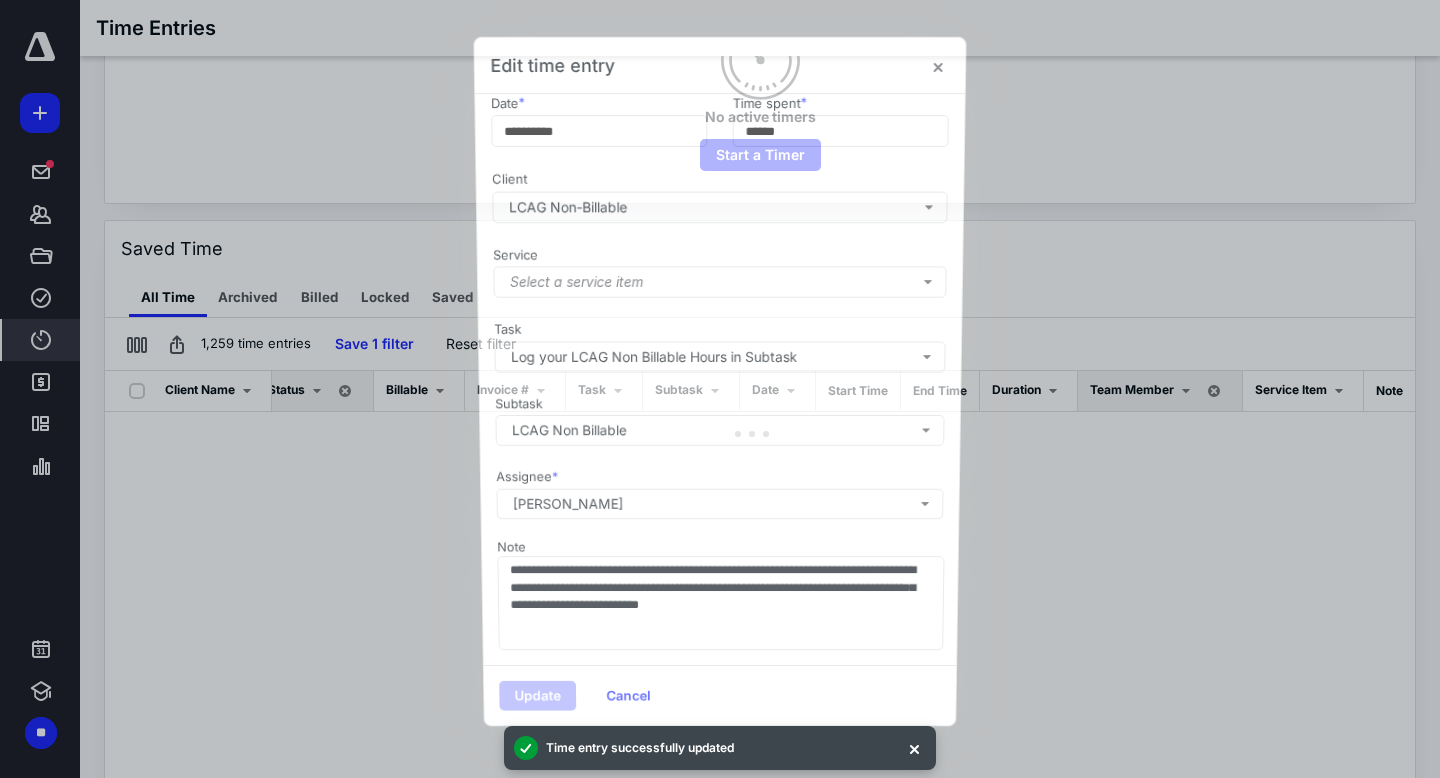 scroll, scrollTop: 0, scrollLeft: 25, axis: horizontal 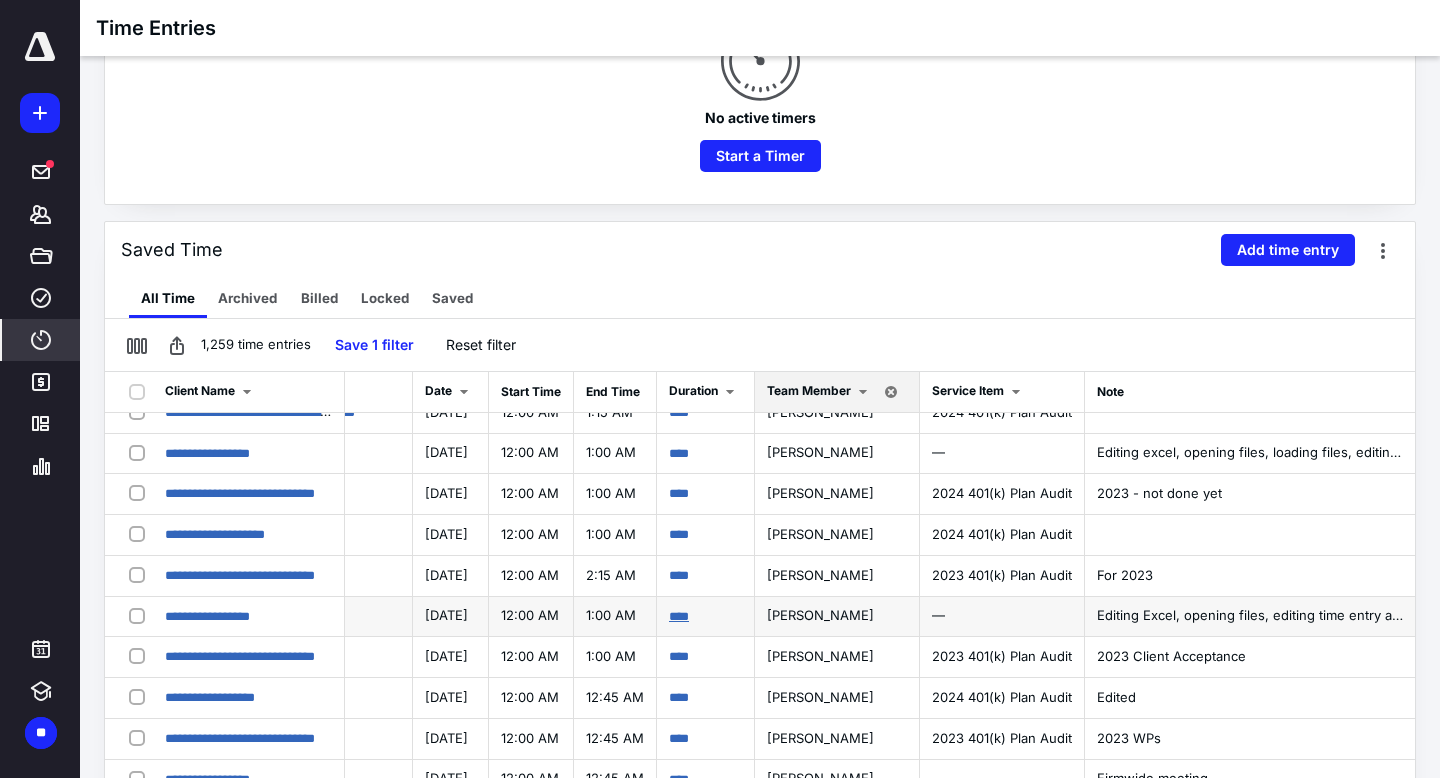 click on "****" at bounding box center (679, 616) 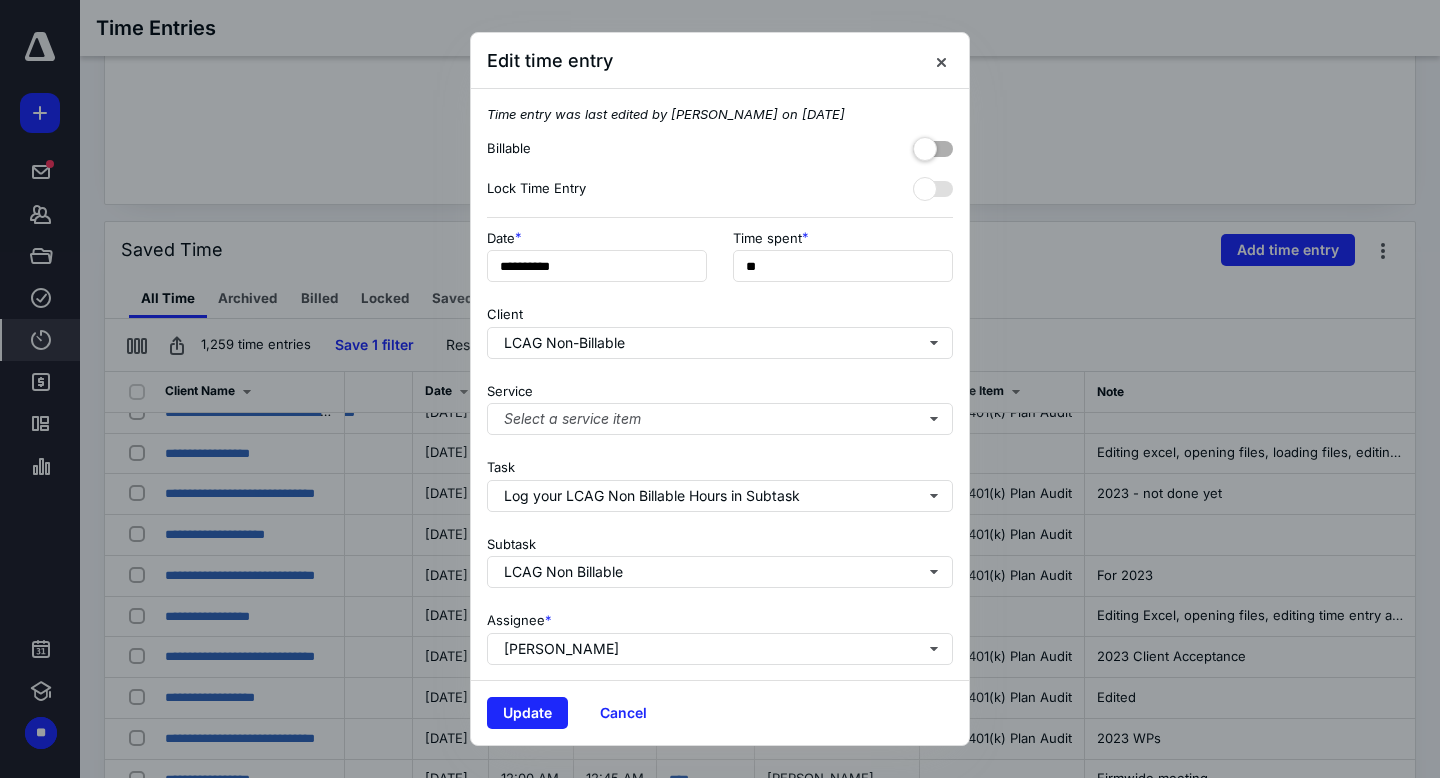 scroll, scrollTop: 140, scrollLeft: 0, axis: vertical 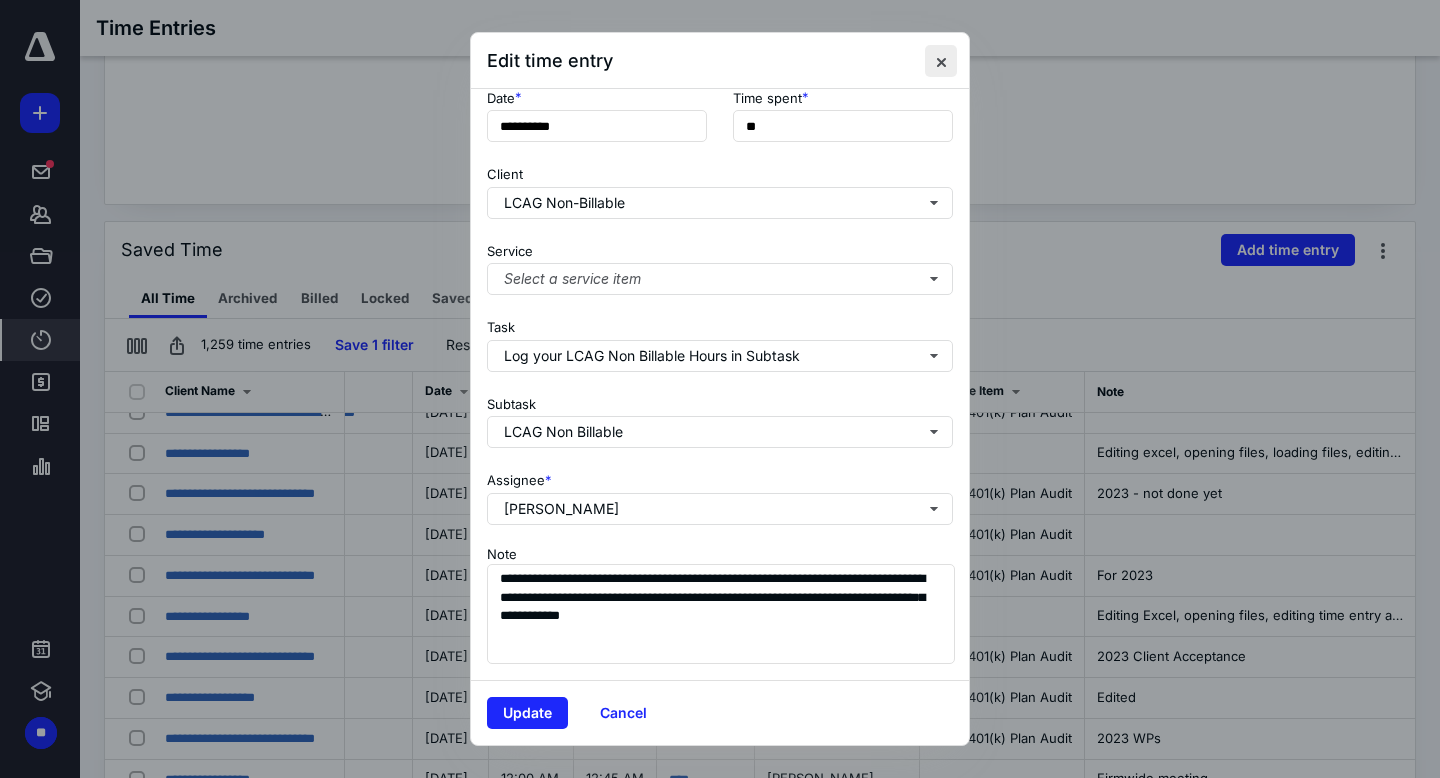 click at bounding box center (941, 61) 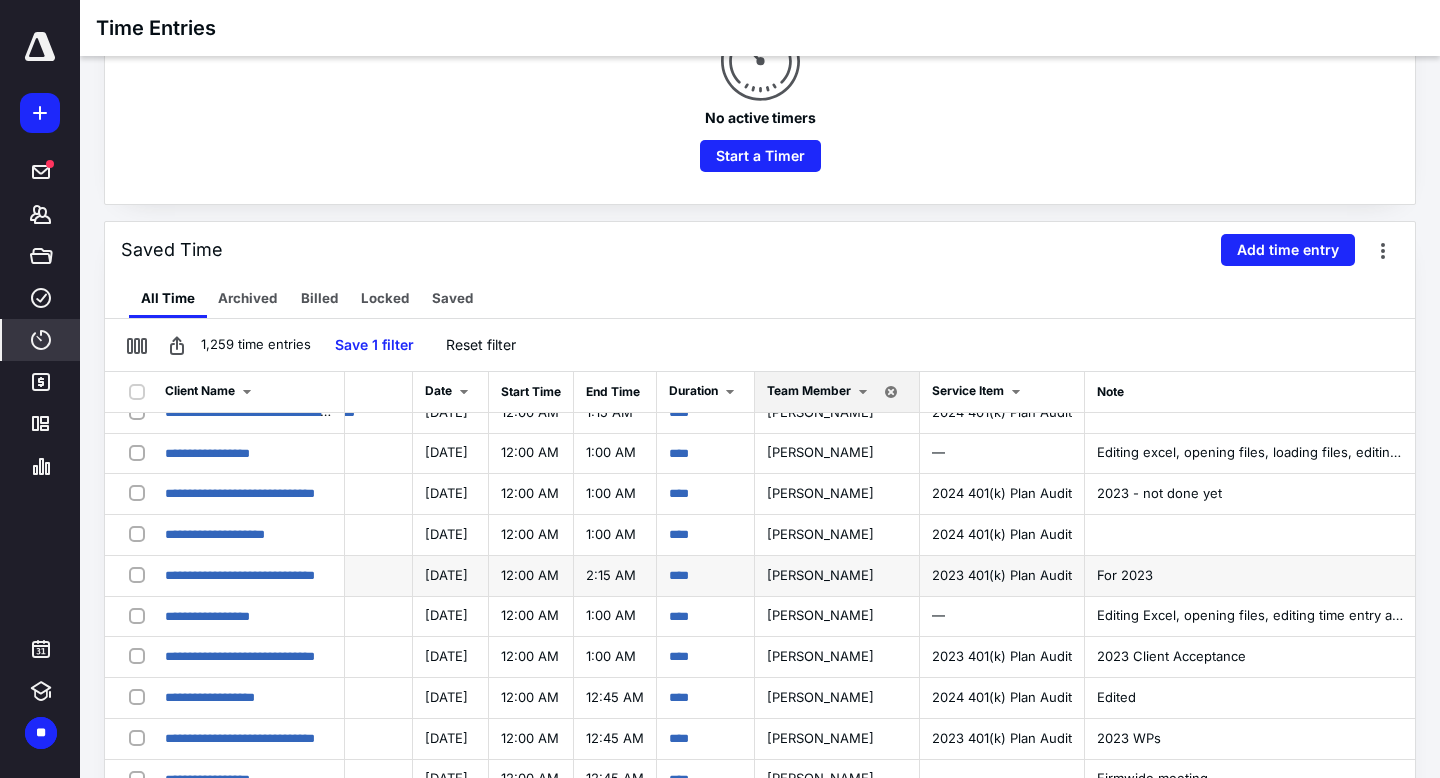 scroll, scrollTop: 1328, scrollLeft: 661, axis: both 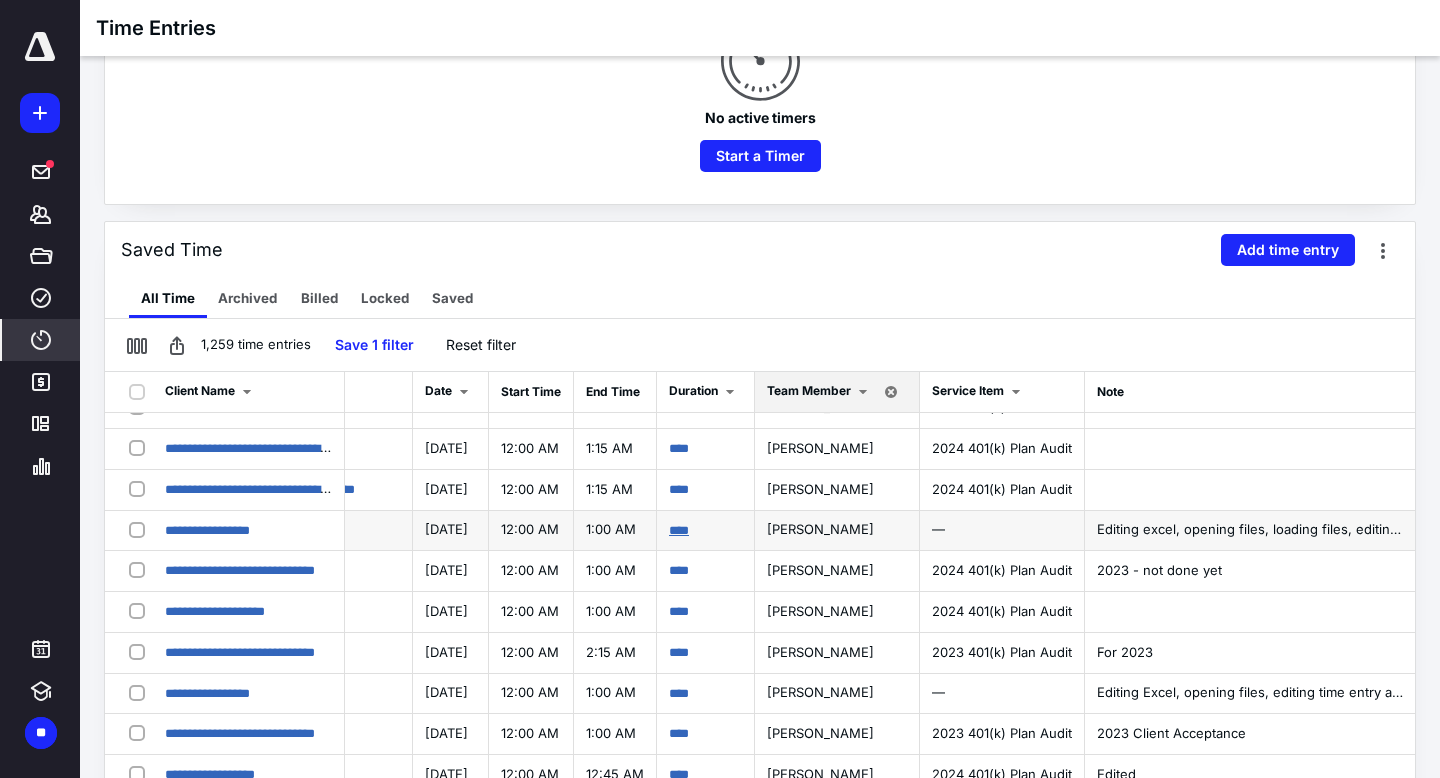 click on "****" at bounding box center [679, 530] 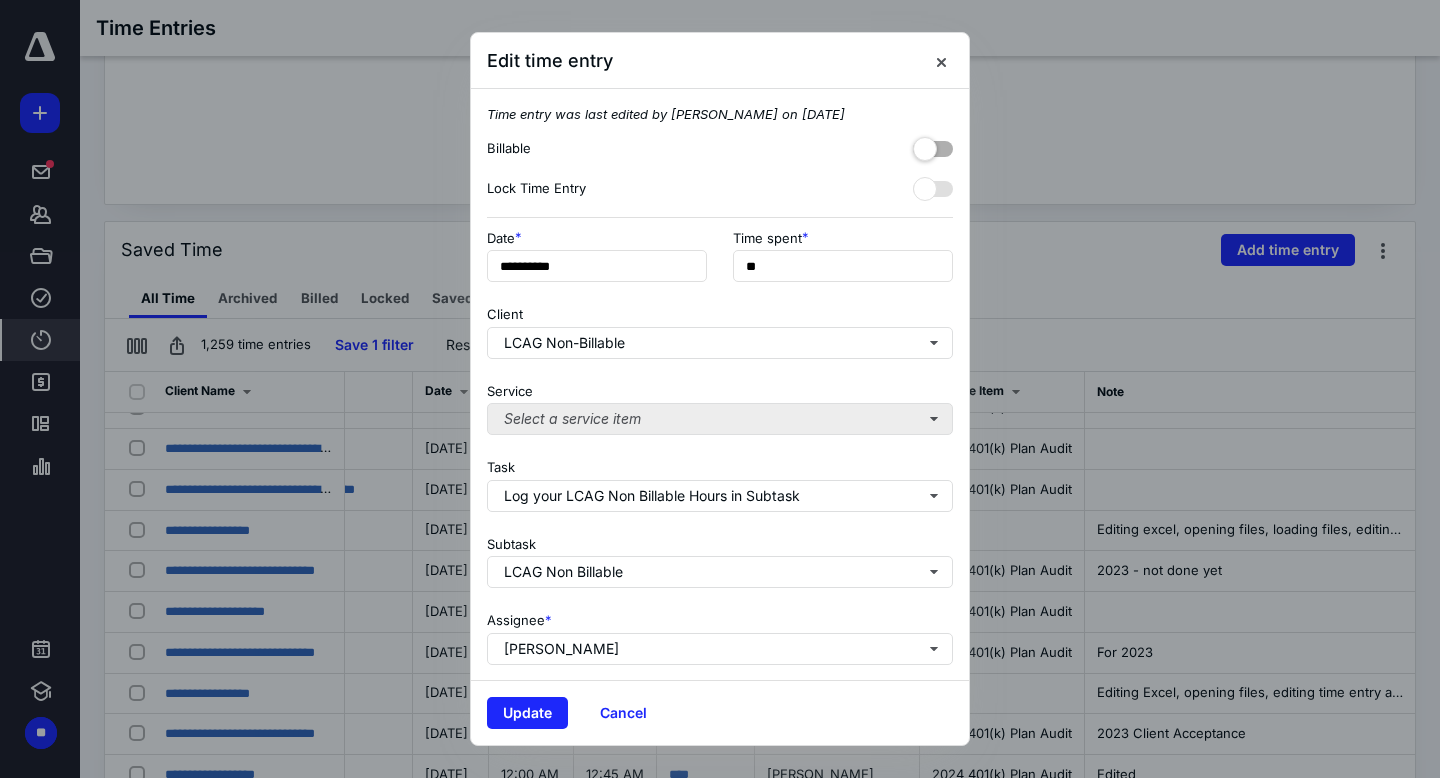 scroll, scrollTop: 140, scrollLeft: 0, axis: vertical 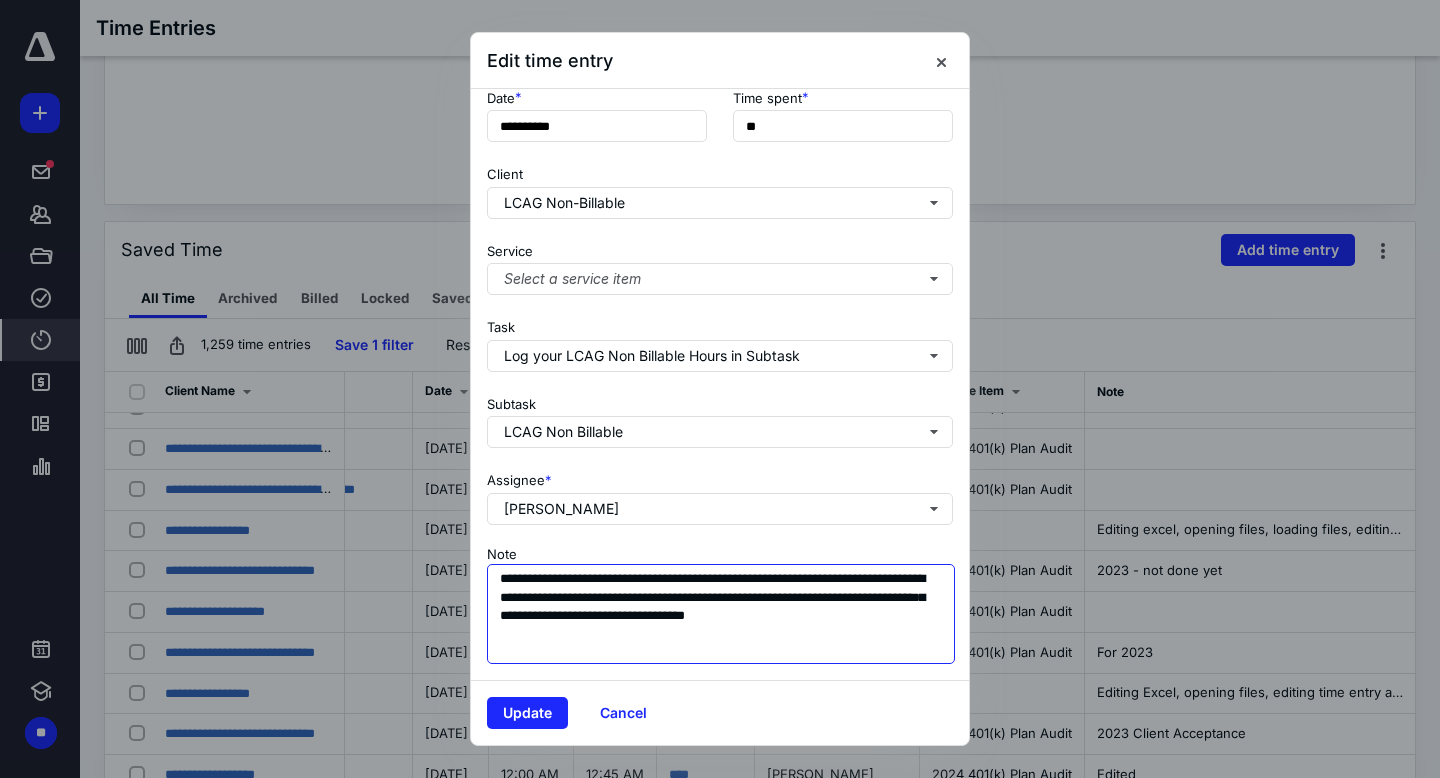 click on "**********" at bounding box center [721, 614] 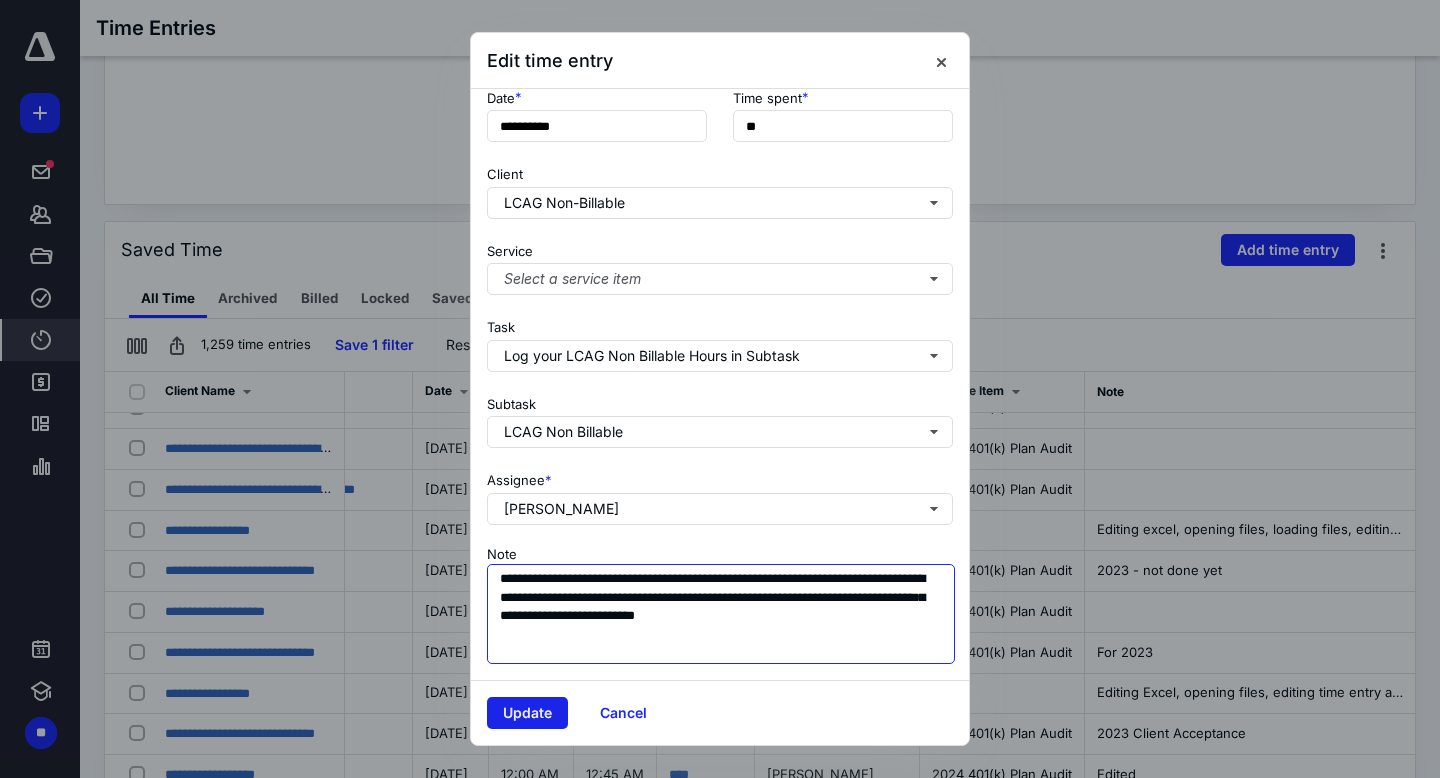 type on "**********" 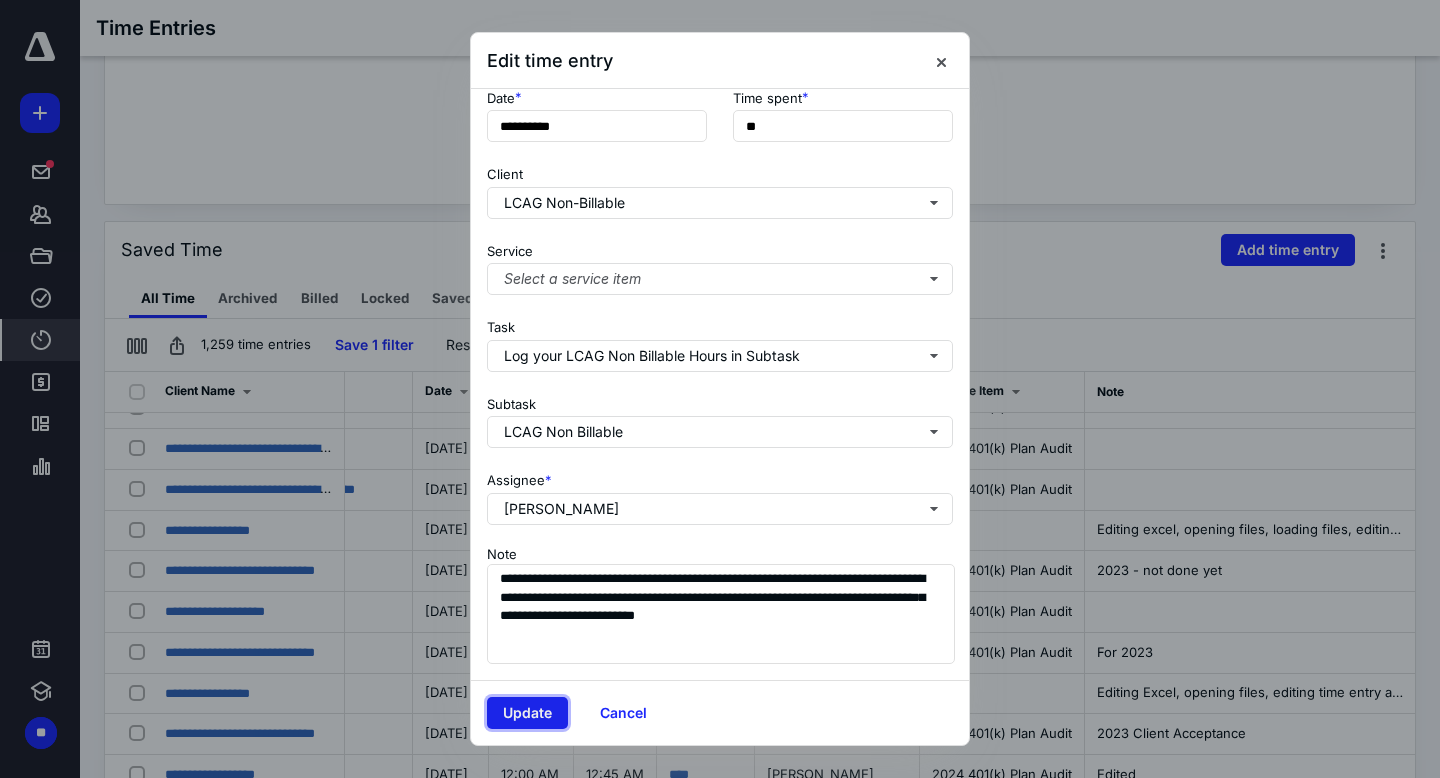 click on "Update" at bounding box center (527, 713) 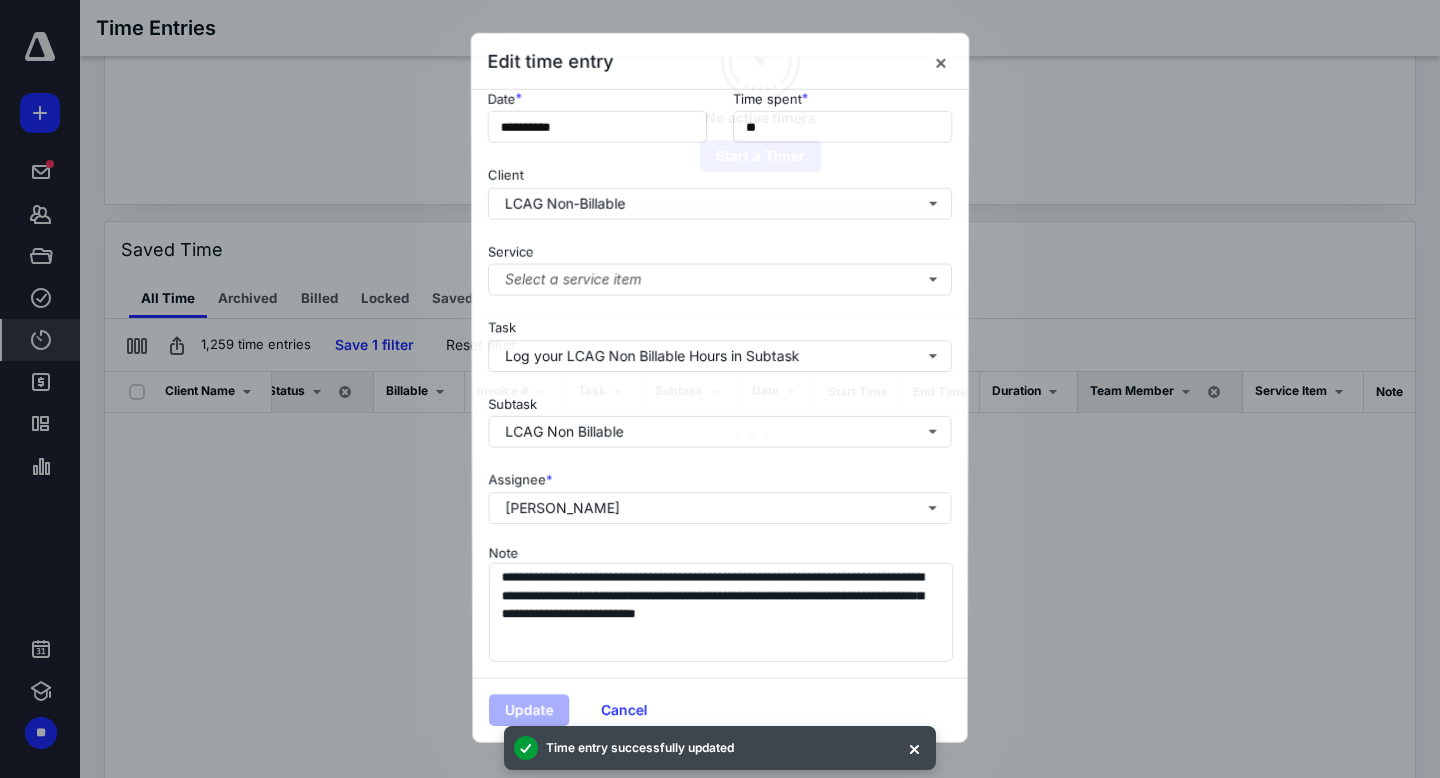scroll, scrollTop: 0, scrollLeft: 25, axis: horizontal 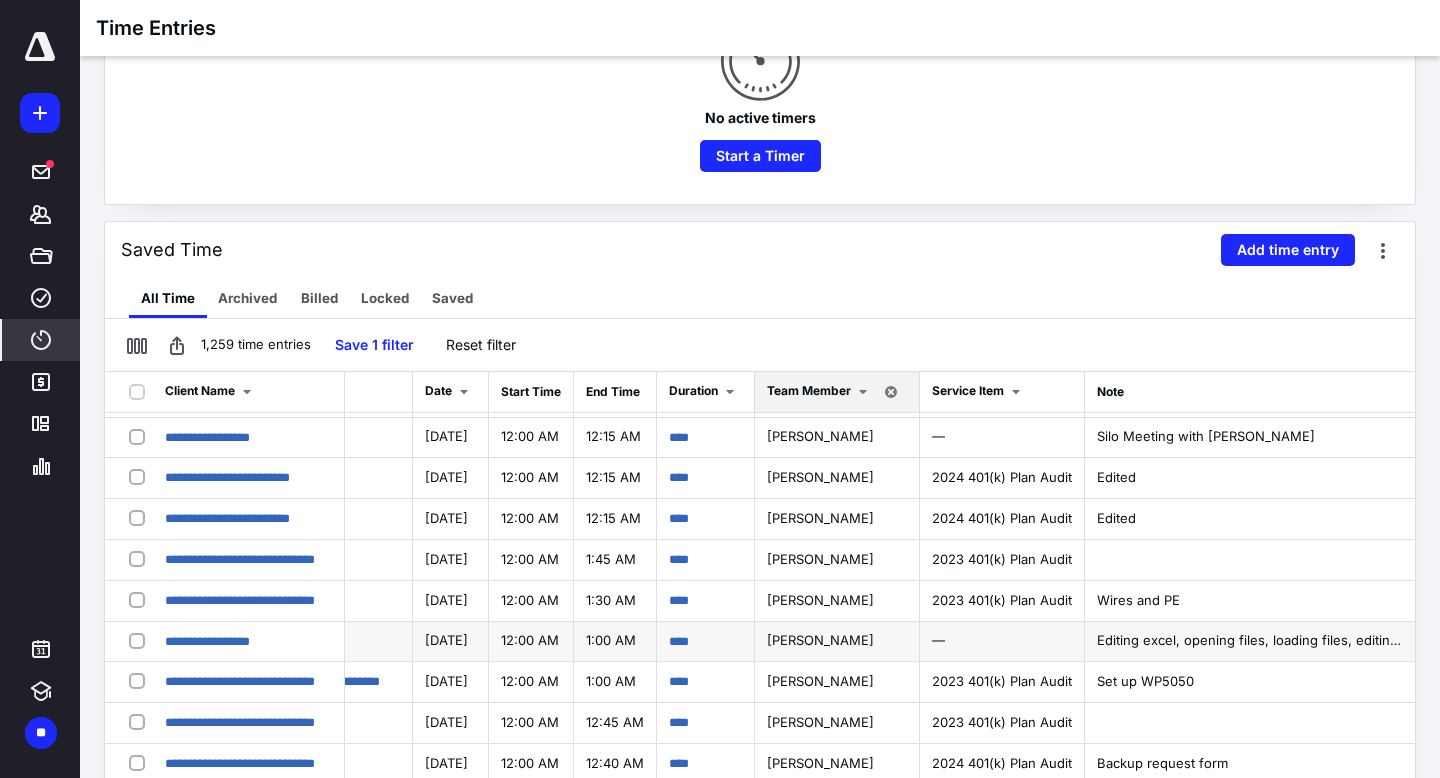 click on "****" at bounding box center (706, 642) 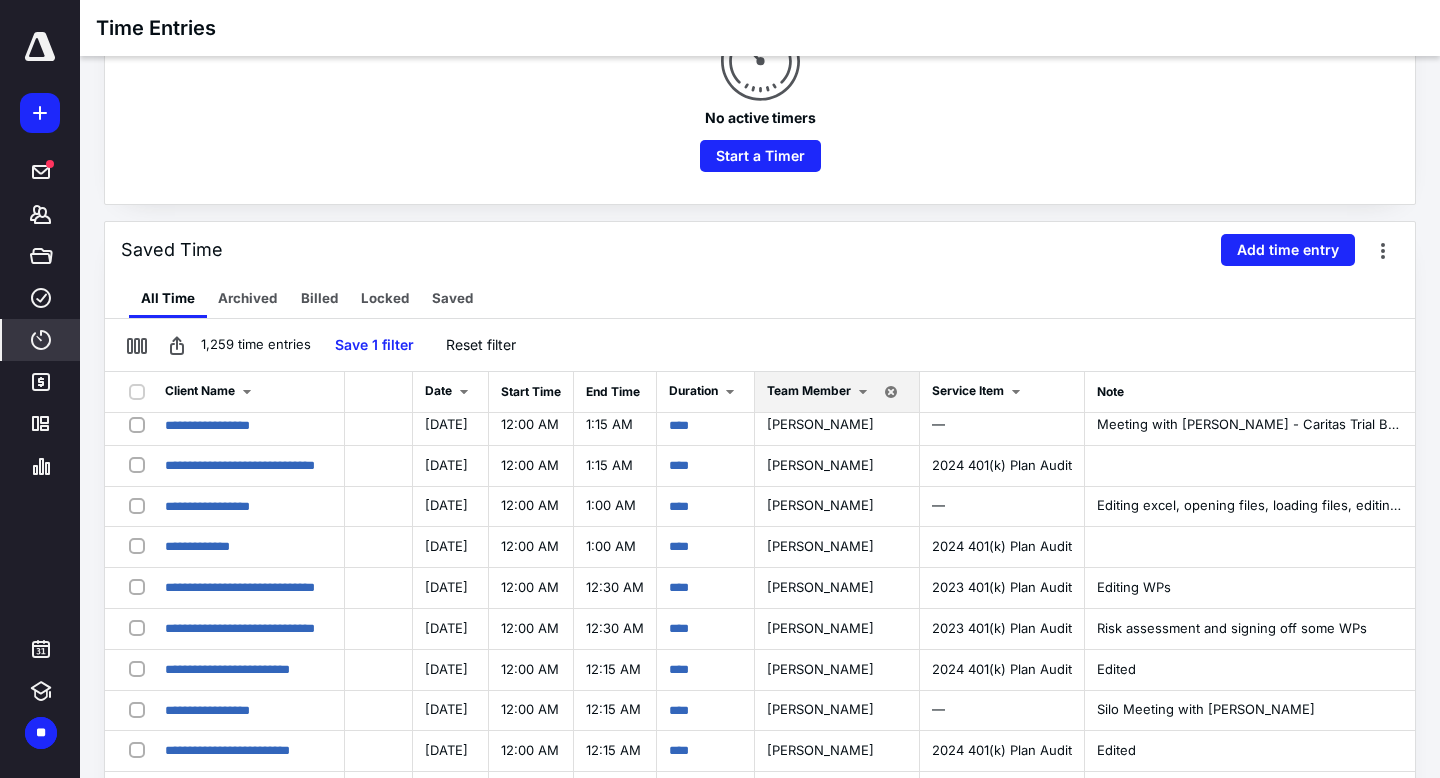 scroll, scrollTop: 0, scrollLeft: 661, axis: horizontal 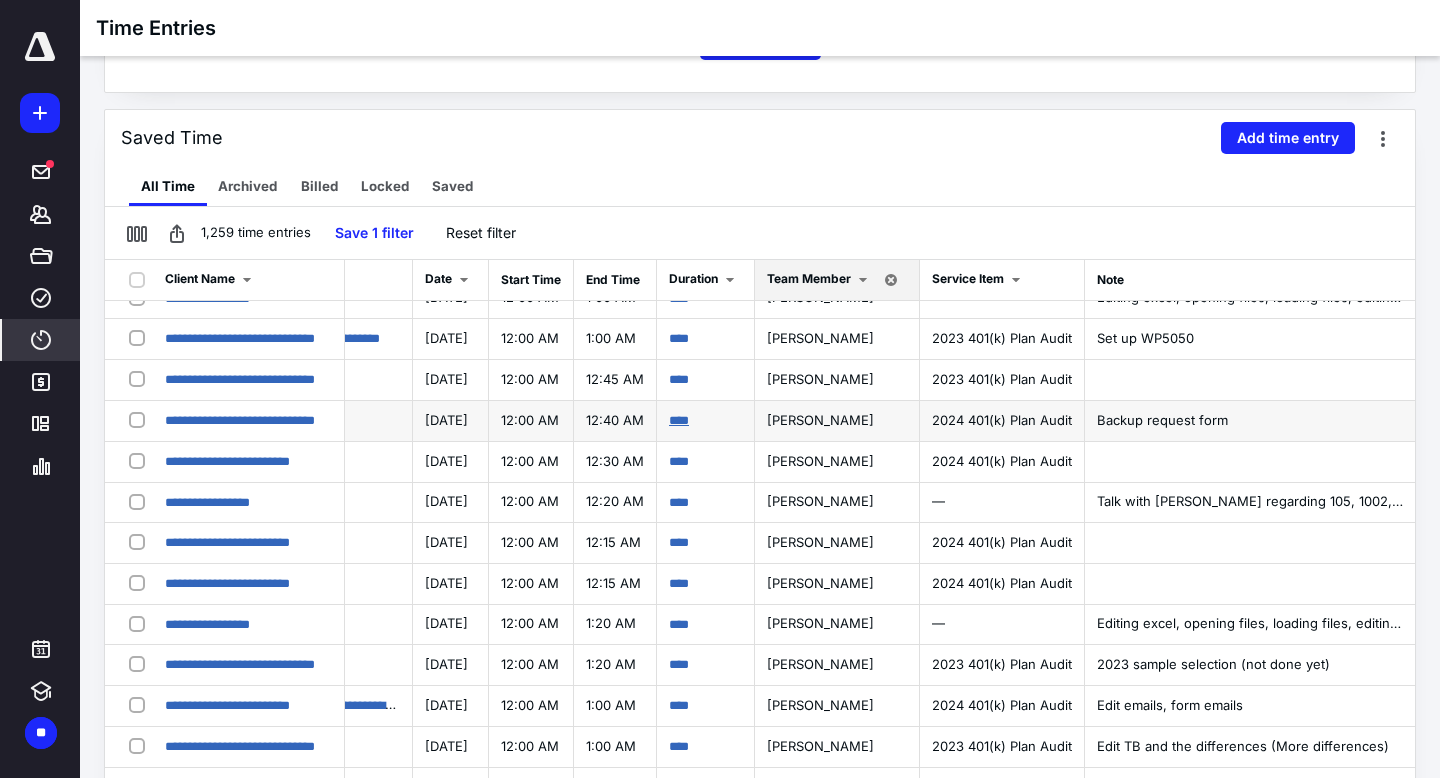 click on "****" at bounding box center [679, 420] 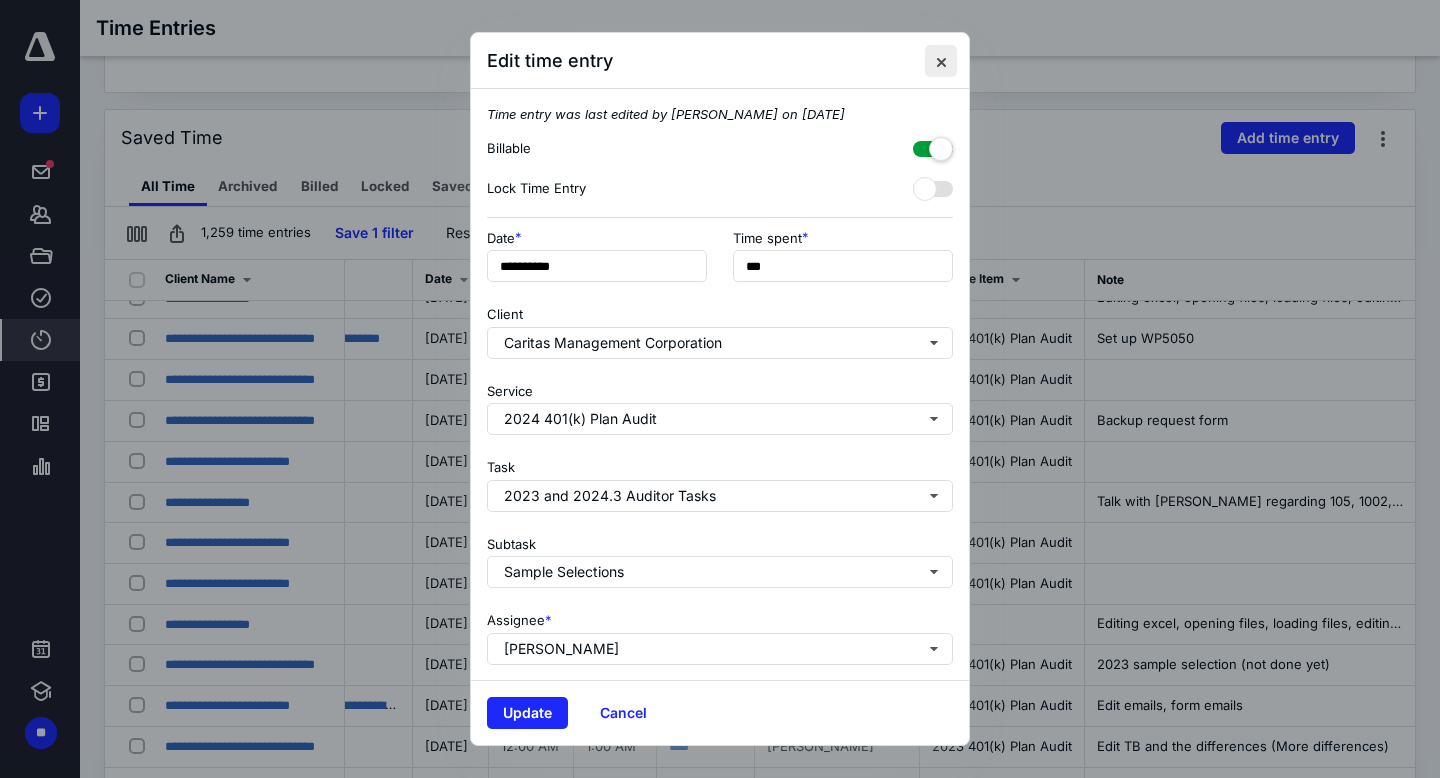 click at bounding box center [941, 61] 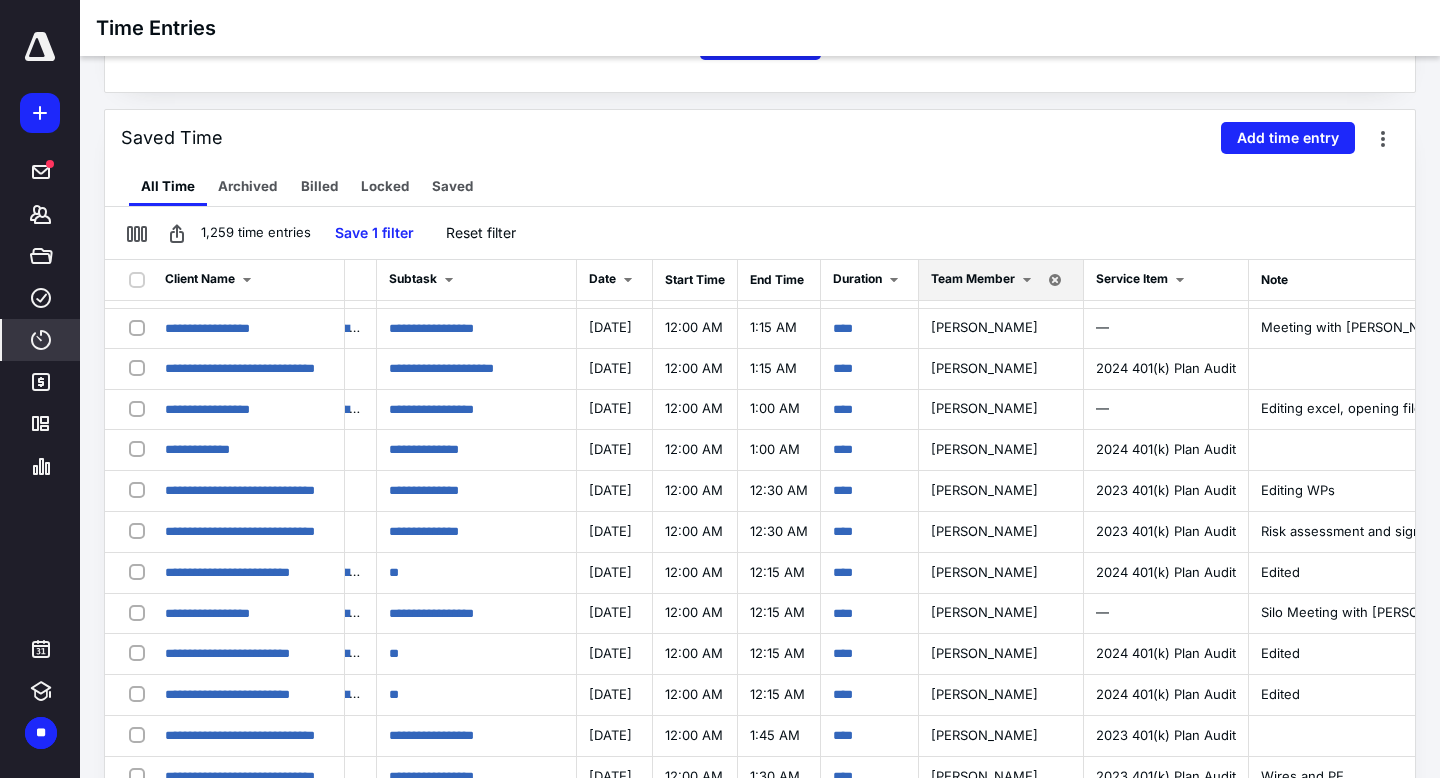 scroll, scrollTop: 0, scrollLeft: 478, axis: horizontal 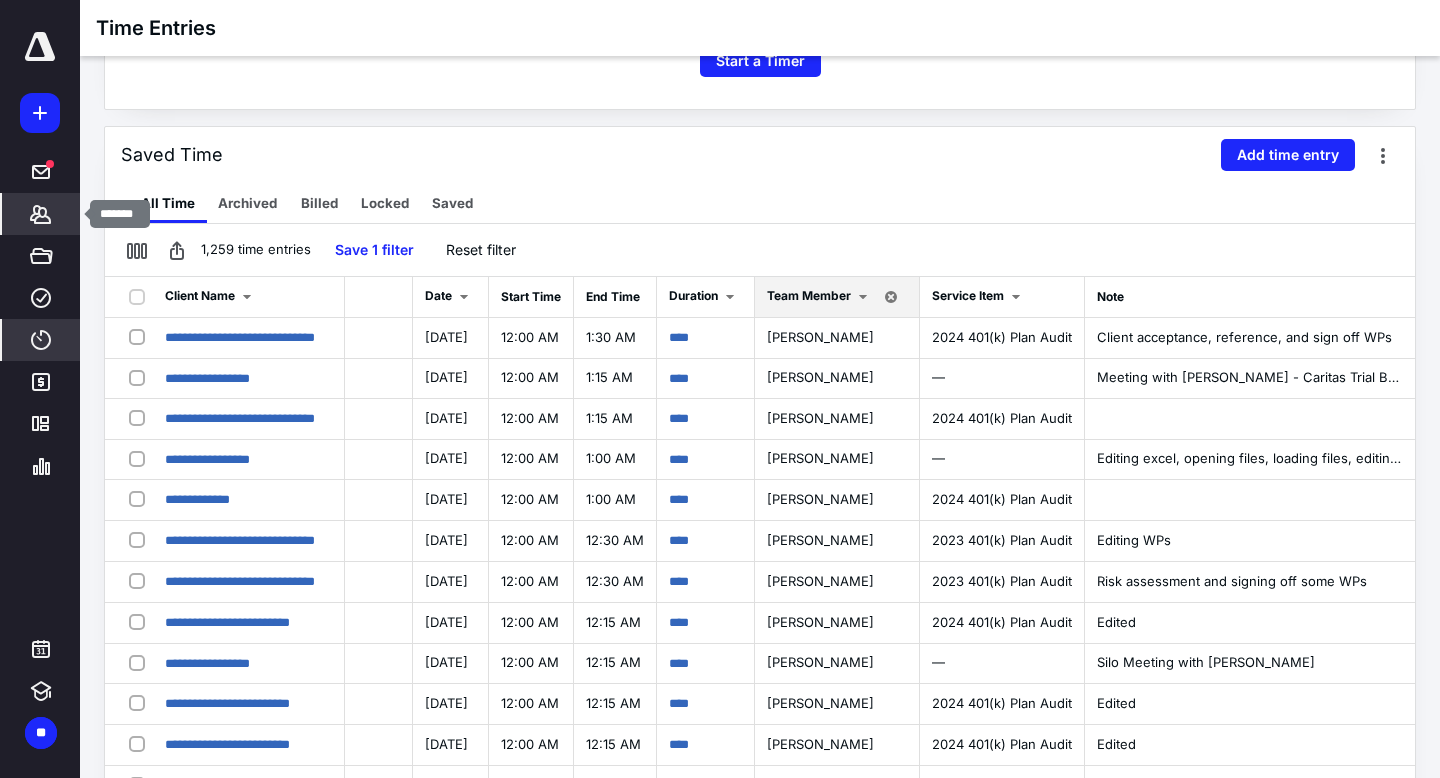 click on "*******" at bounding box center [41, 214] 